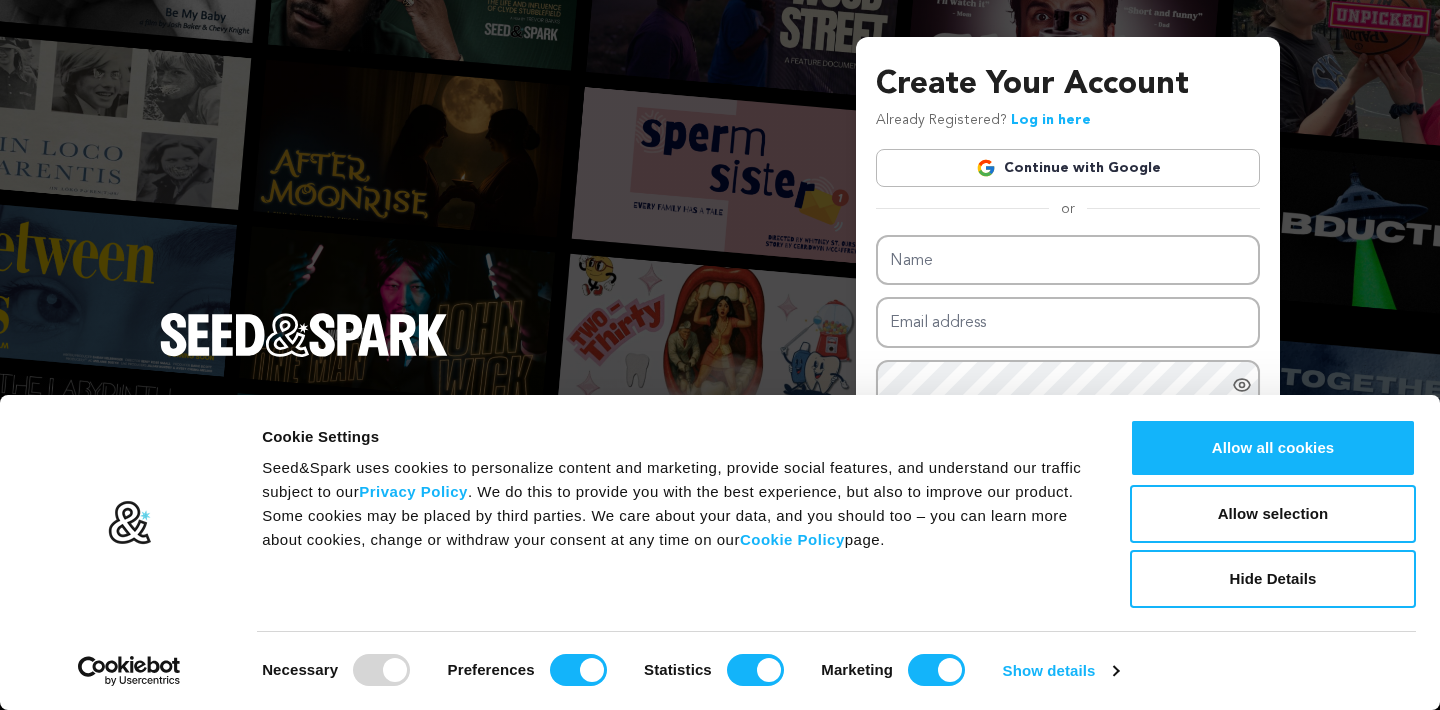 scroll, scrollTop: 0, scrollLeft: 0, axis: both 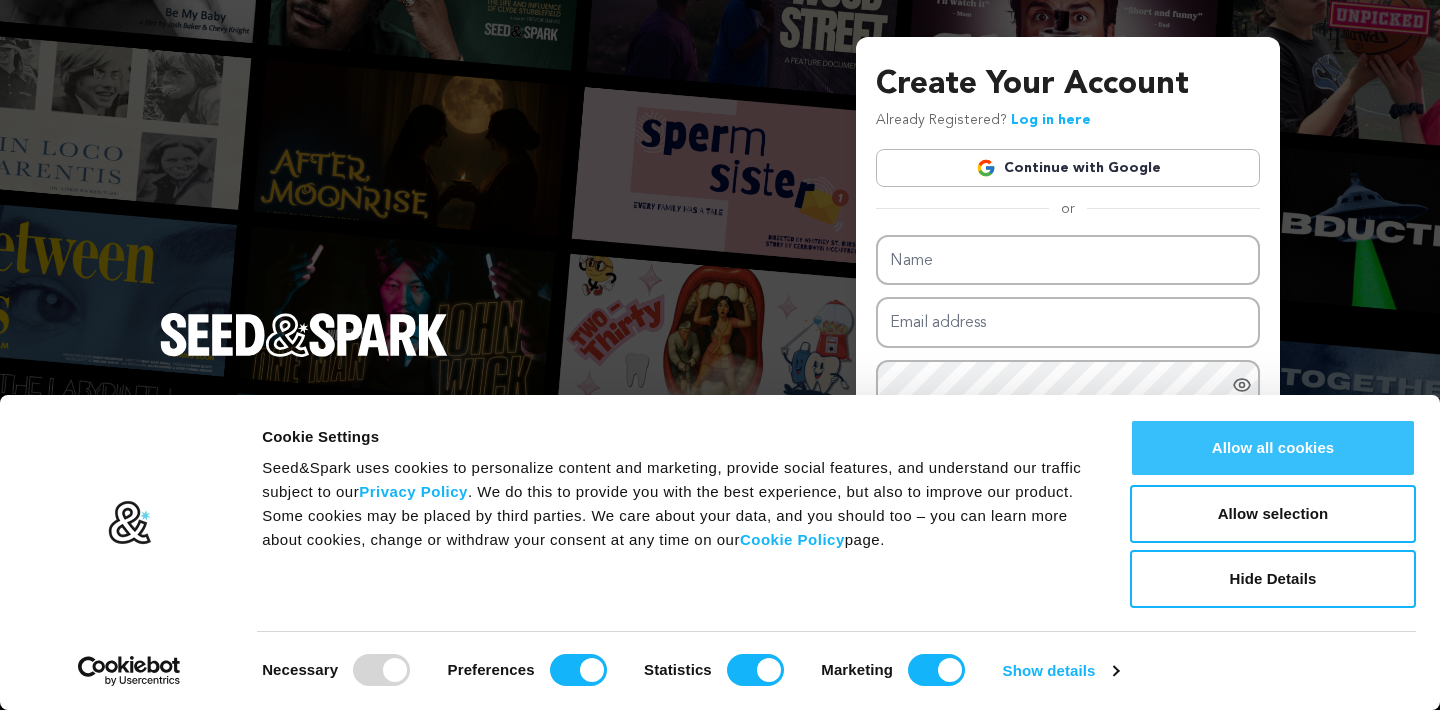 click on "Allow all cookies" at bounding box center (1273, 448) 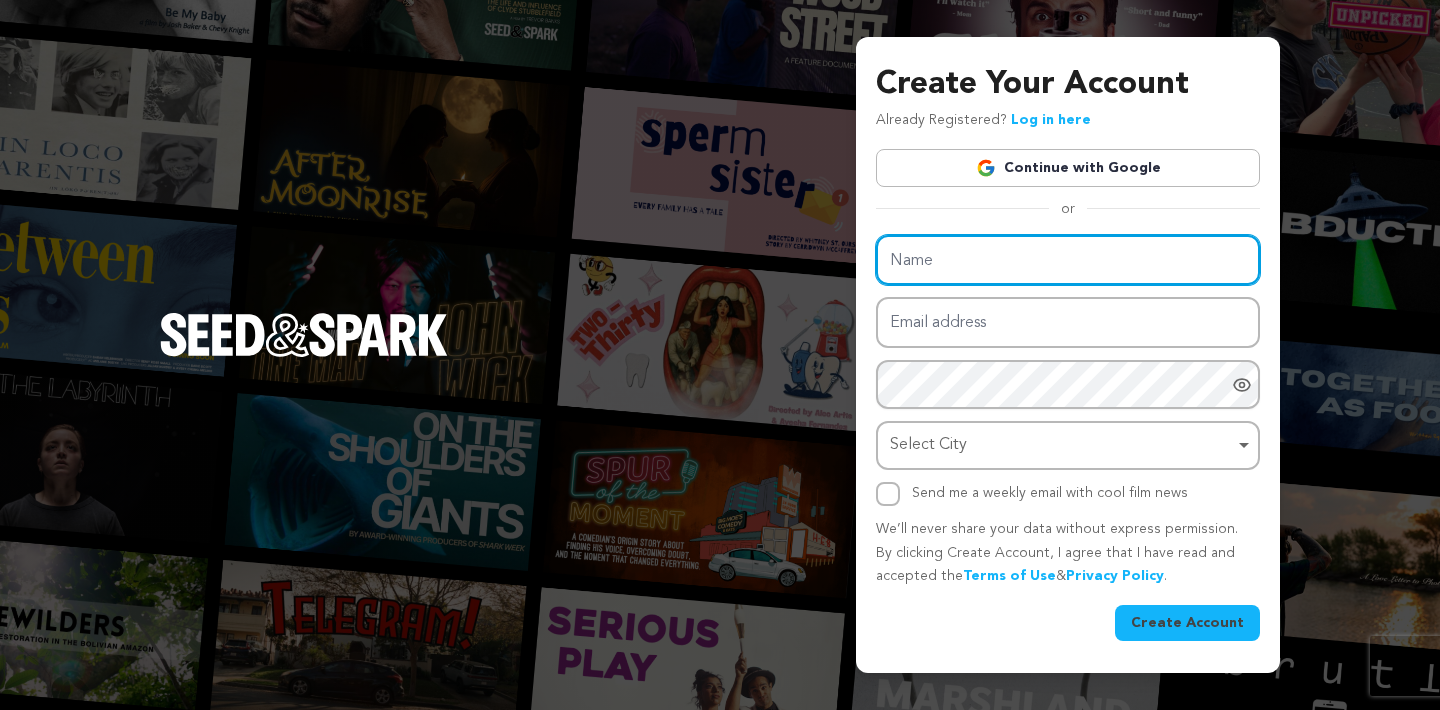 click on "Name" at bounding box center (1068, 260) 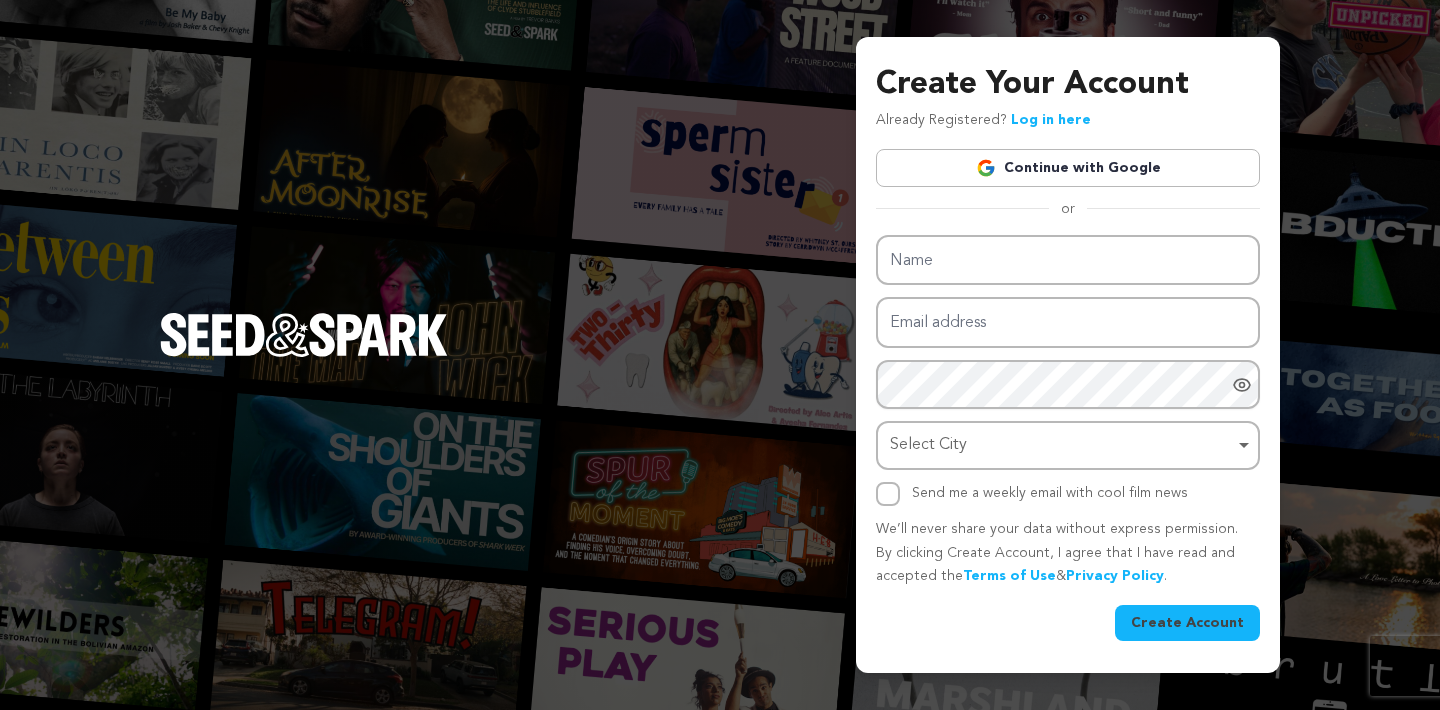 click on "Continue with Google" at bounding box center (1068, 168) 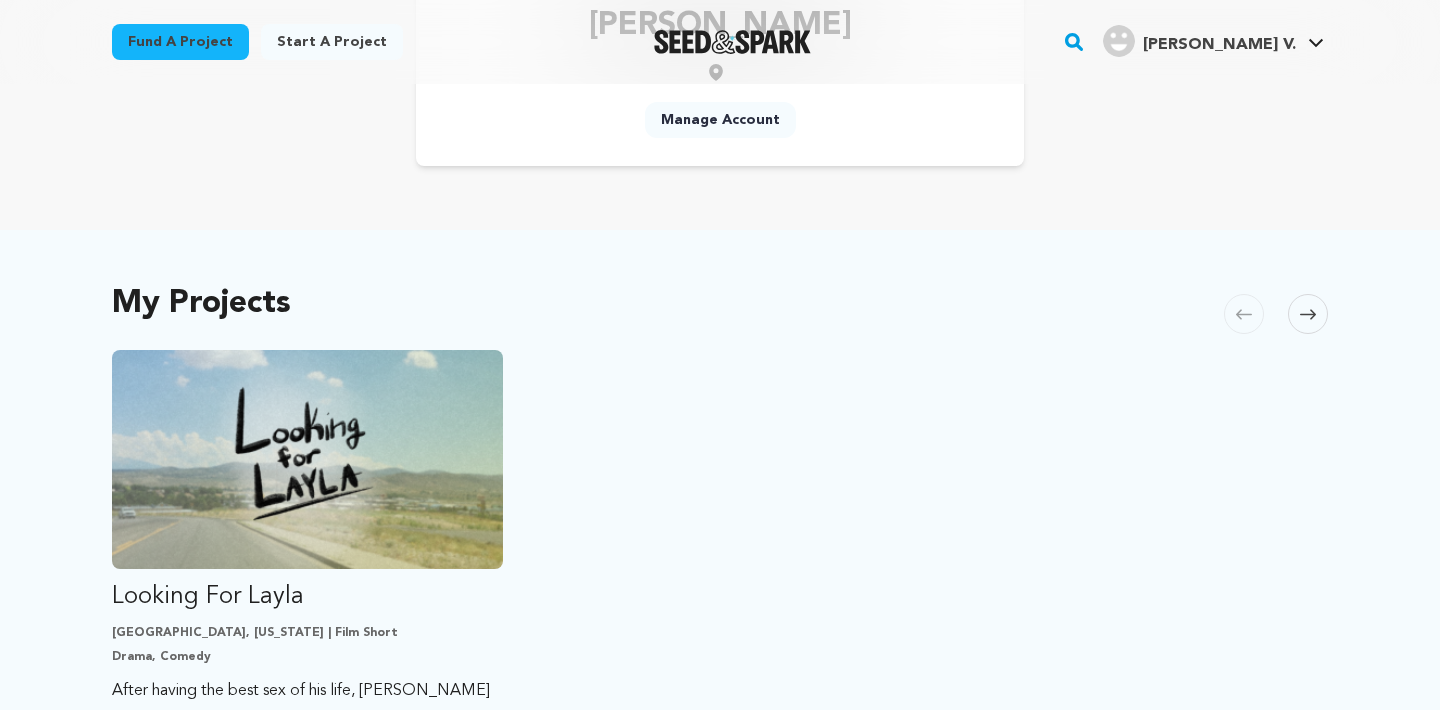 scroll, scrollTop: 233, scrollLeft: 0, axis: vertical 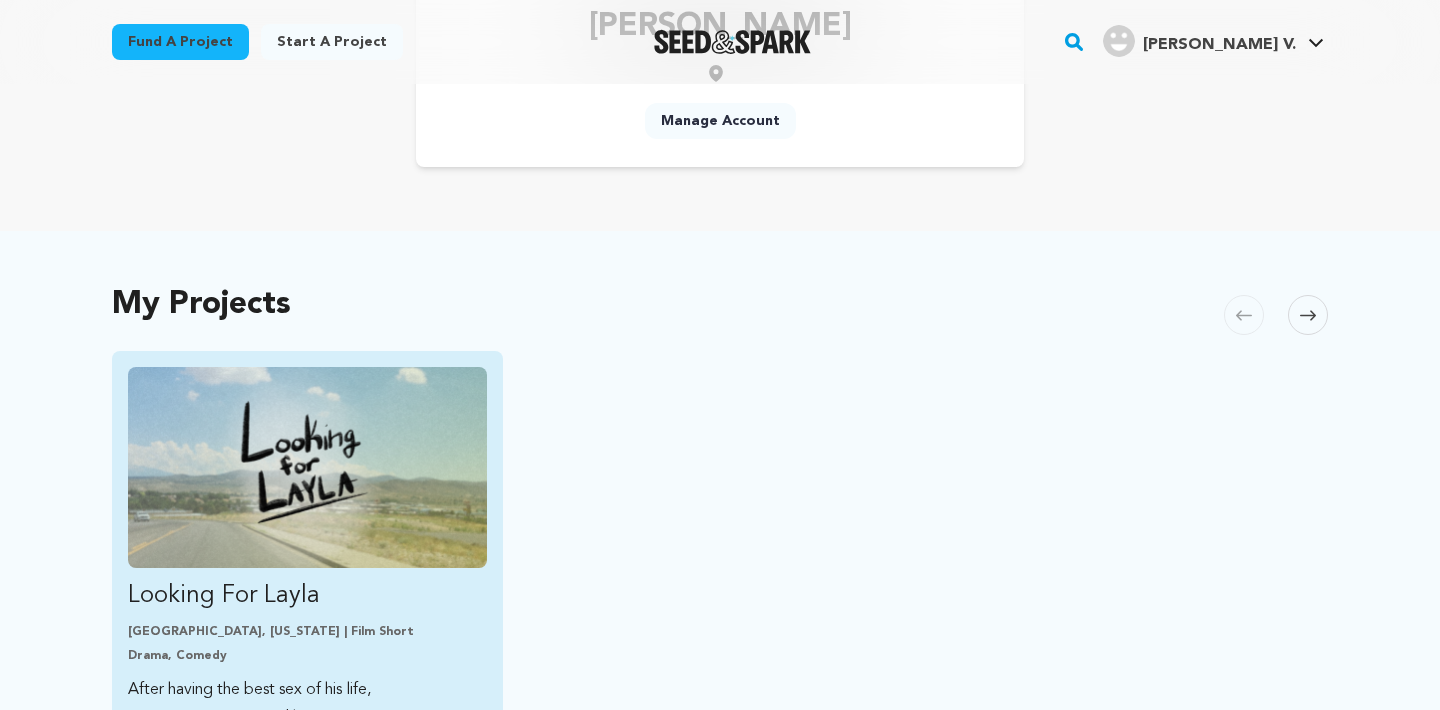click on "Looking For Layla
Kent, Ohio | Film Short
Drama, Comedy
After having the best sex of his life, Gavin and his roommate Dani look for the girl of Gavin's dreams.
DRAFT AWAITING SUBMISSION" at bounding box center [307, 563] 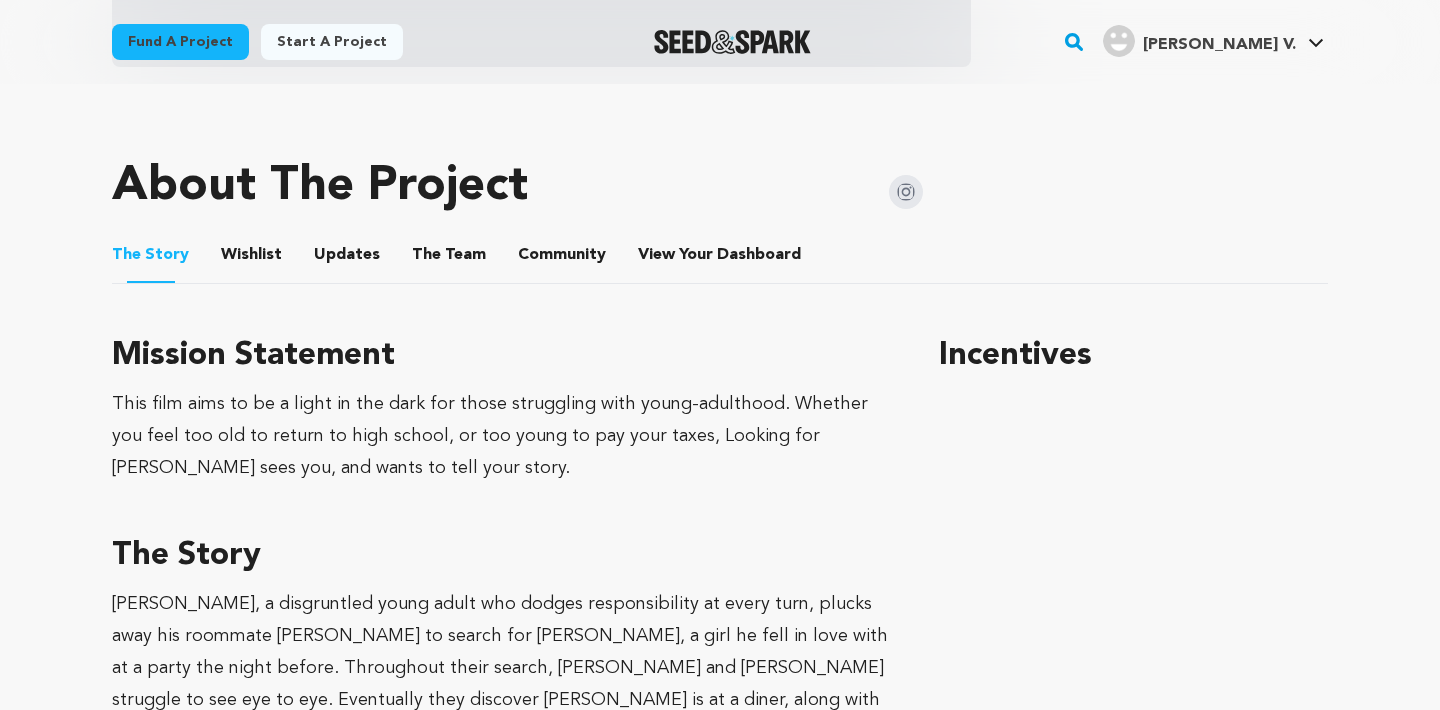 scroll, scrollTop: 792, scrollLeft: 0, axis: vertical 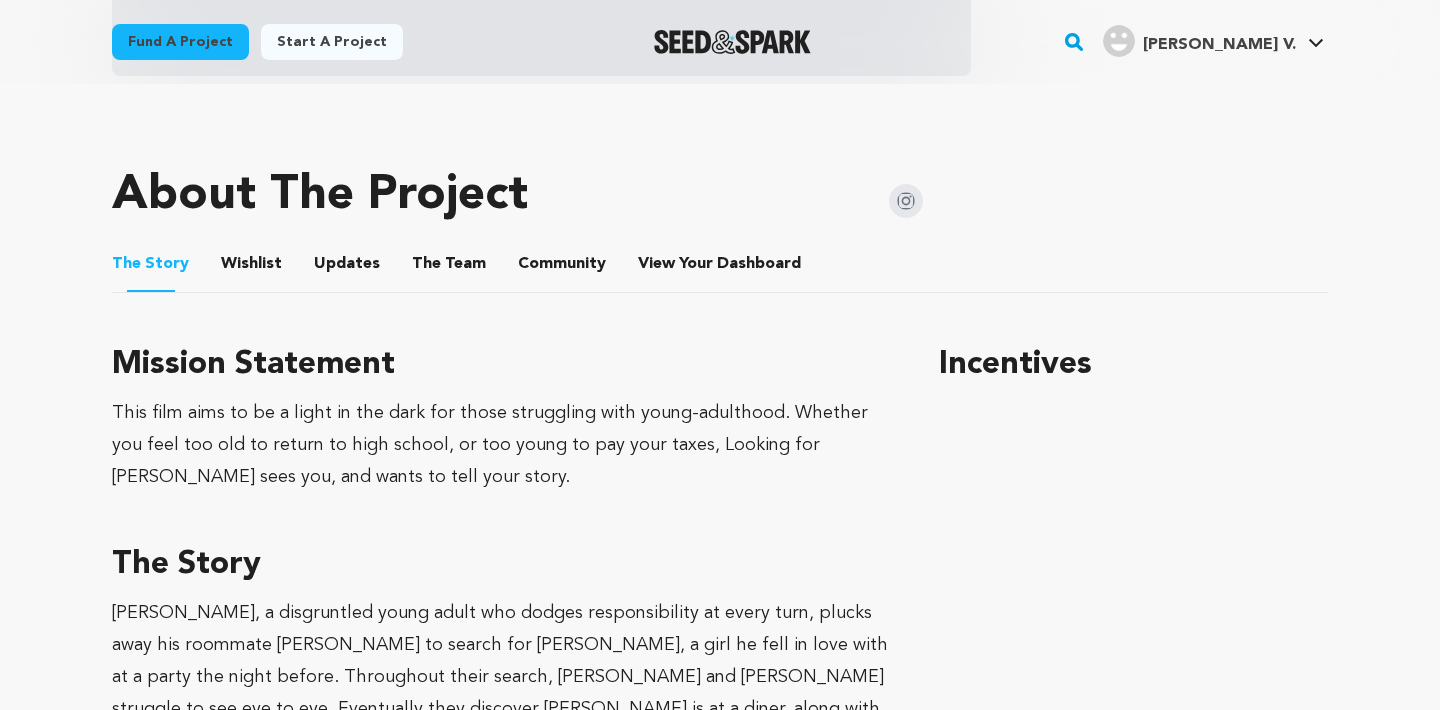 click on "Wishlist" at bounding box center [252, 268] 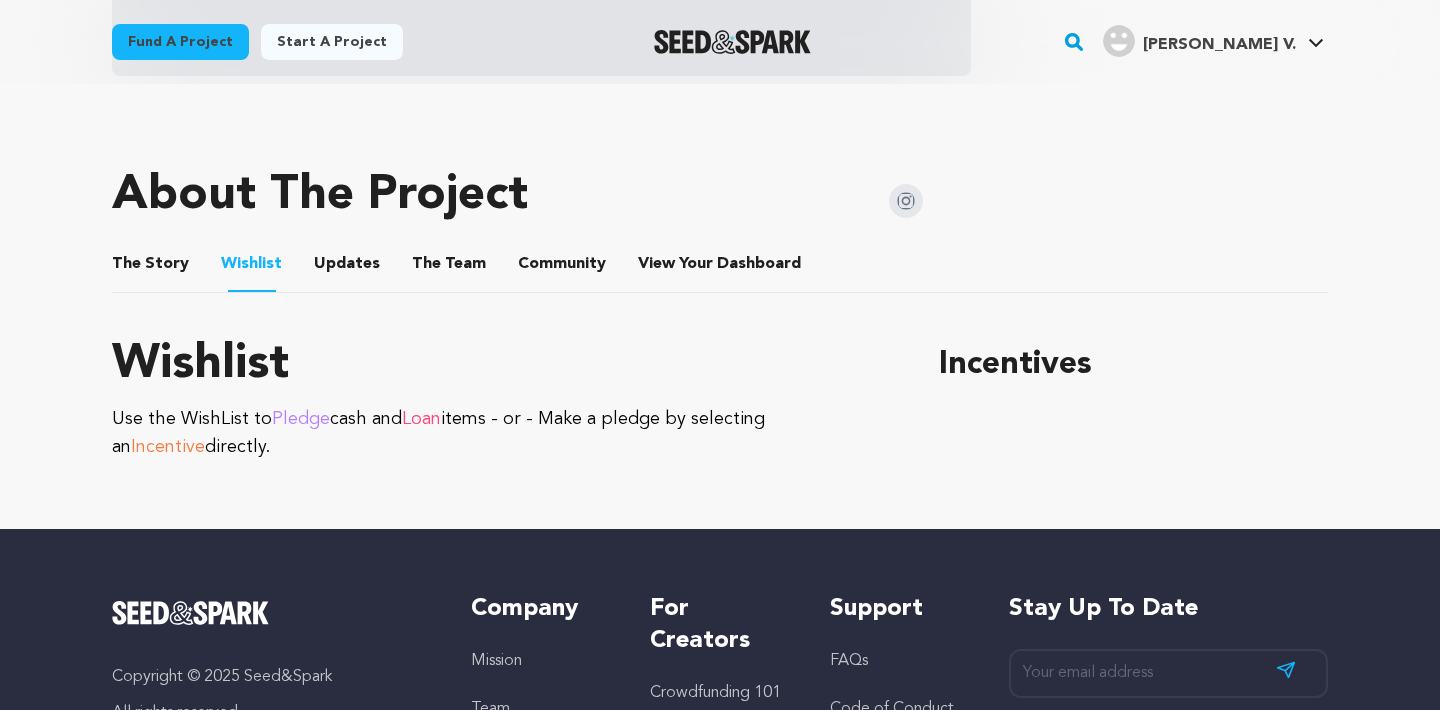 click on "Updates" at bounding box center (347, 268) 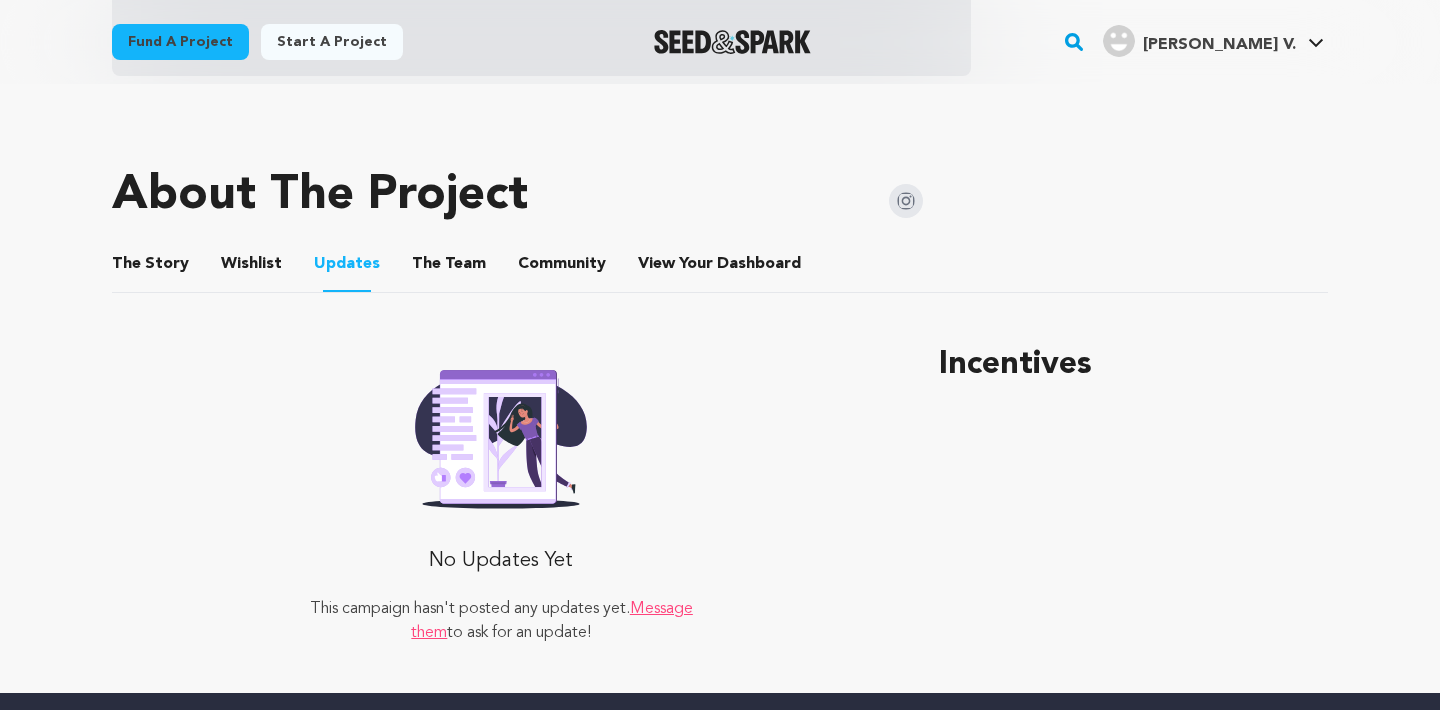 click on "The Team" at bounding box center (449, 268) 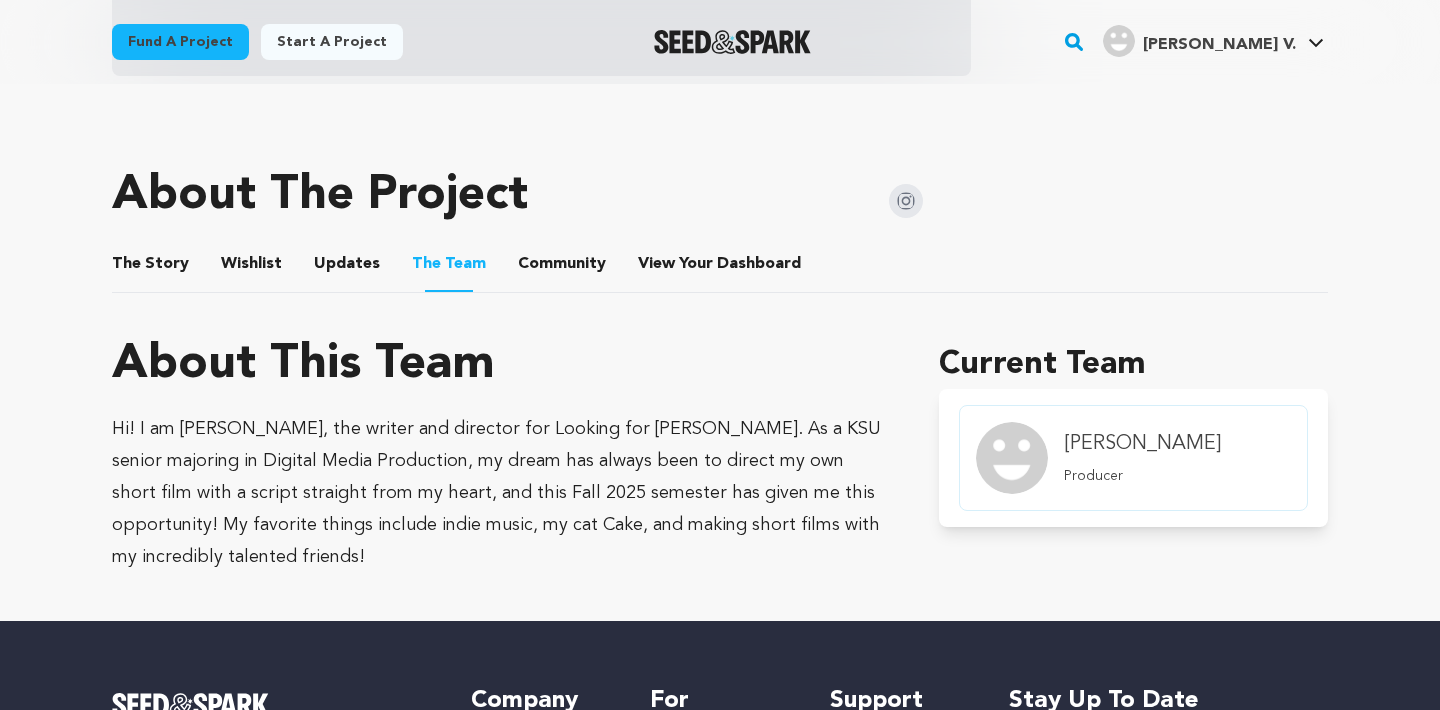 click on "Community" at bounding box center (562, 268) 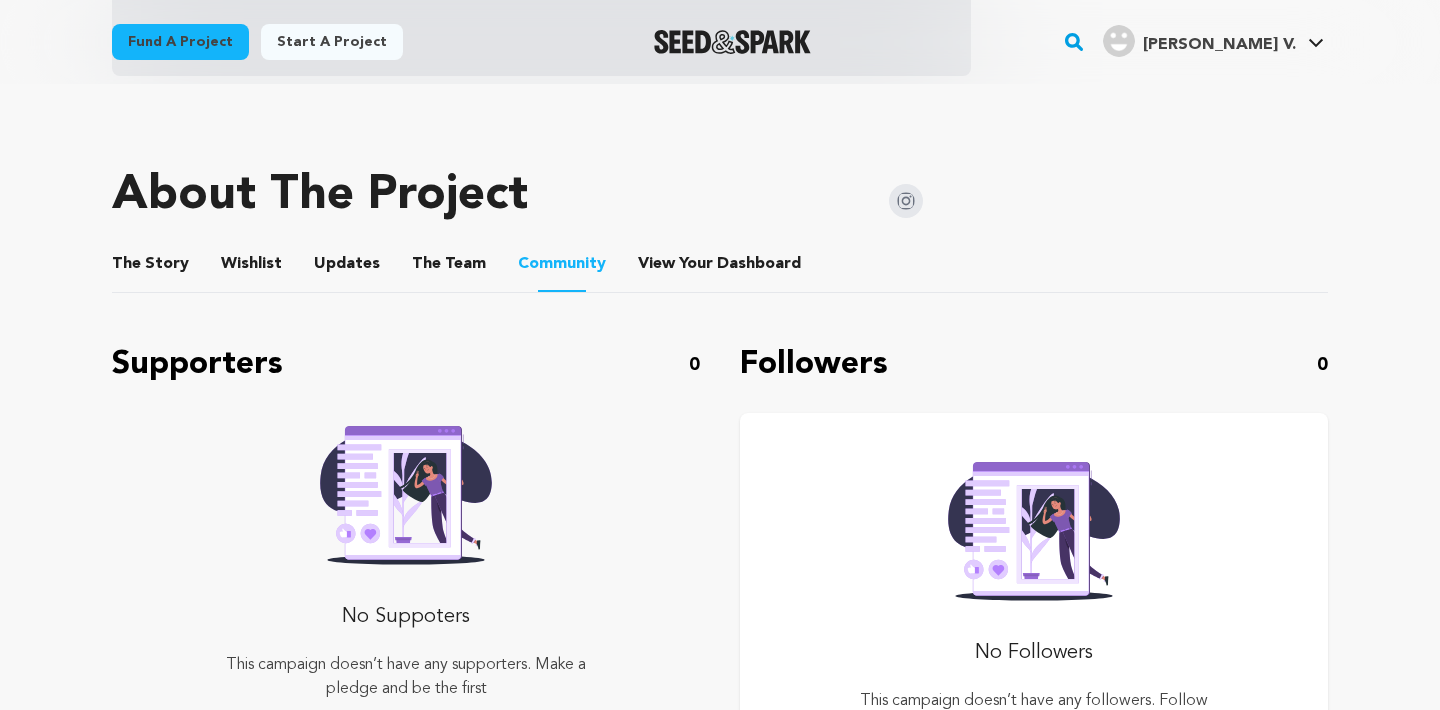 click on "View Your Dashboard" at bounding box center [662, 268] 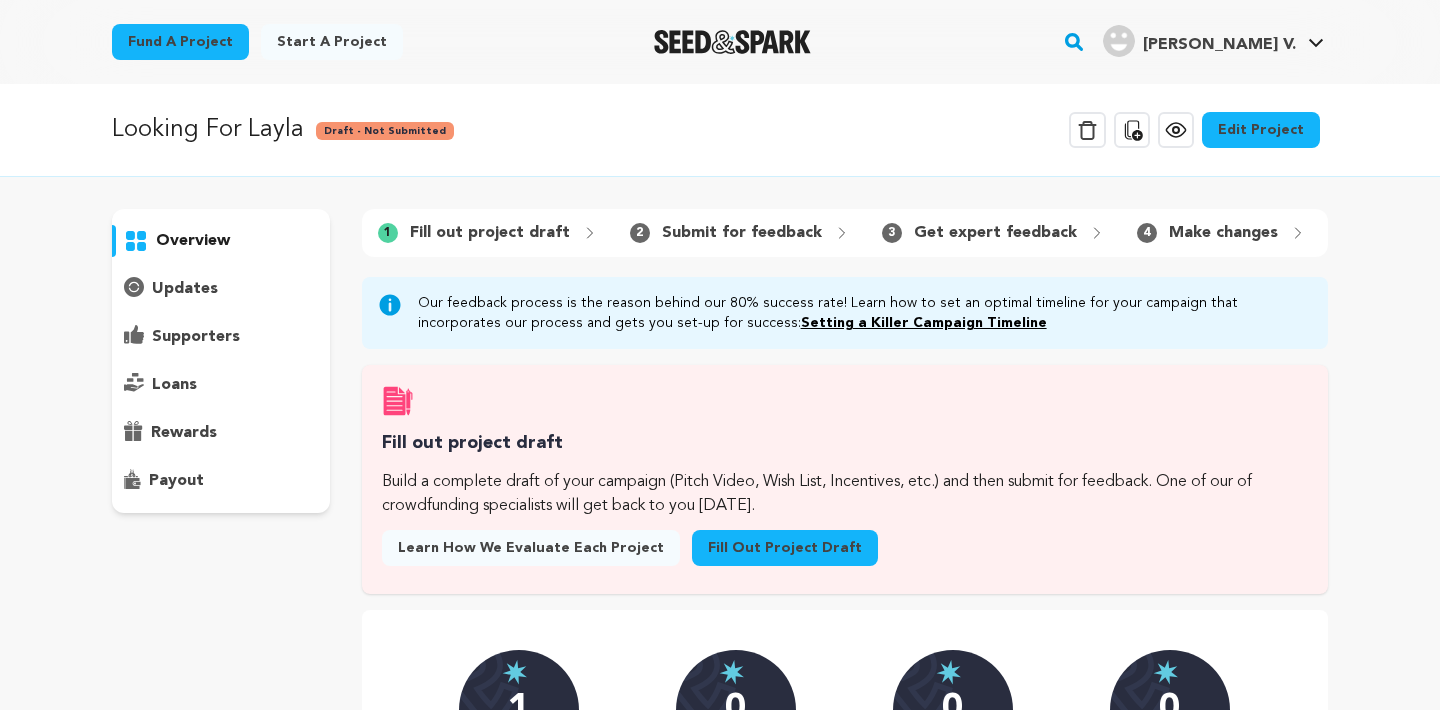 click on "1
Fill out project draft
2
Submit for feedback
3
Get expert feedback
4 5" at bounding box center [845, 531] 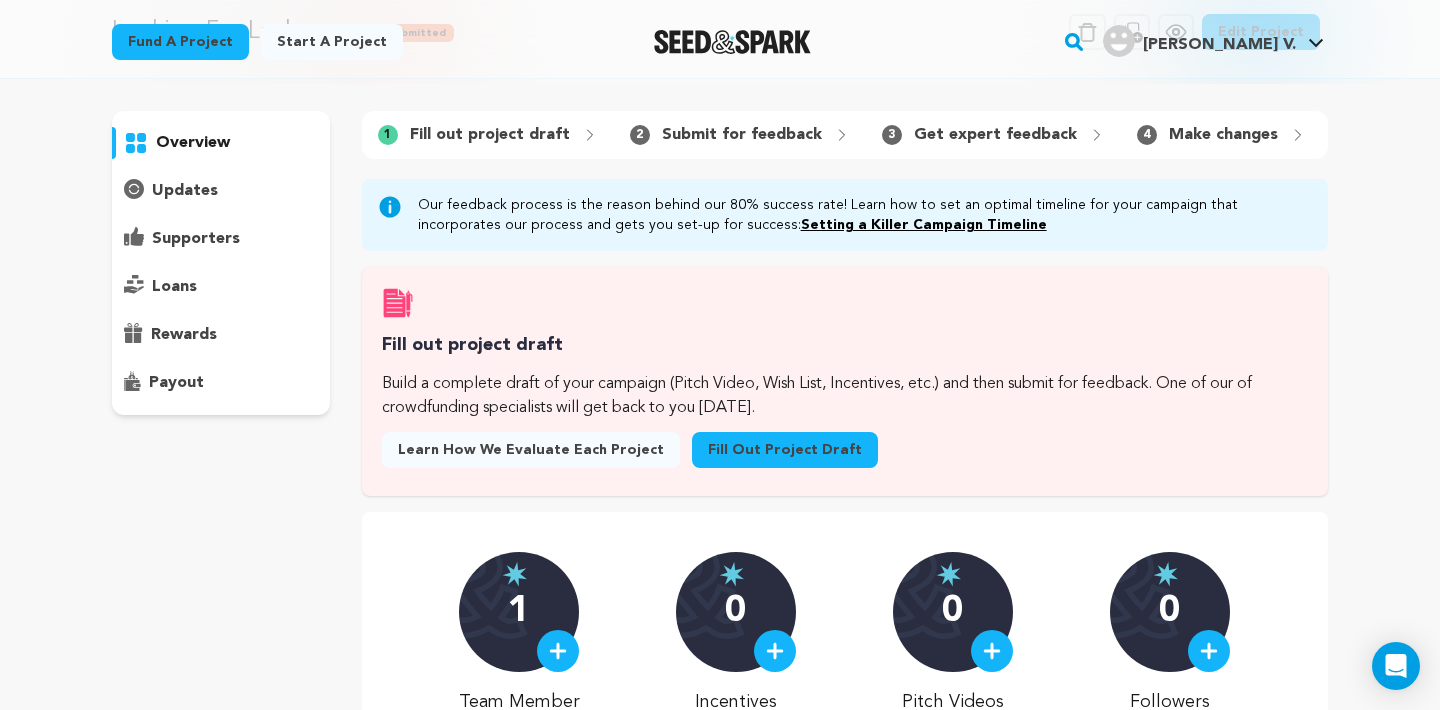 scroll, scrollTop: 0, scrollLeft: 0, axis: both 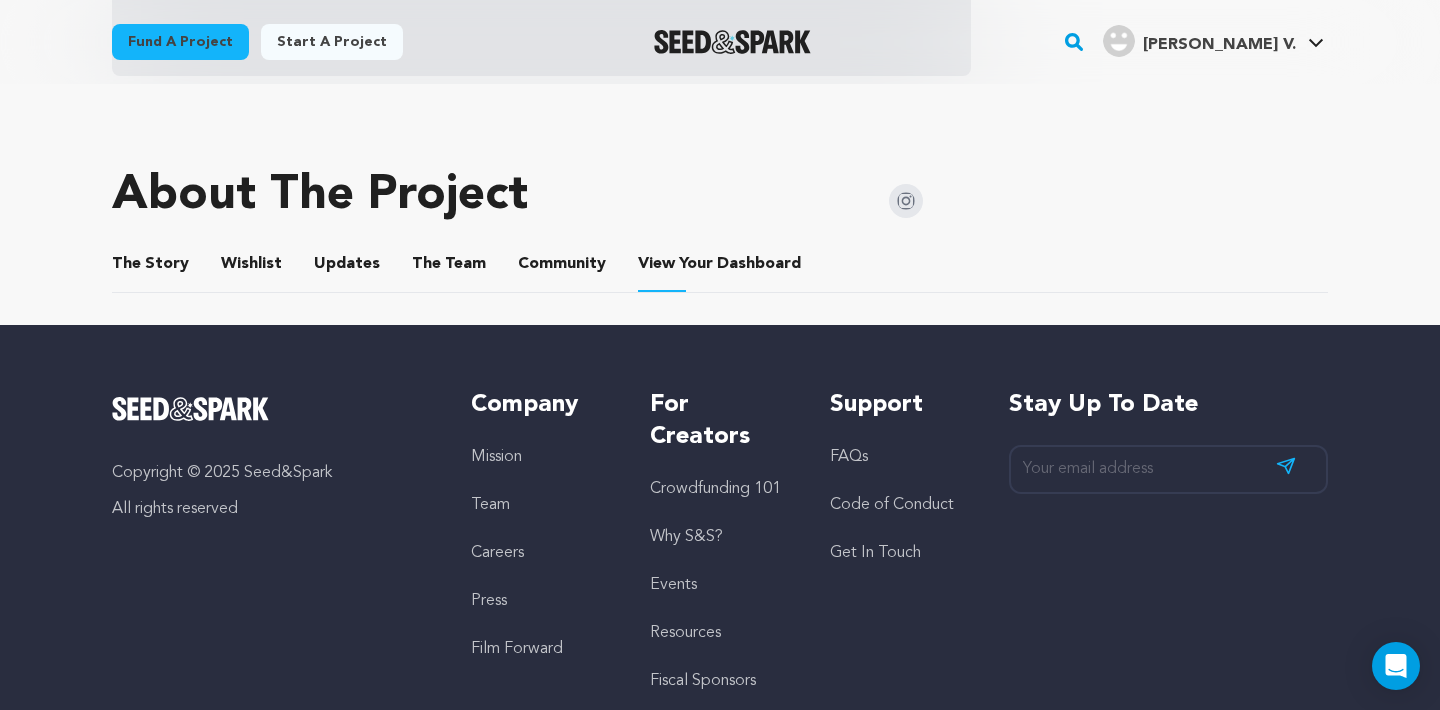 click on "View Your Dashboard
View   Your   Dashboard" at bounding box center [721, 264] 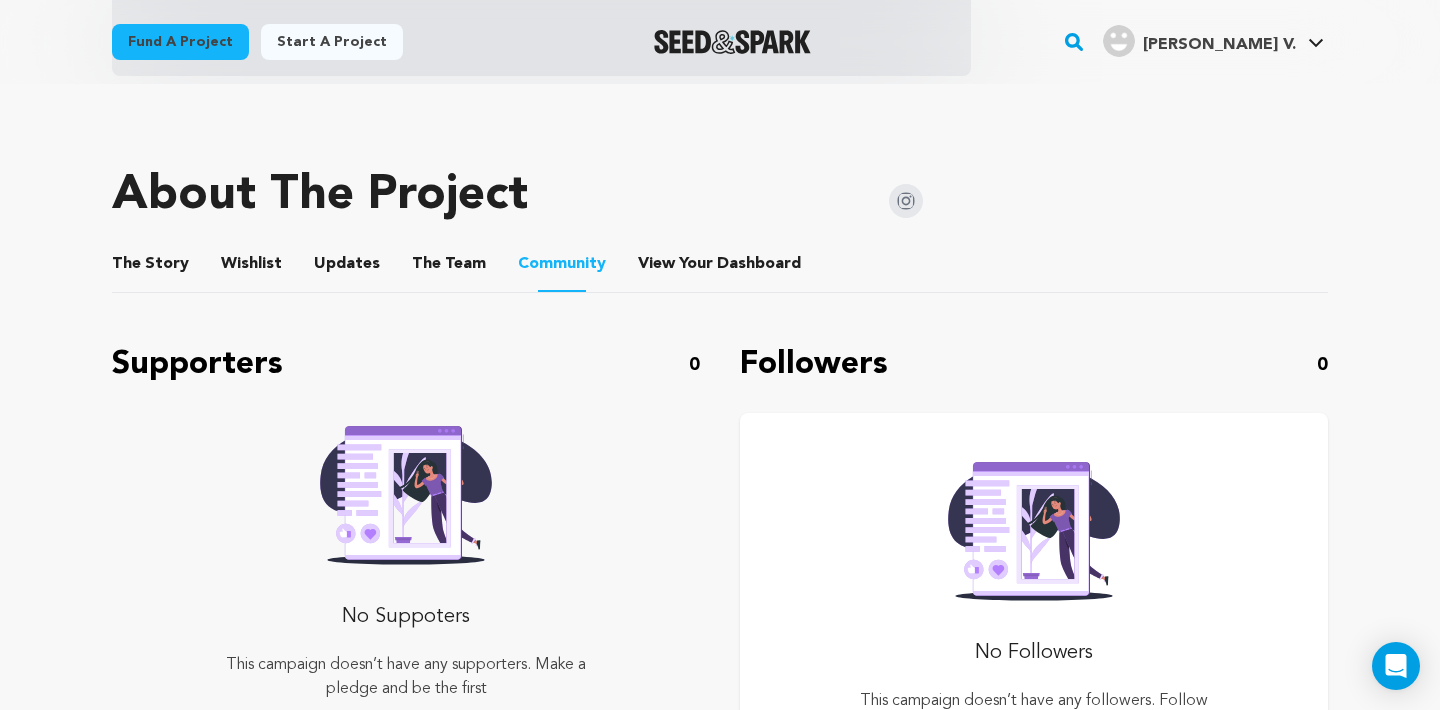 click on "View Your Dashboard" at bounding box center (662, 268) 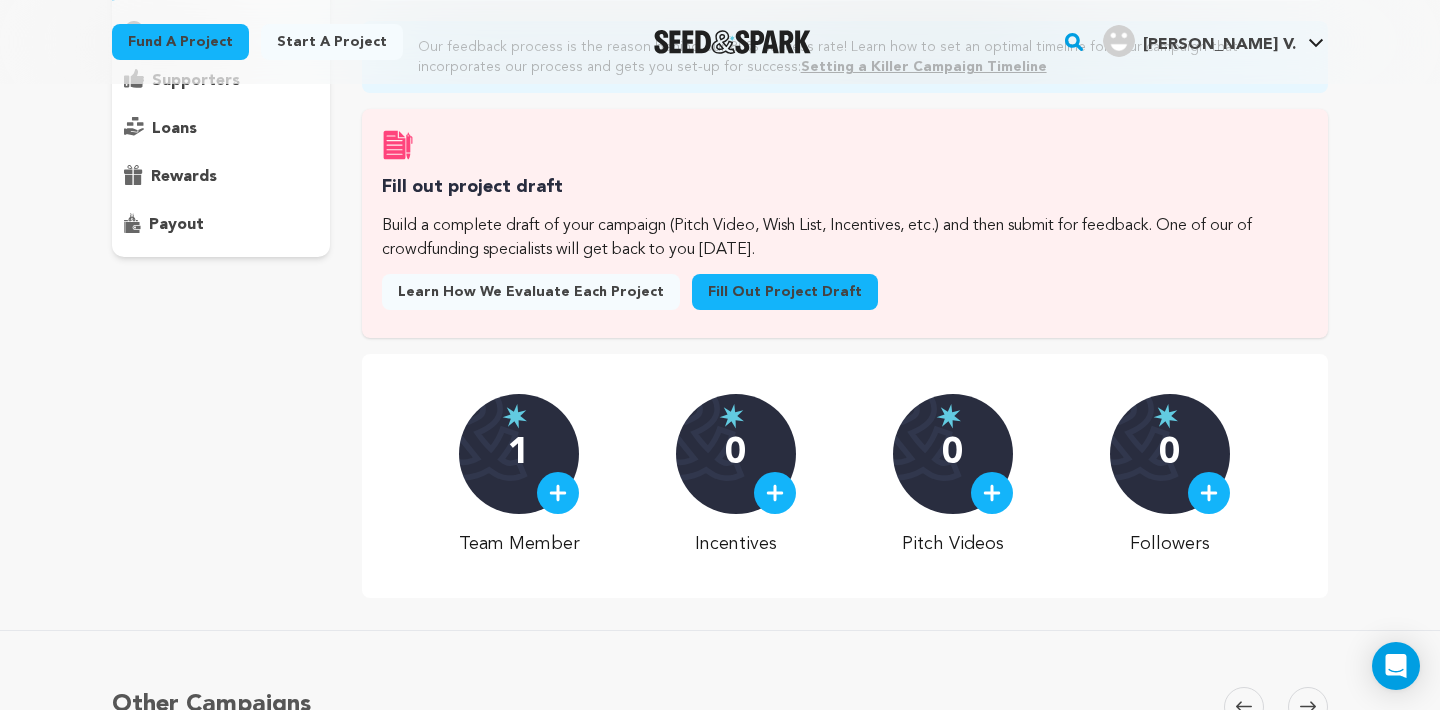 scroll, scrollTop: 319, scrollLeft: 0, axis: vertical 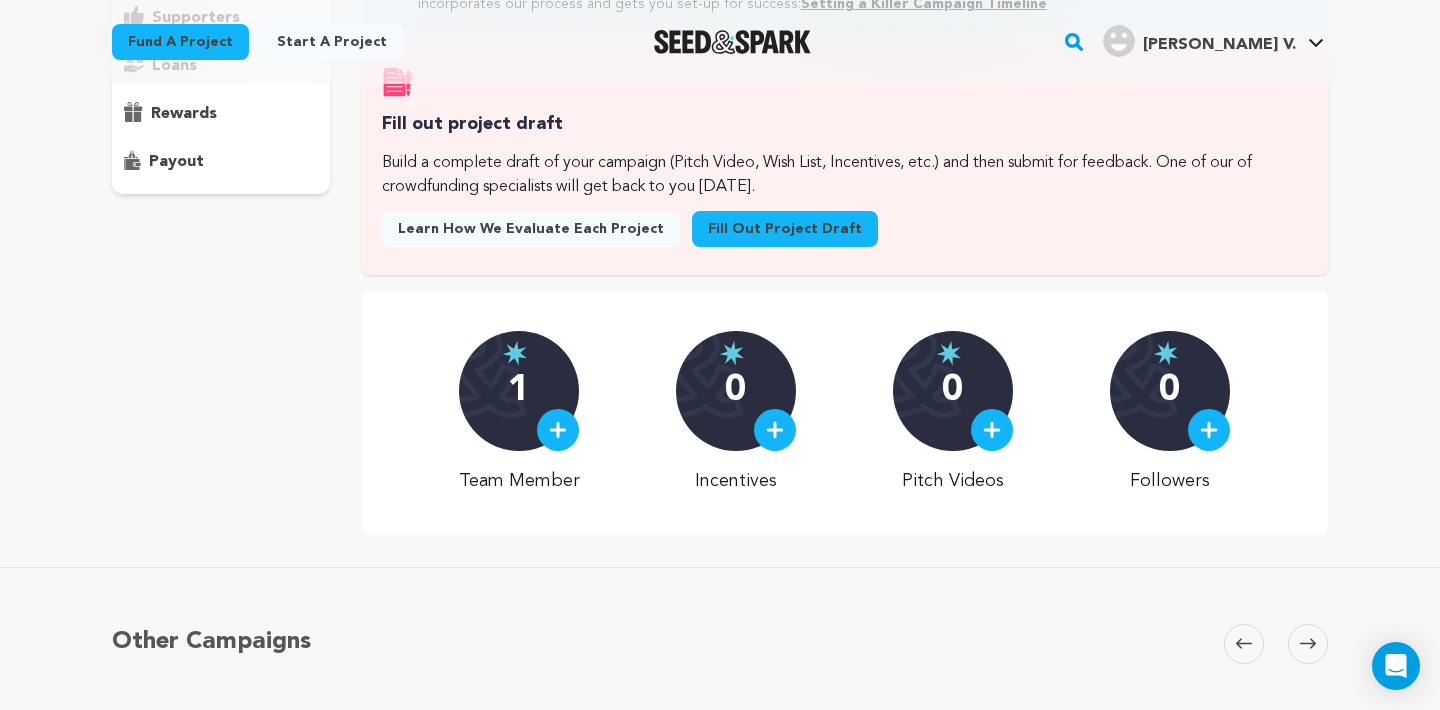 click at bounding box center [775, 430] 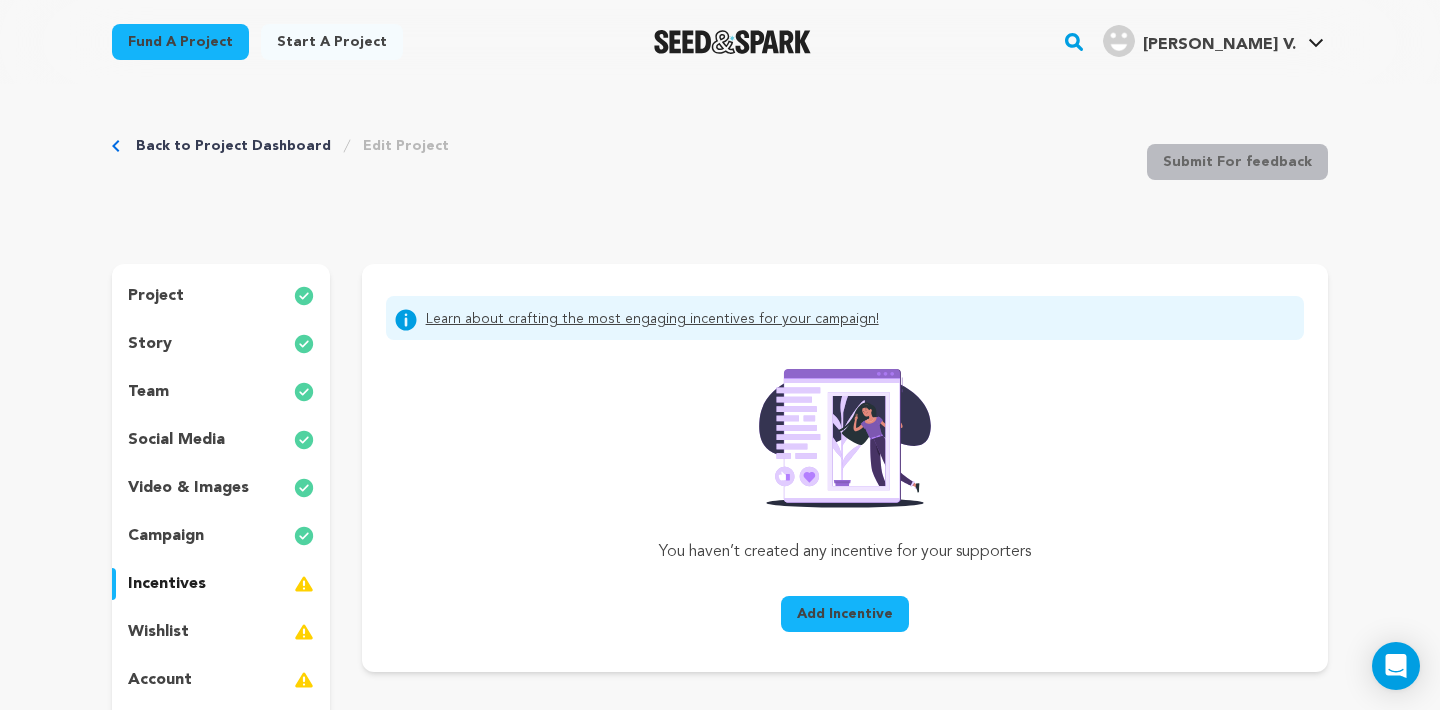 scroll, scrollTop: 261, scrollLeft: 0, axis: vertical 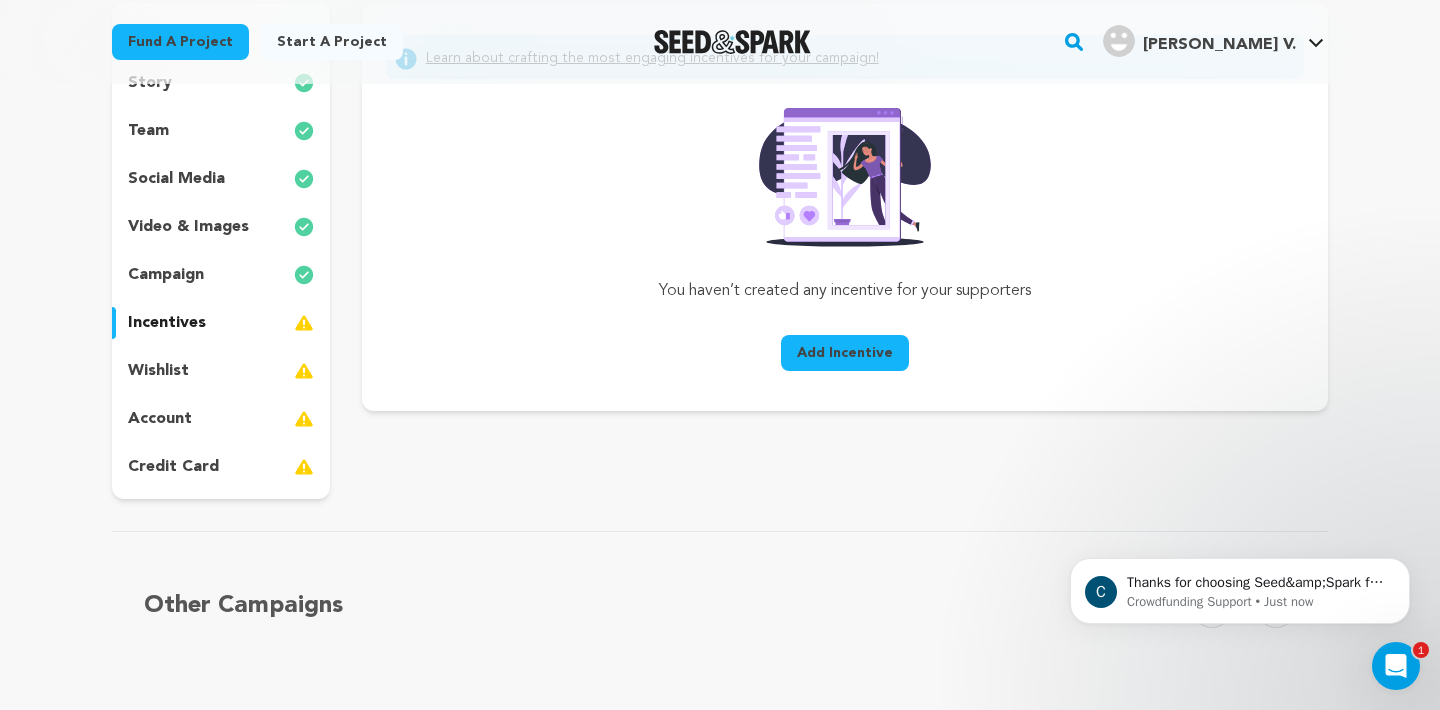 click on "Add Incentive" at bounding box center (845, 353) 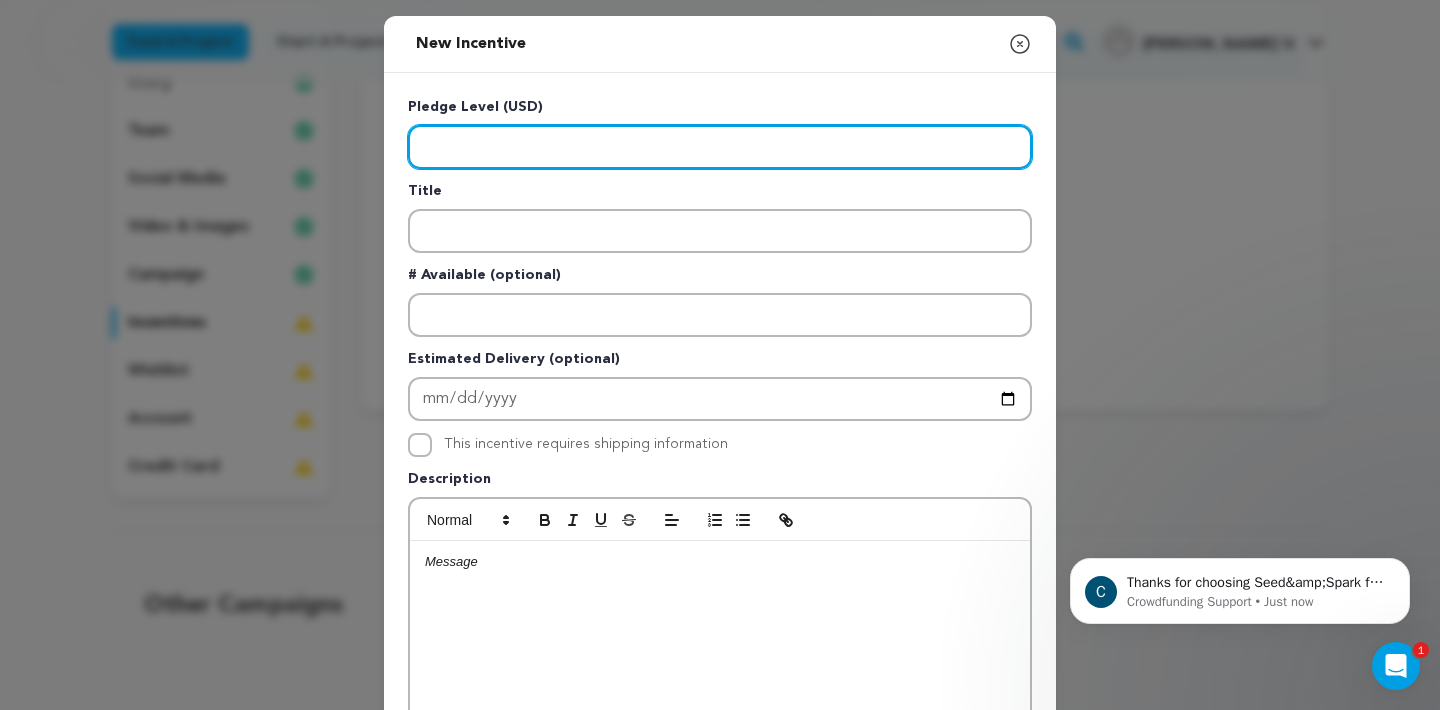 click at bounding box center [720, 147] 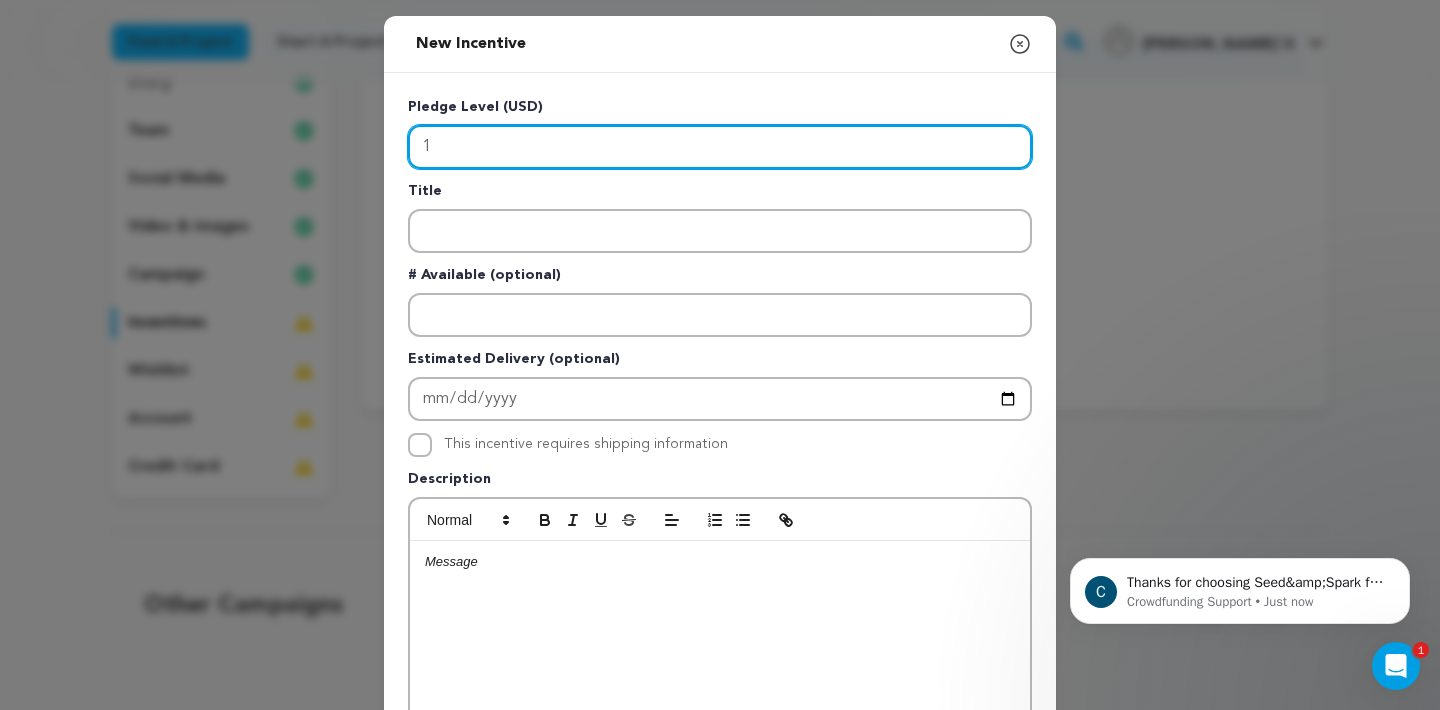 type on "1" 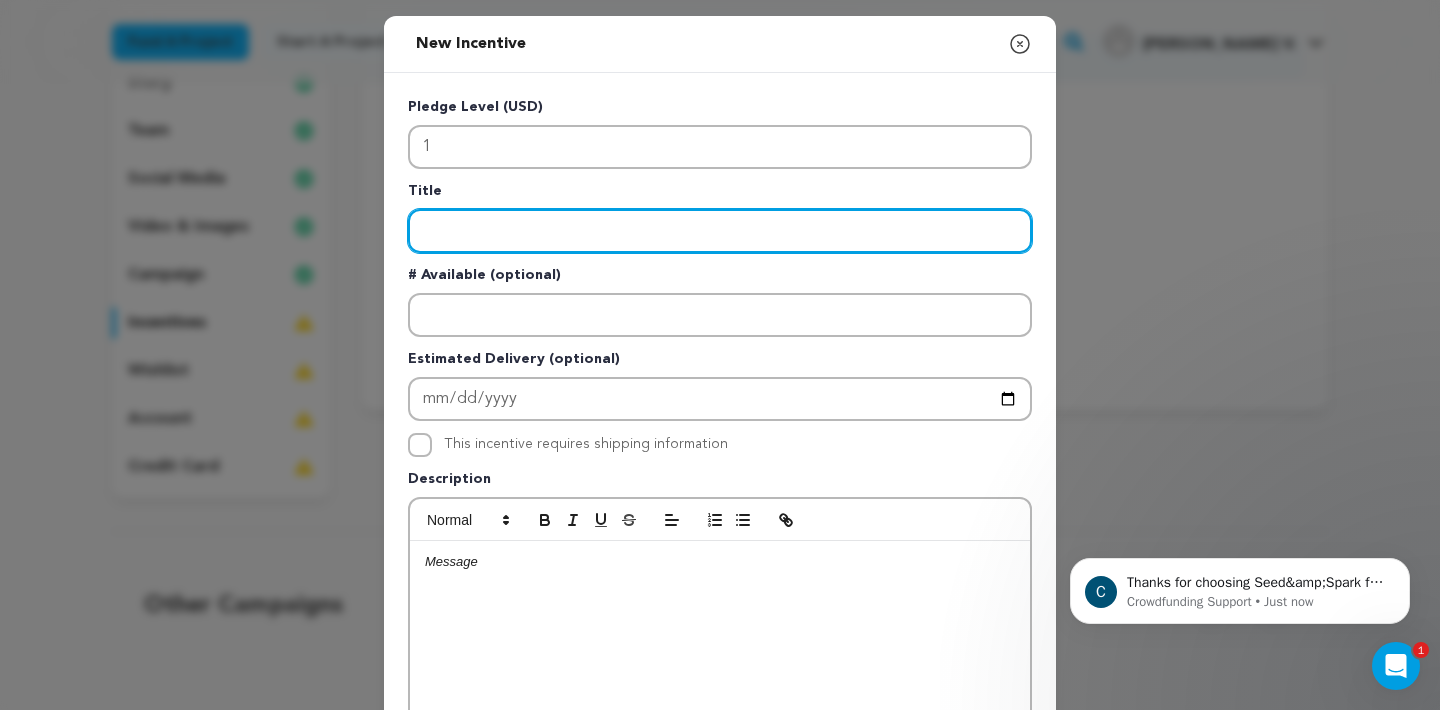 click at bounding box center [720, 231] 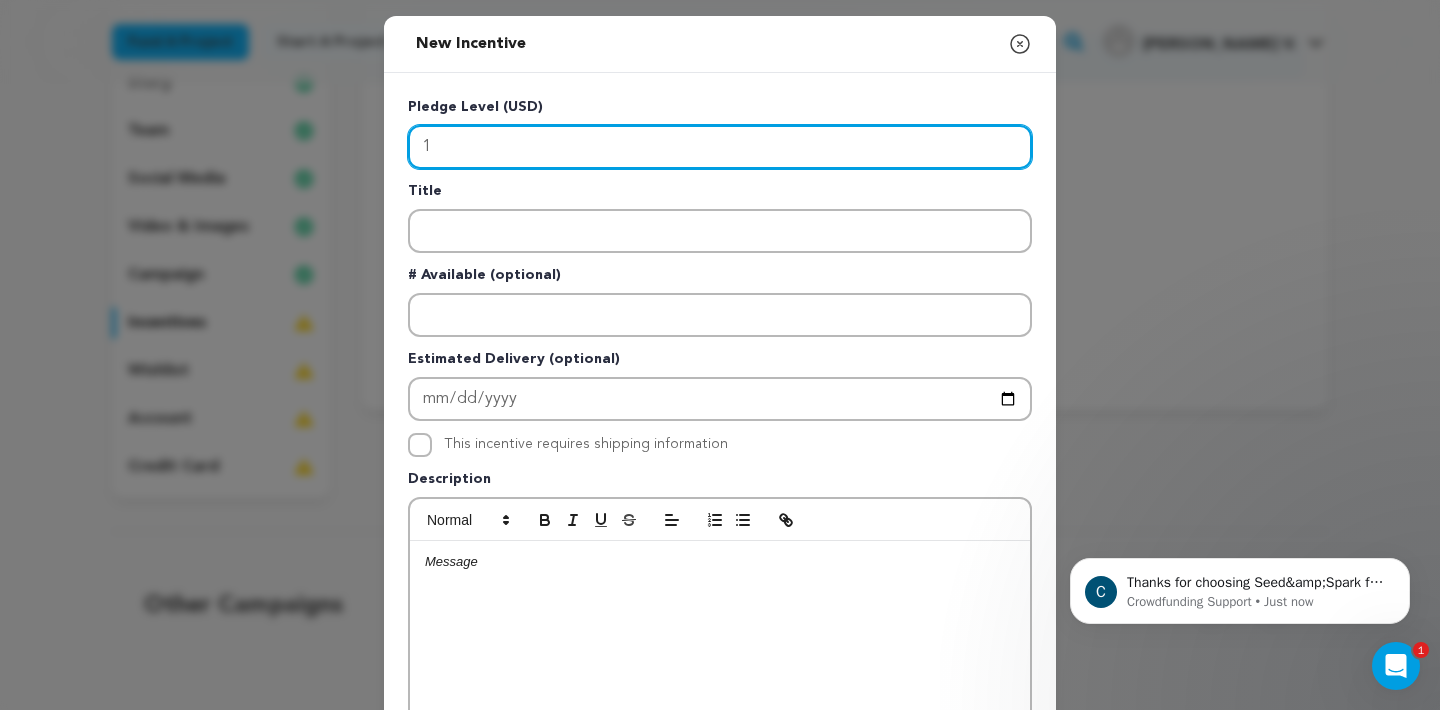 click on "1" at bounding box center [720, 147] 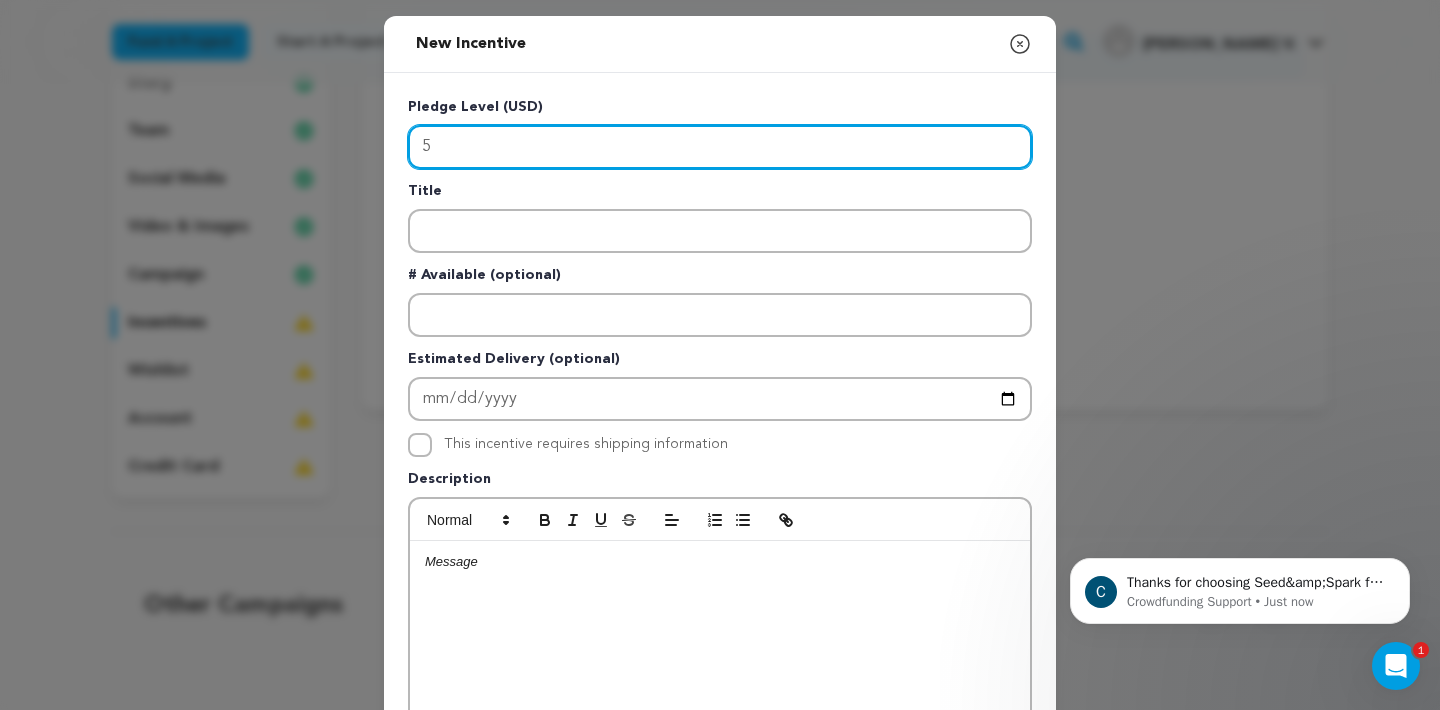 type on "5" 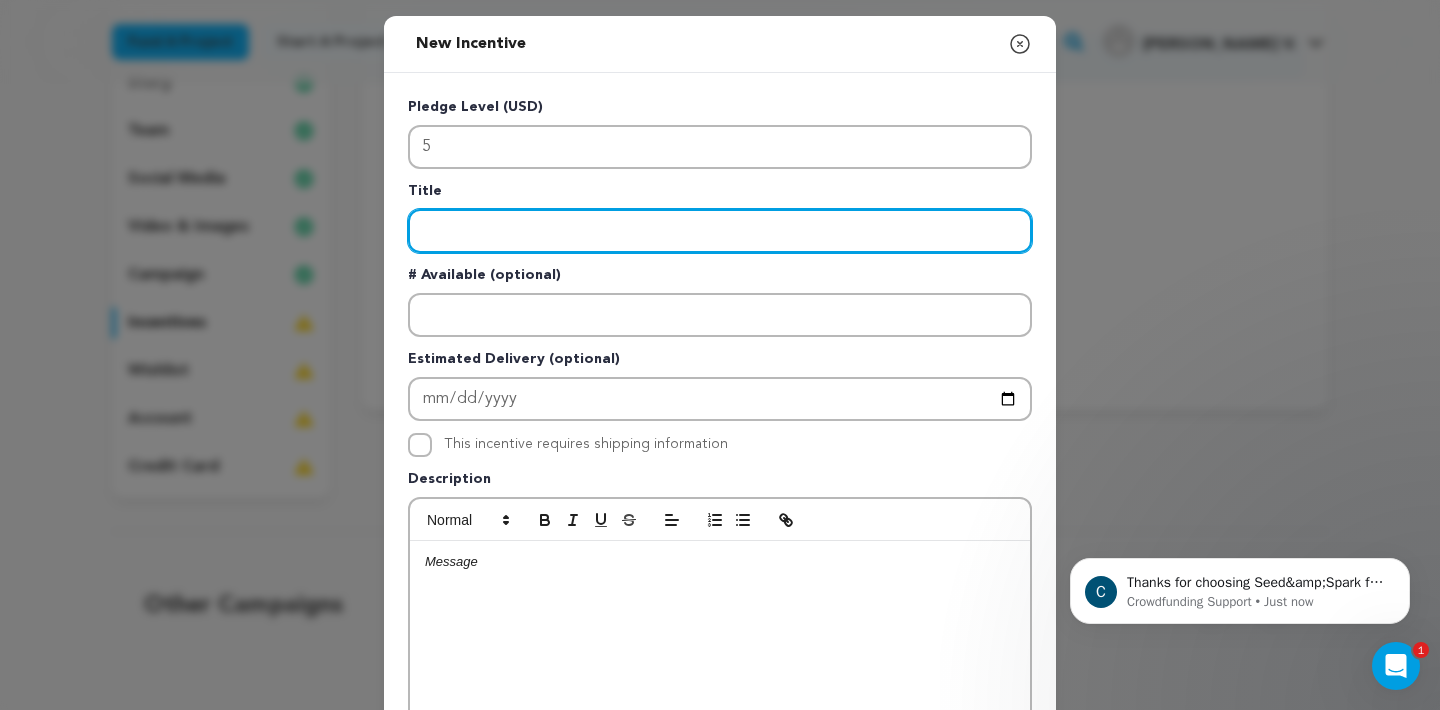 click at bounding box center [720, 231] 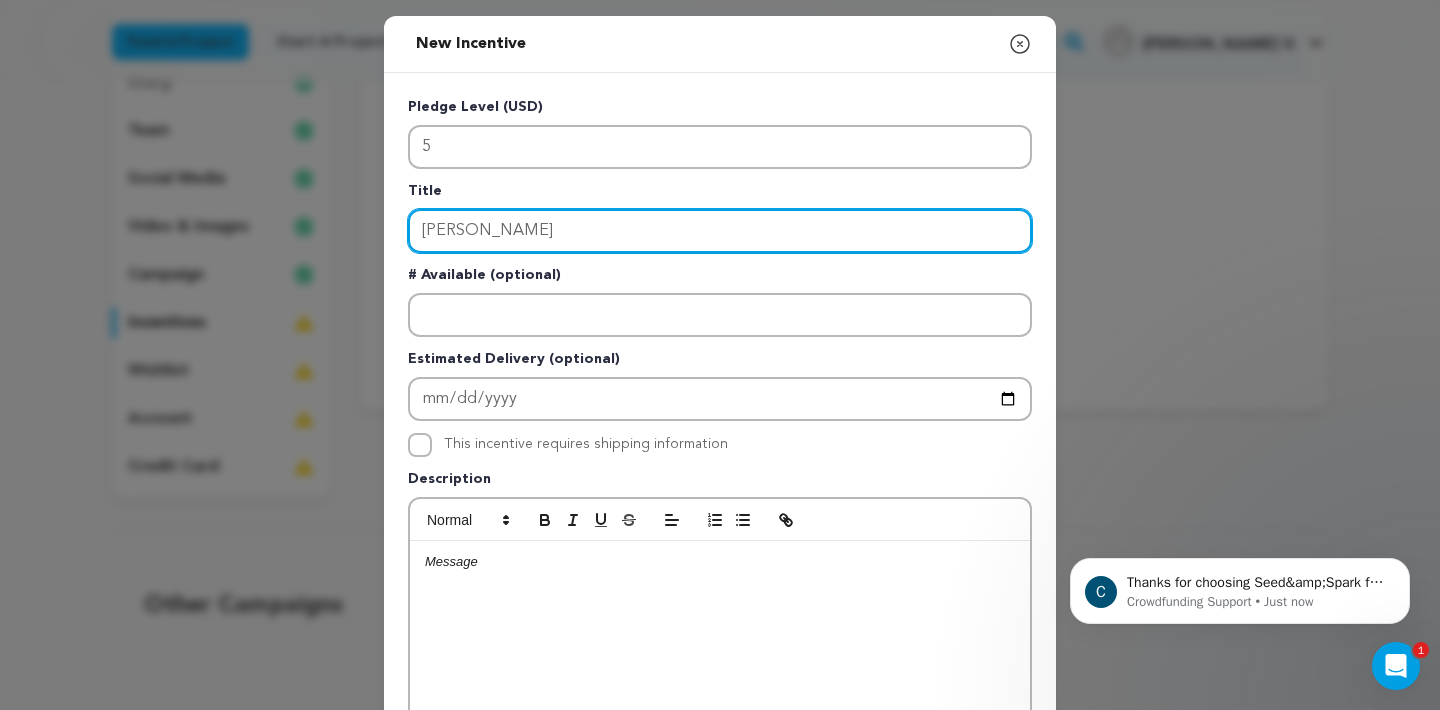 type on "Doner" 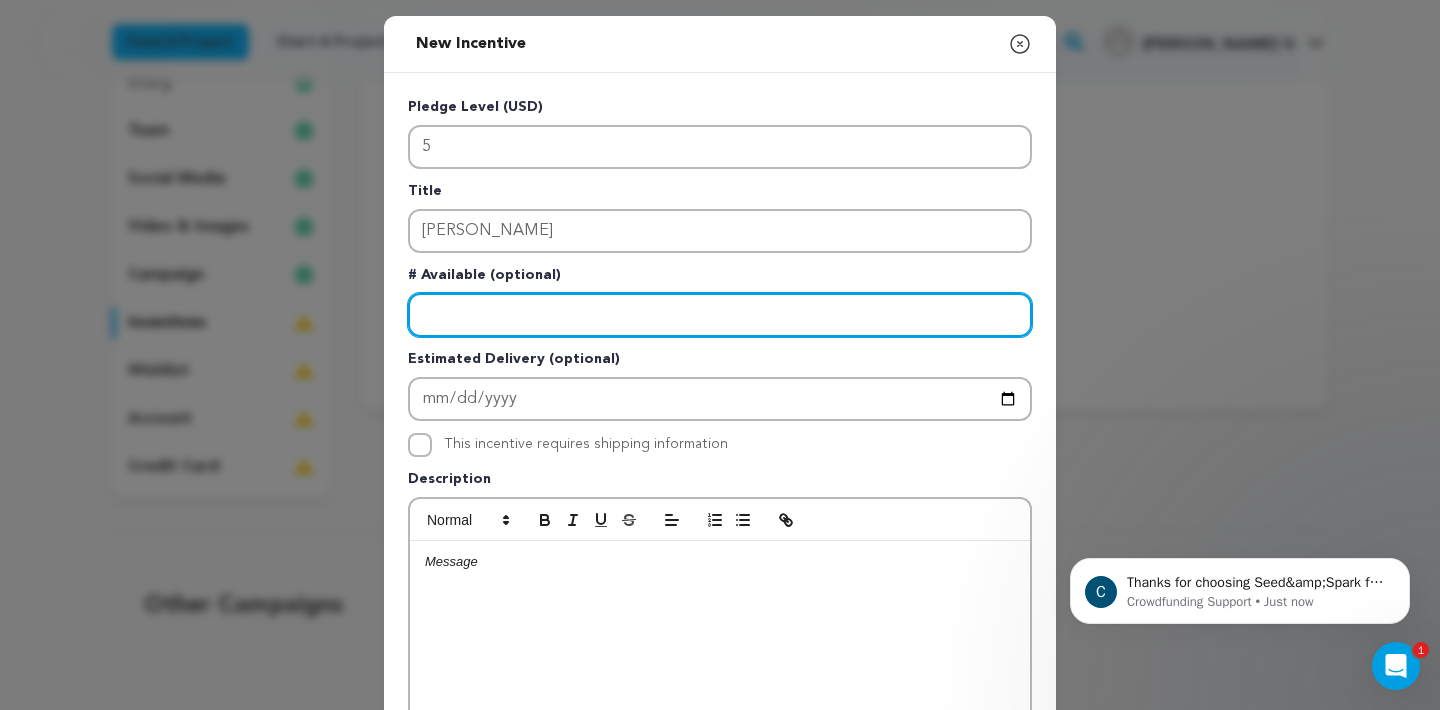 click at bounding box center [720, 315] 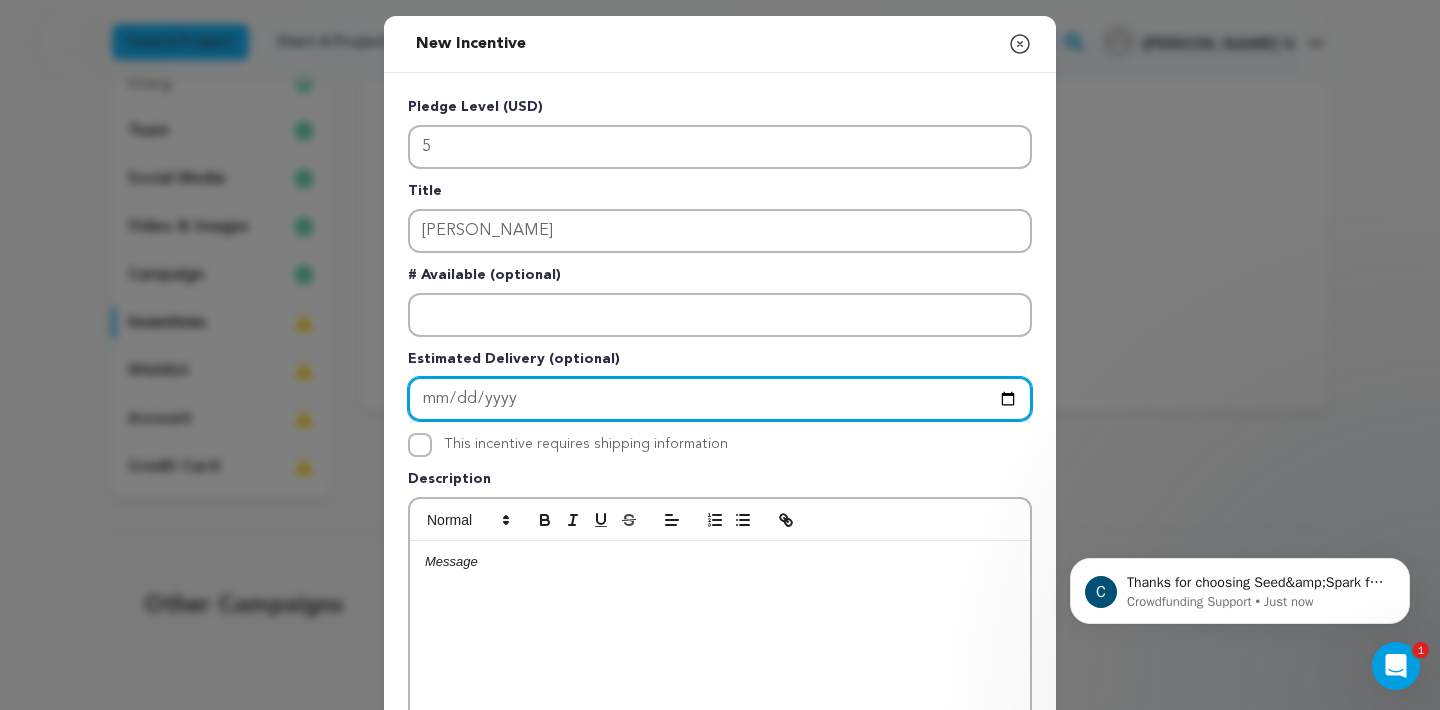 click at bounding box center (720, 399) 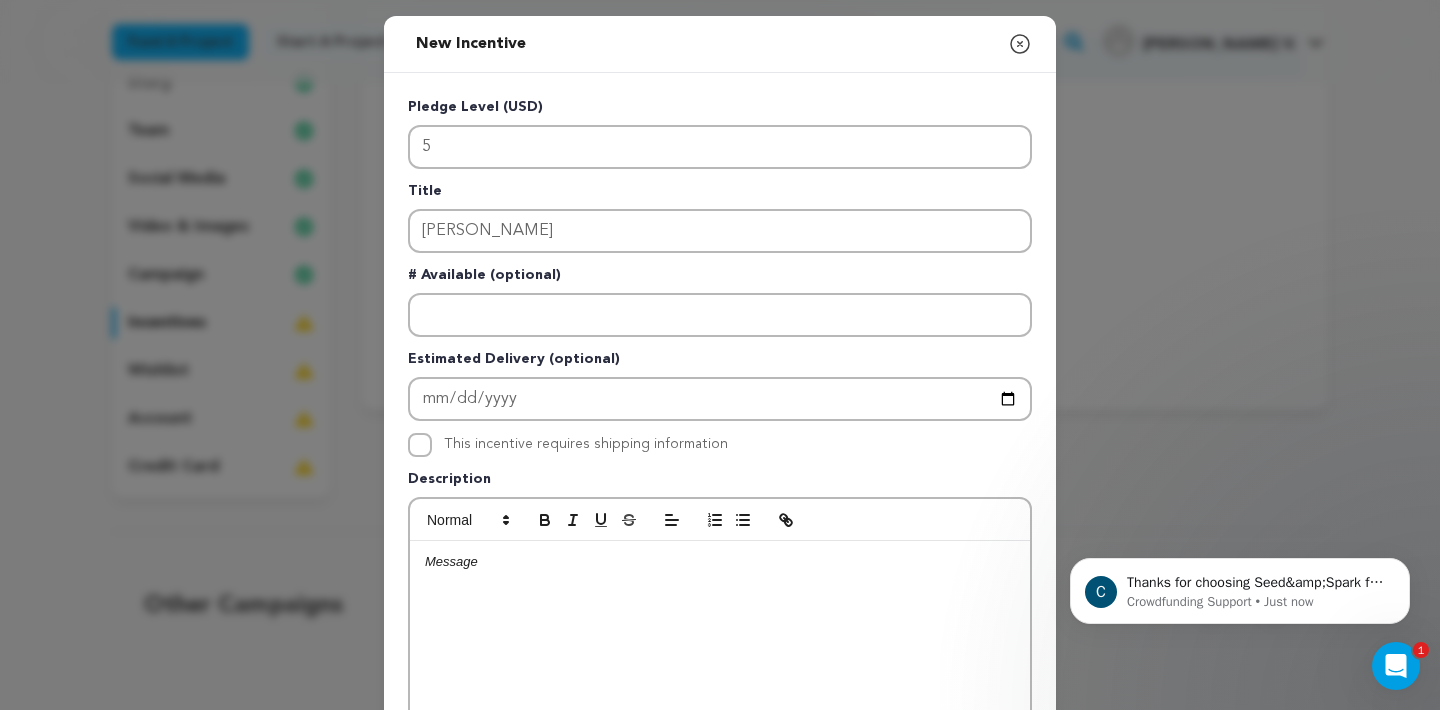 click on "Pledge Level (USD)
5
Title
Doner
# Available (optional)
Estimated Delivery (optional)
This incentive requires shipping information" at bounding box center [720, 519] 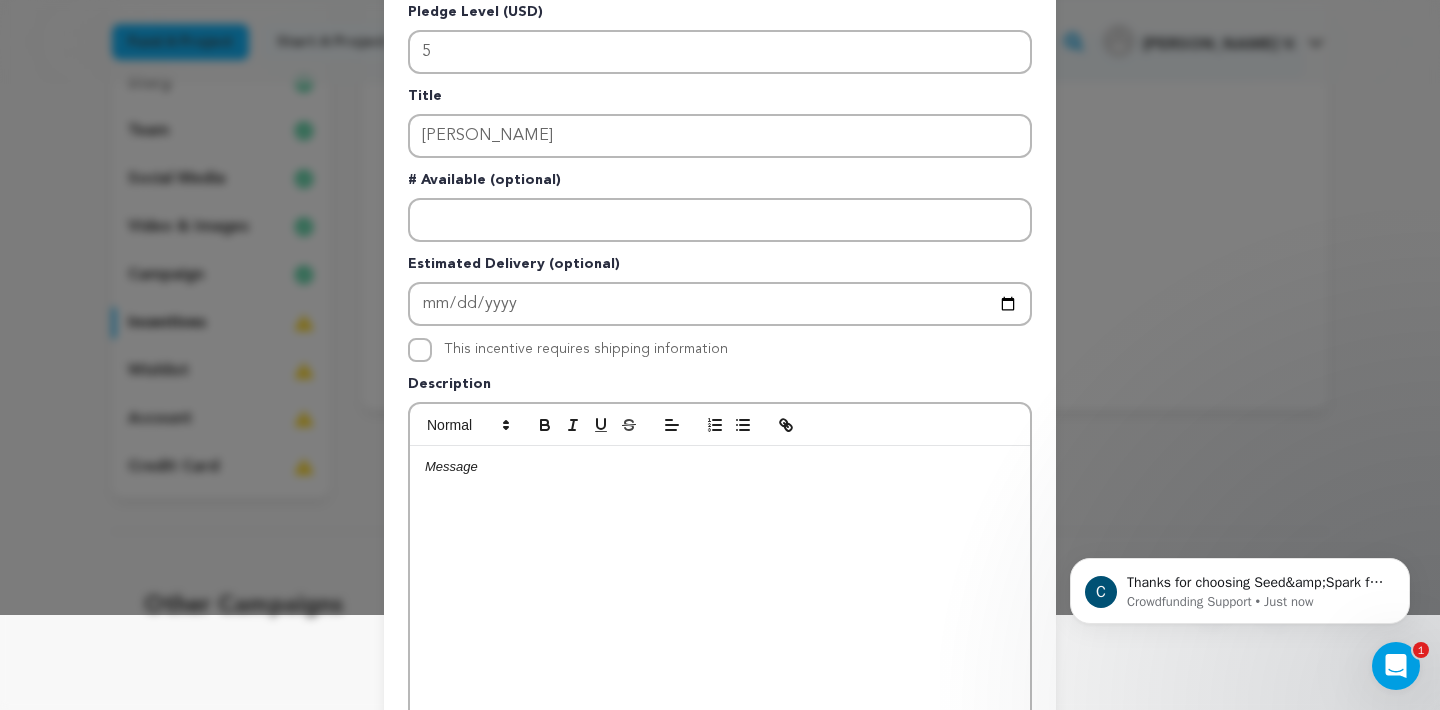 click at bounding box center [720, 596] 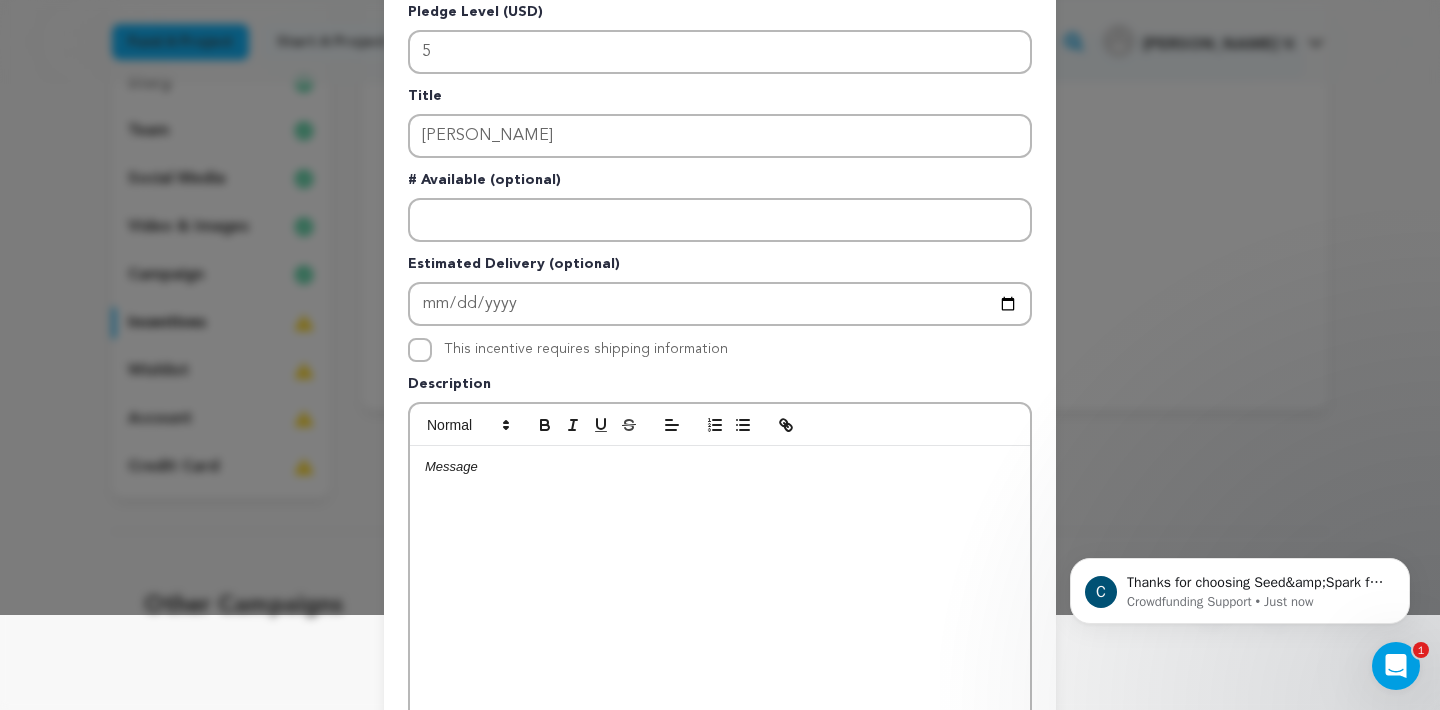 type 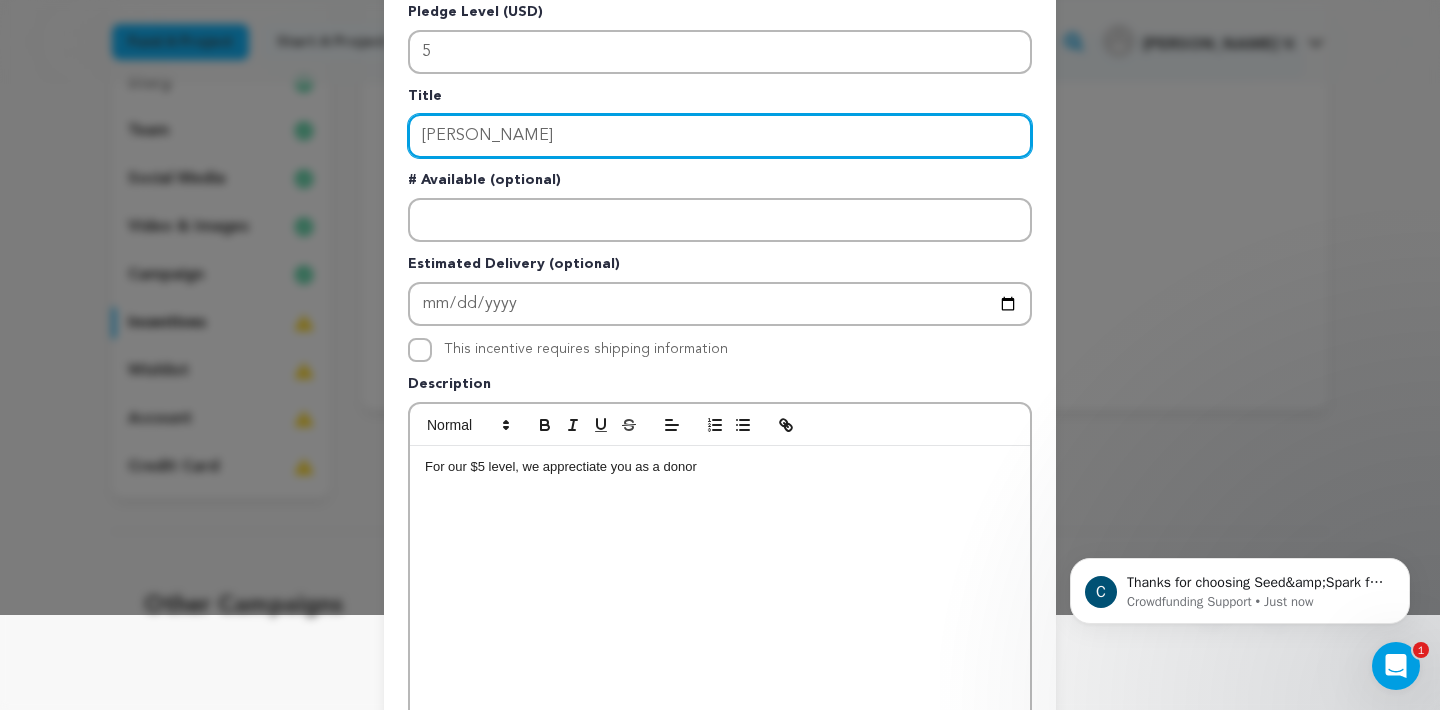 click on "Doner" at bounding box center (720, 136) 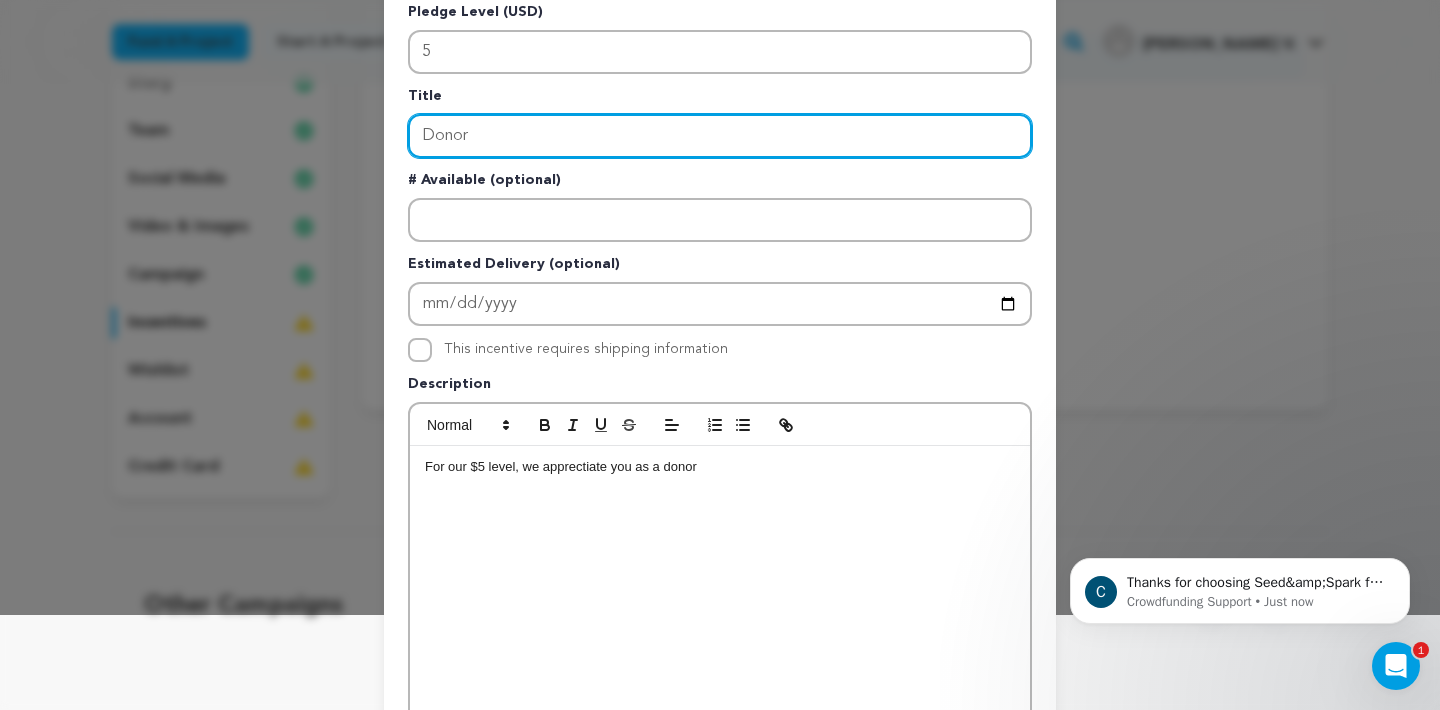 type on "Donor" 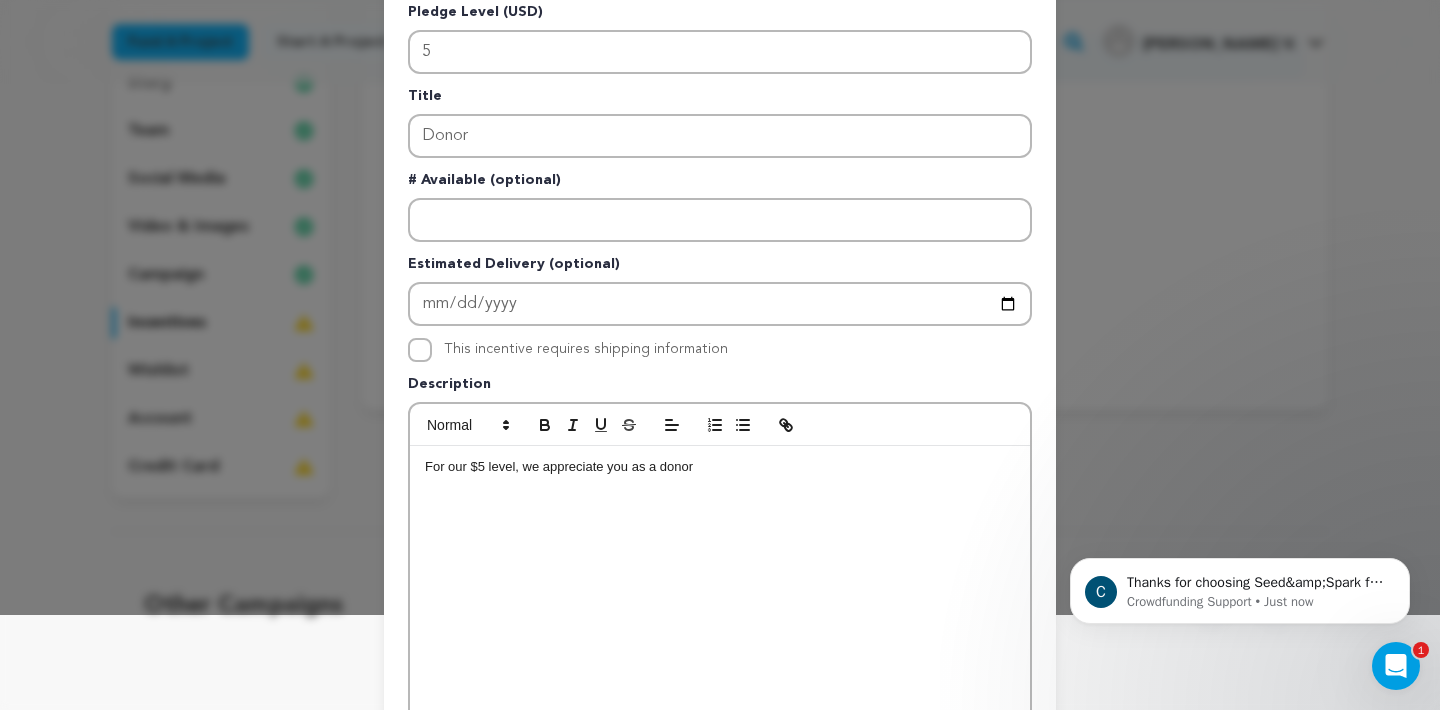 click on "For our $5 level, we appreciate you as a donor" at bounding box center [720, 467] 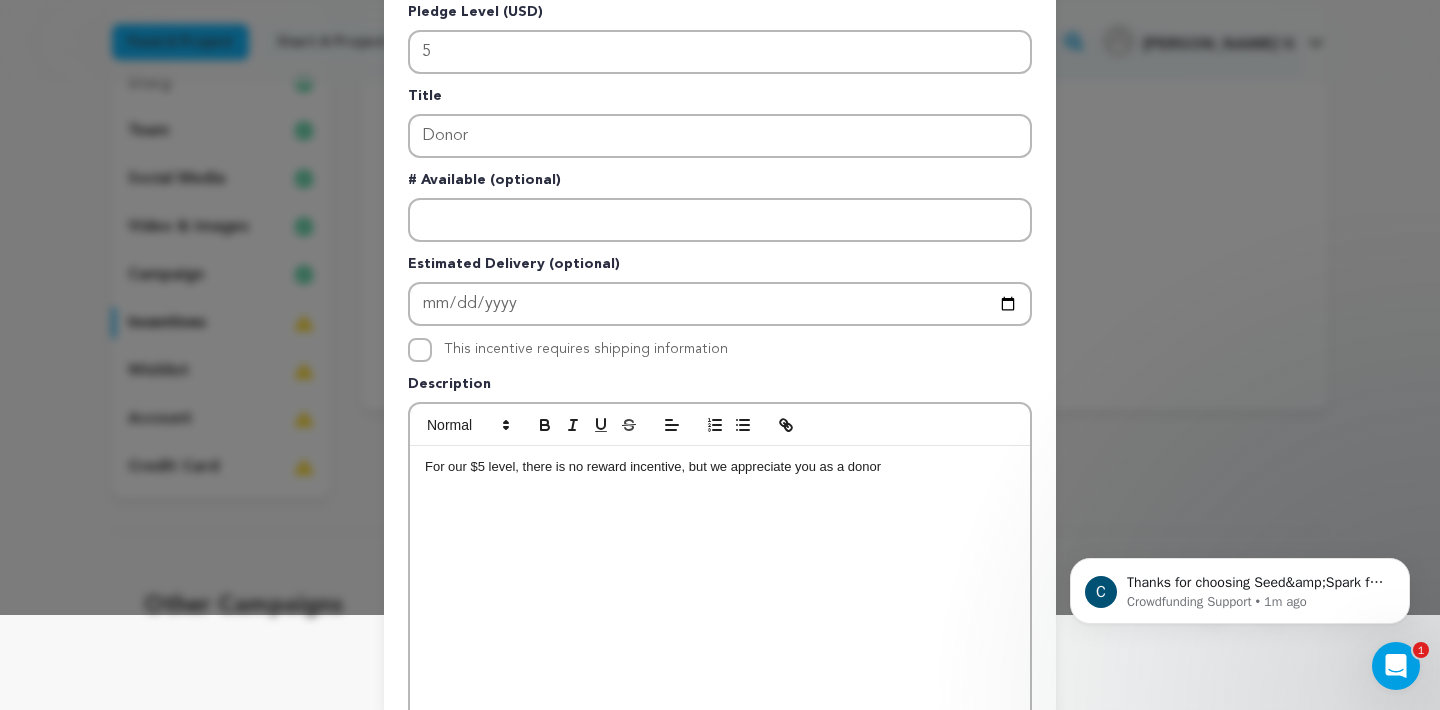 click on "For our $5 level, there is no reward incentive, but we appreciate you as a donor" at bounding box center [720, 467] 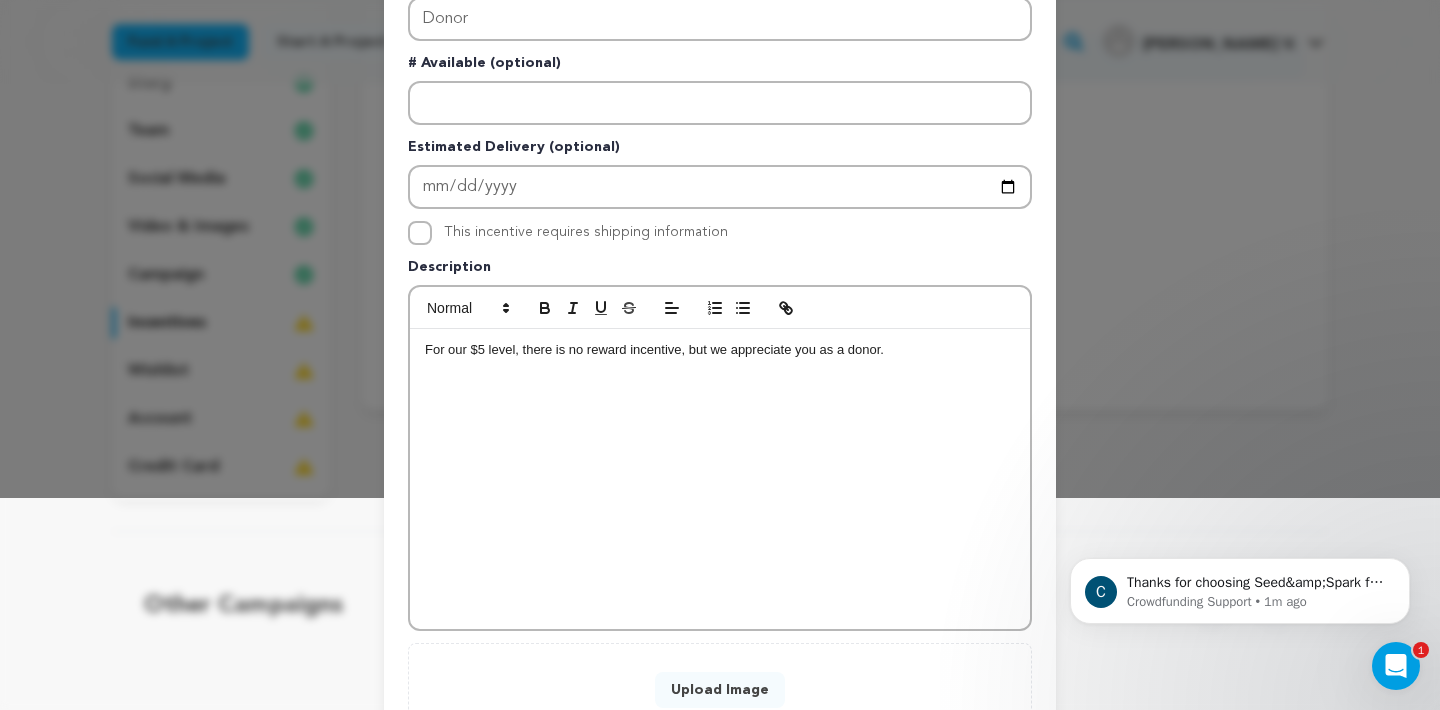 scroll, scrollTop: 363, scrollLeft: 0, axis: vertical 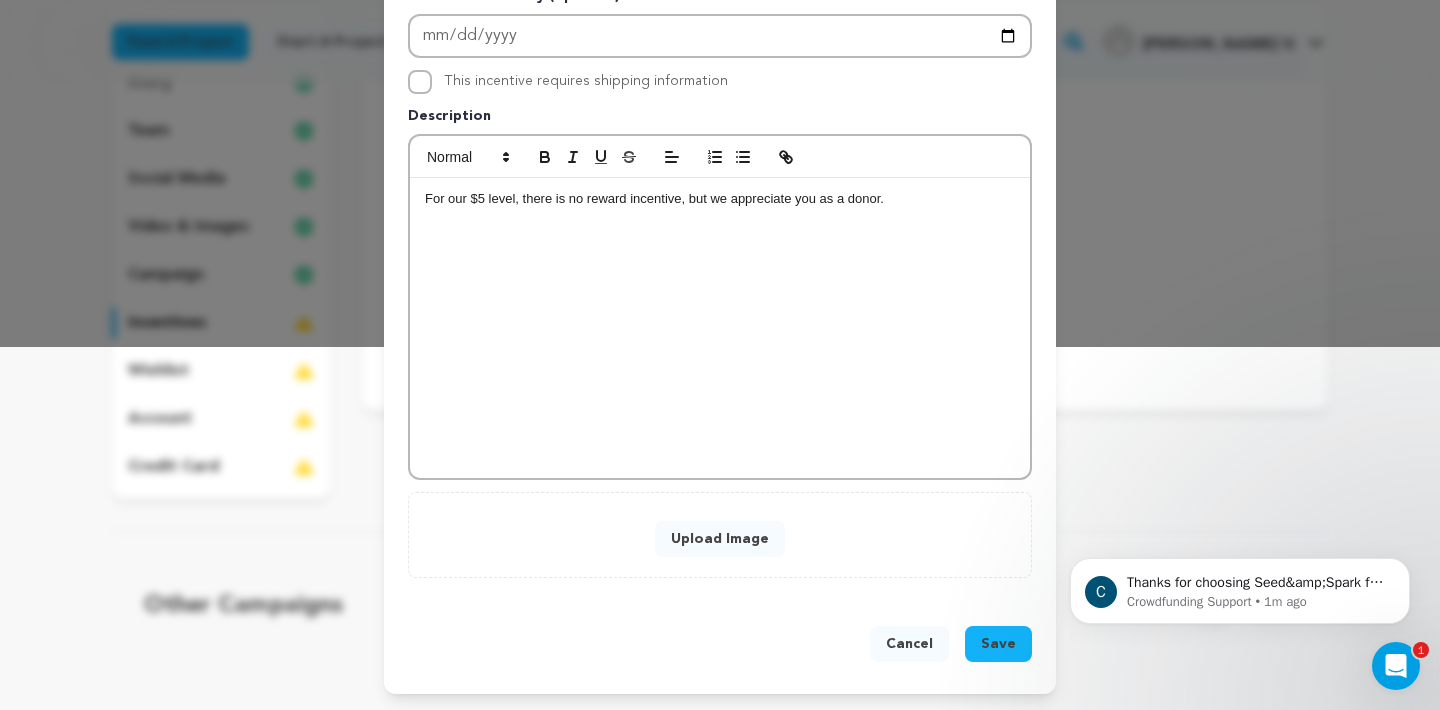 click on "Save" at bounding box center (998, 644) 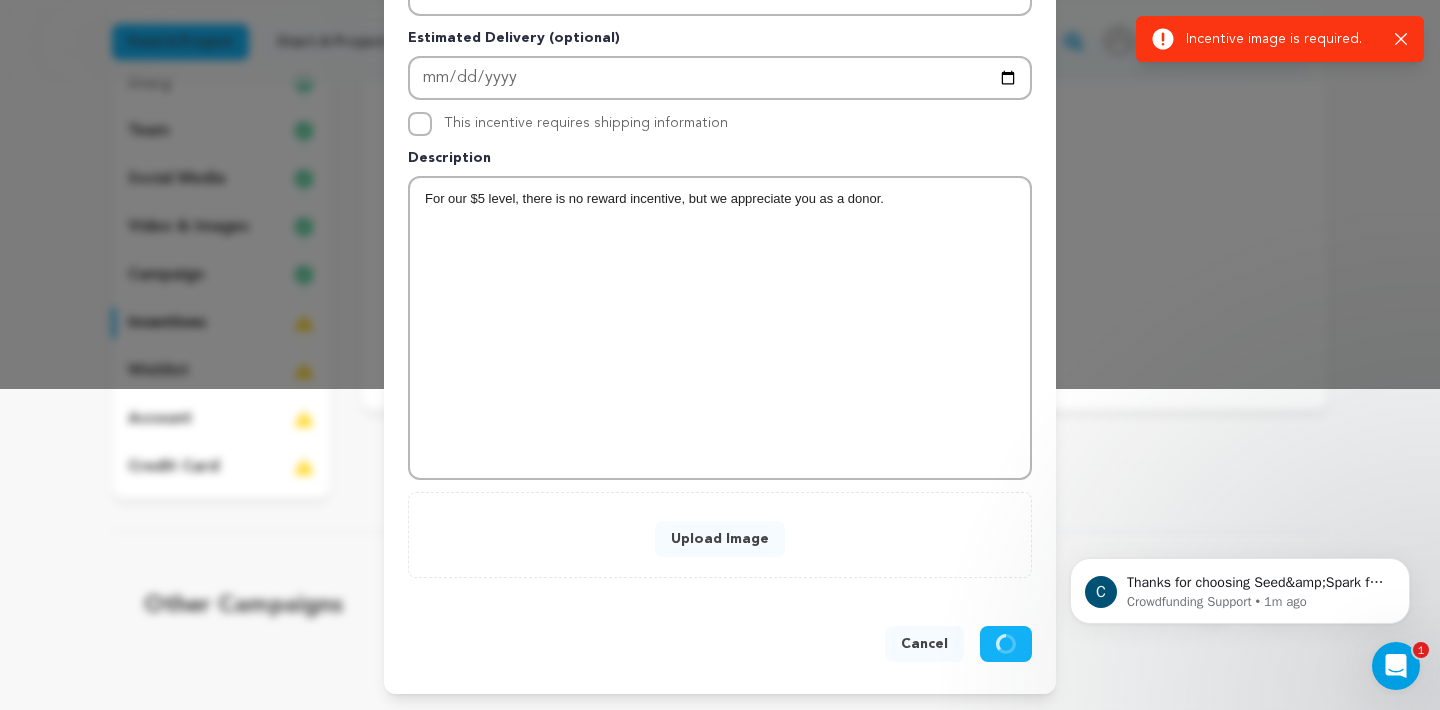 scroll, scrollTop: 321, scrollLeft: 0, axis: vertical 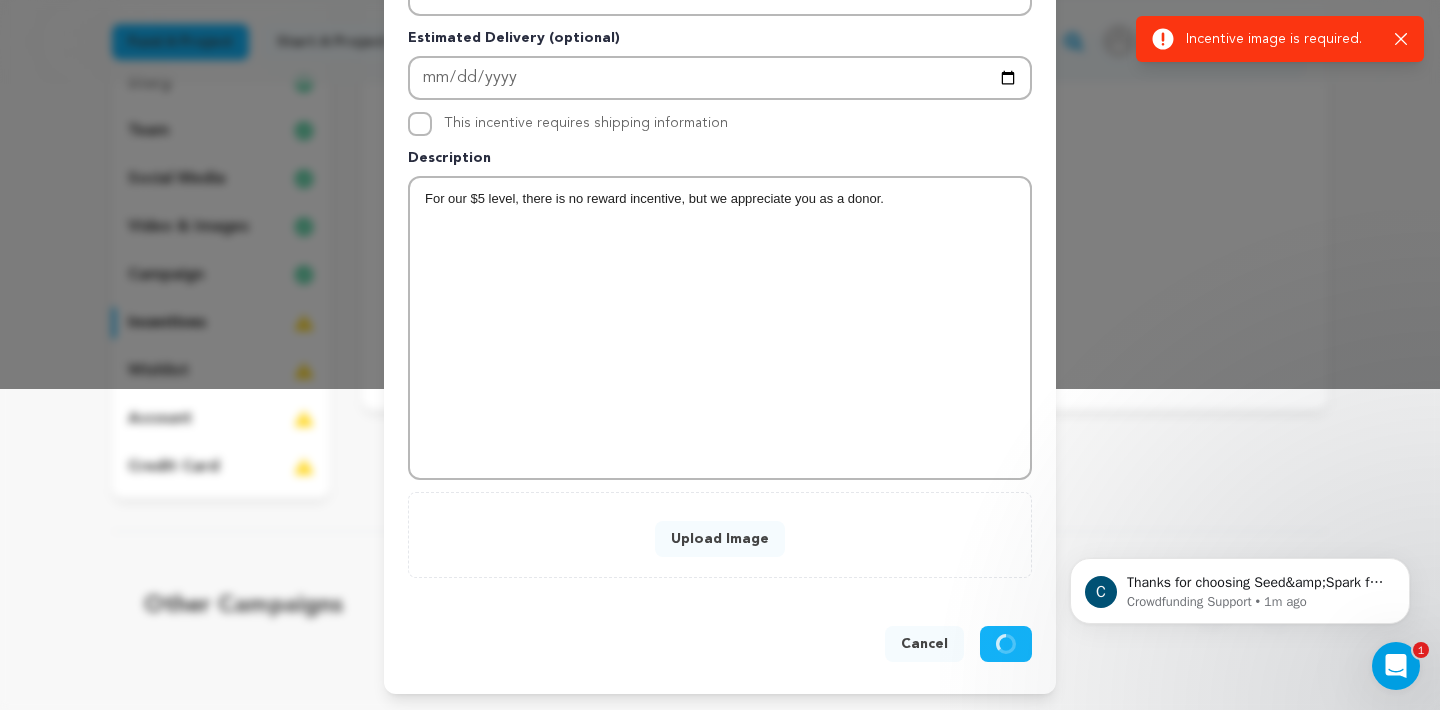 click on "Save" at bounding box center (0, 0) 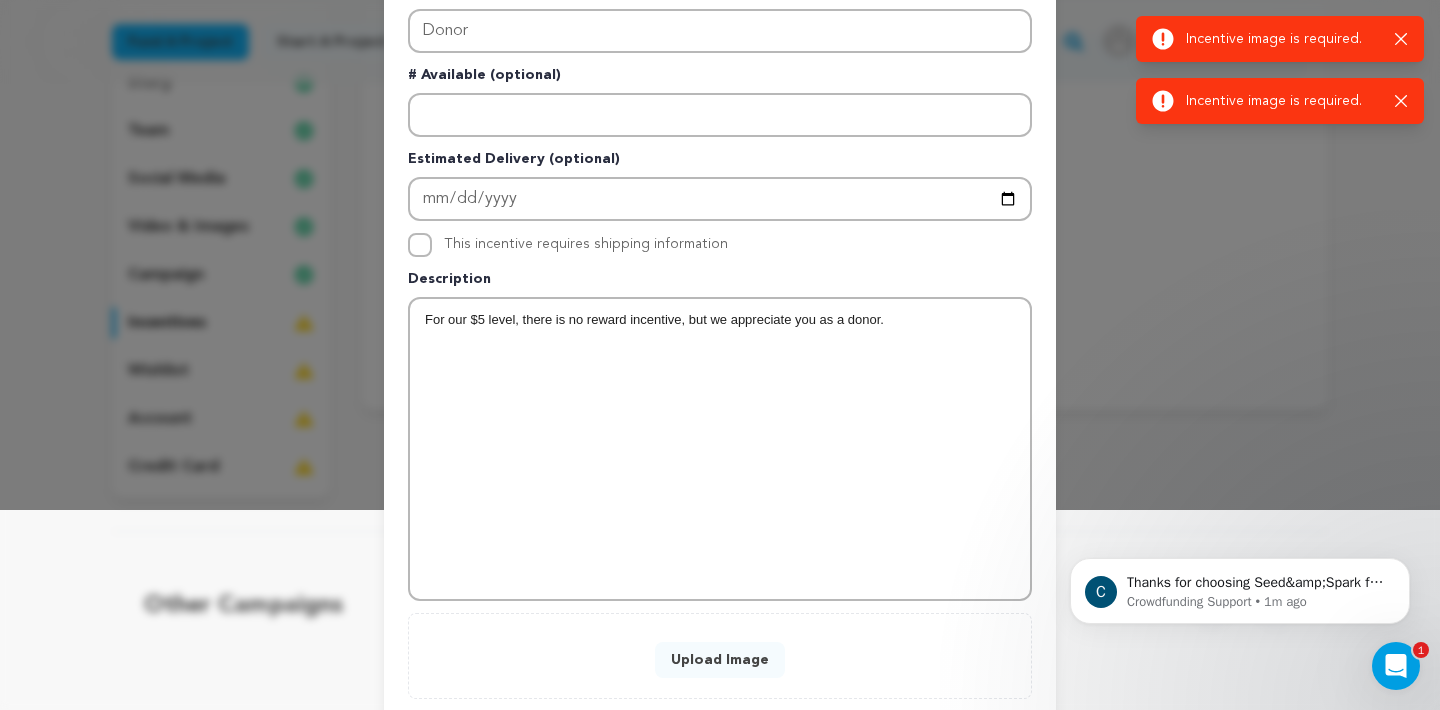 scroll, scrollTop: 0, scrollLeft: 0, axis: both 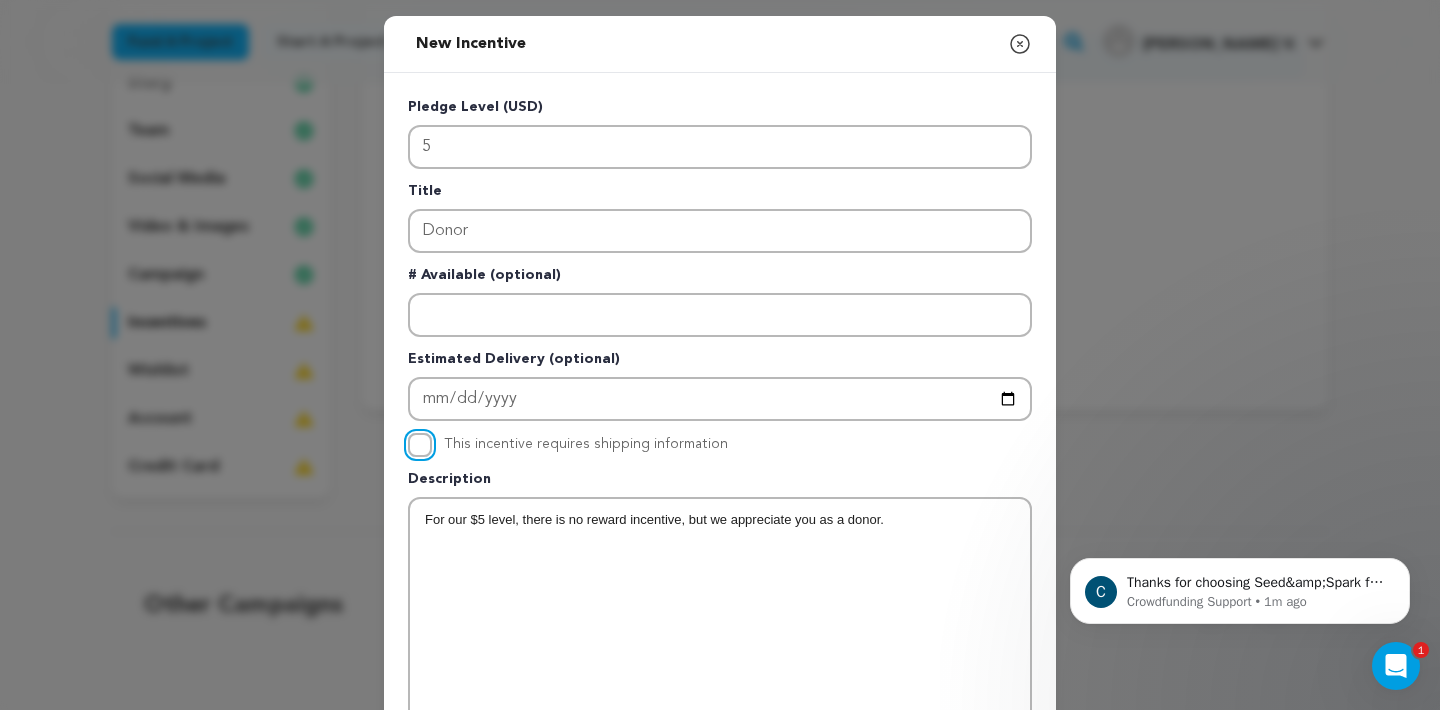 click on "This incentive requires shipping information" at bounding box center [420, 445] 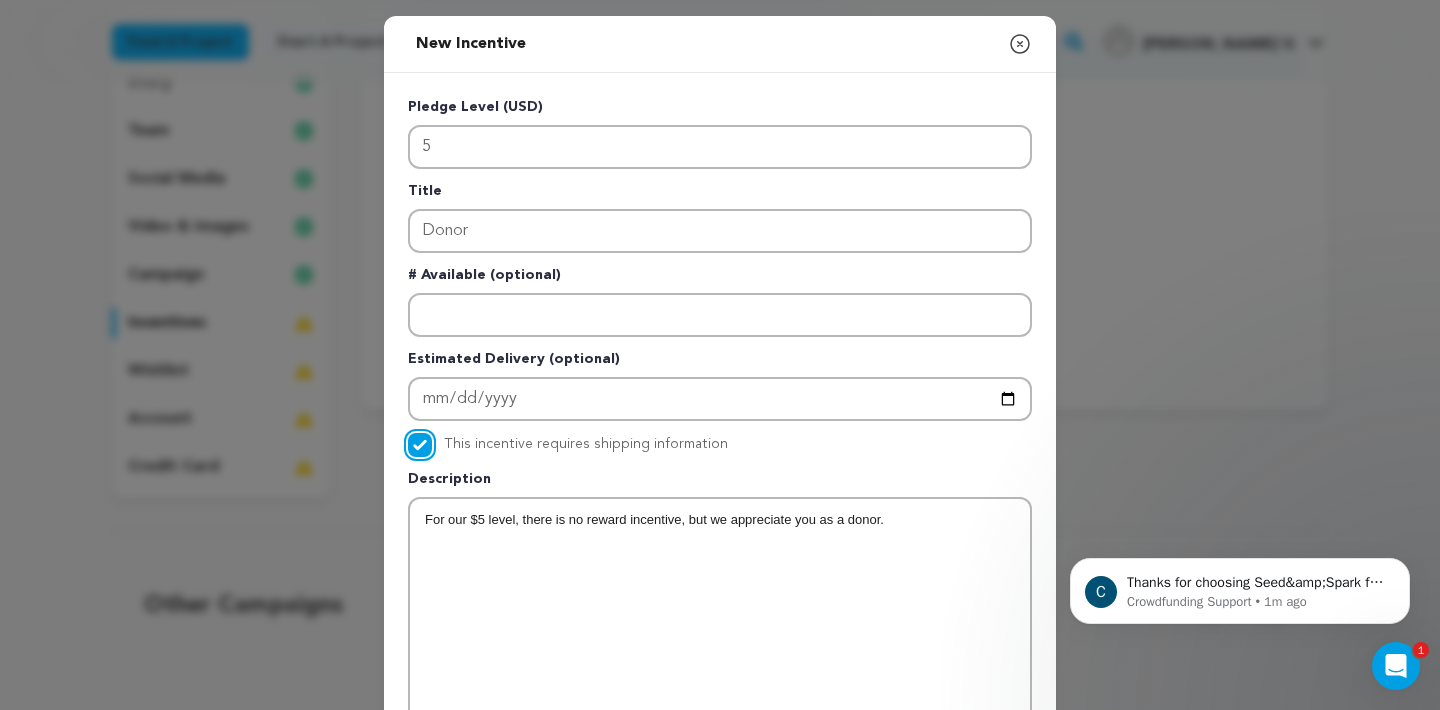 click on "This incentive requires shipping information" at bounding box center [420, 445] 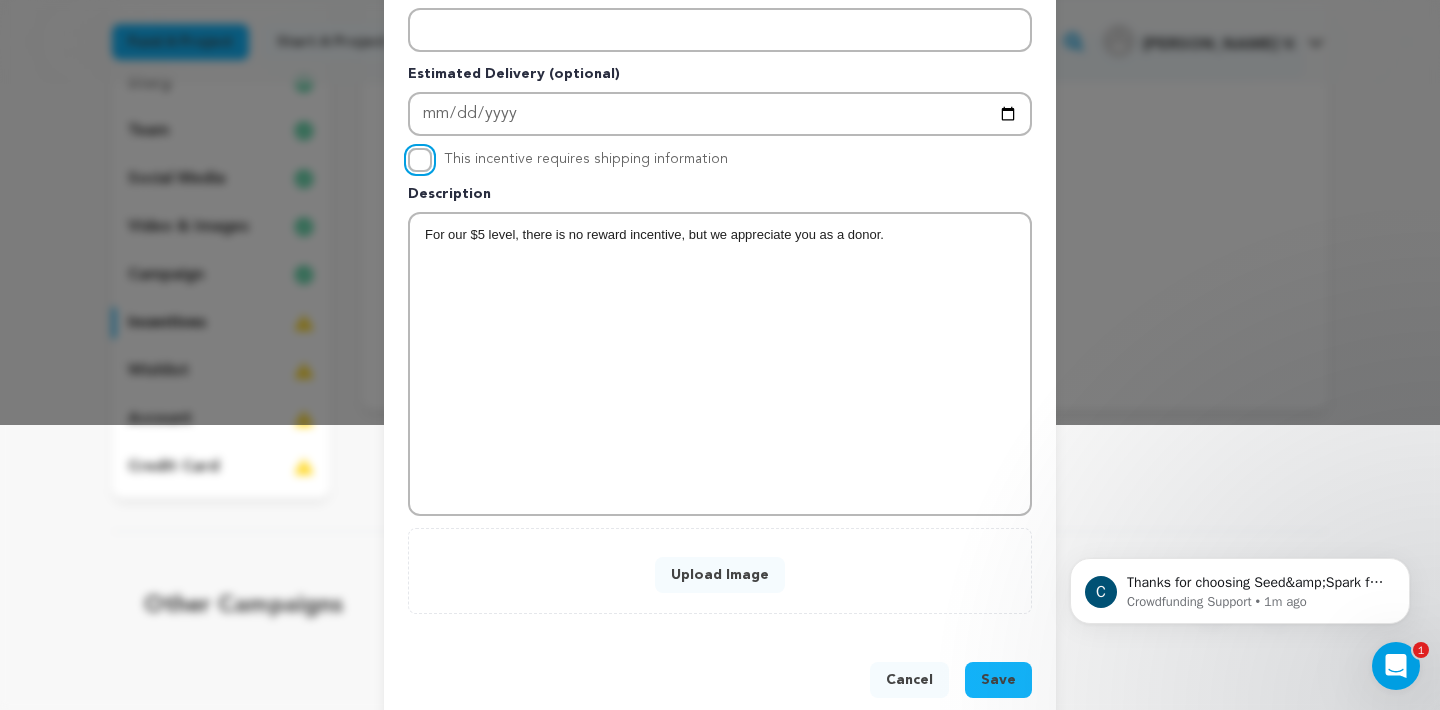scroll, scrollTop: 321, scrollLeft: 0, axis: vertical 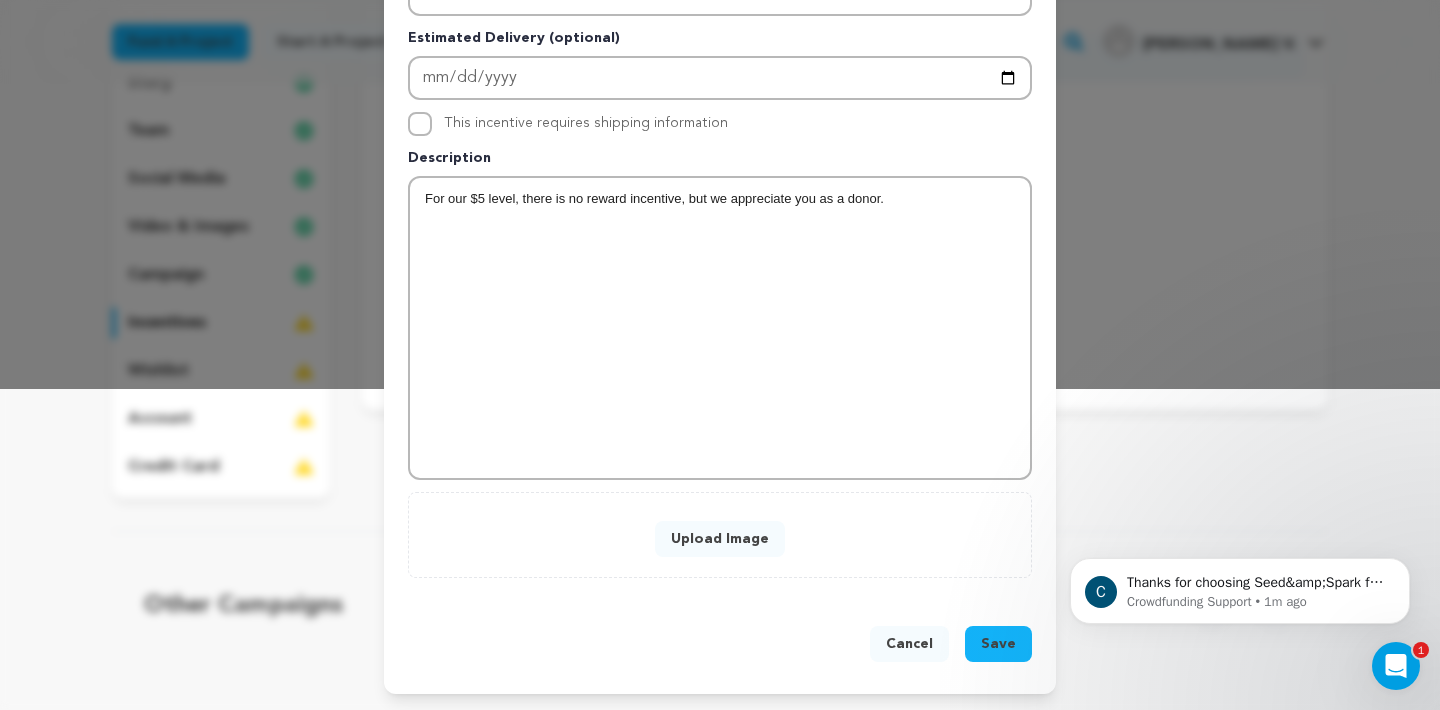 click on "Save" at bounding box center [998, 644] 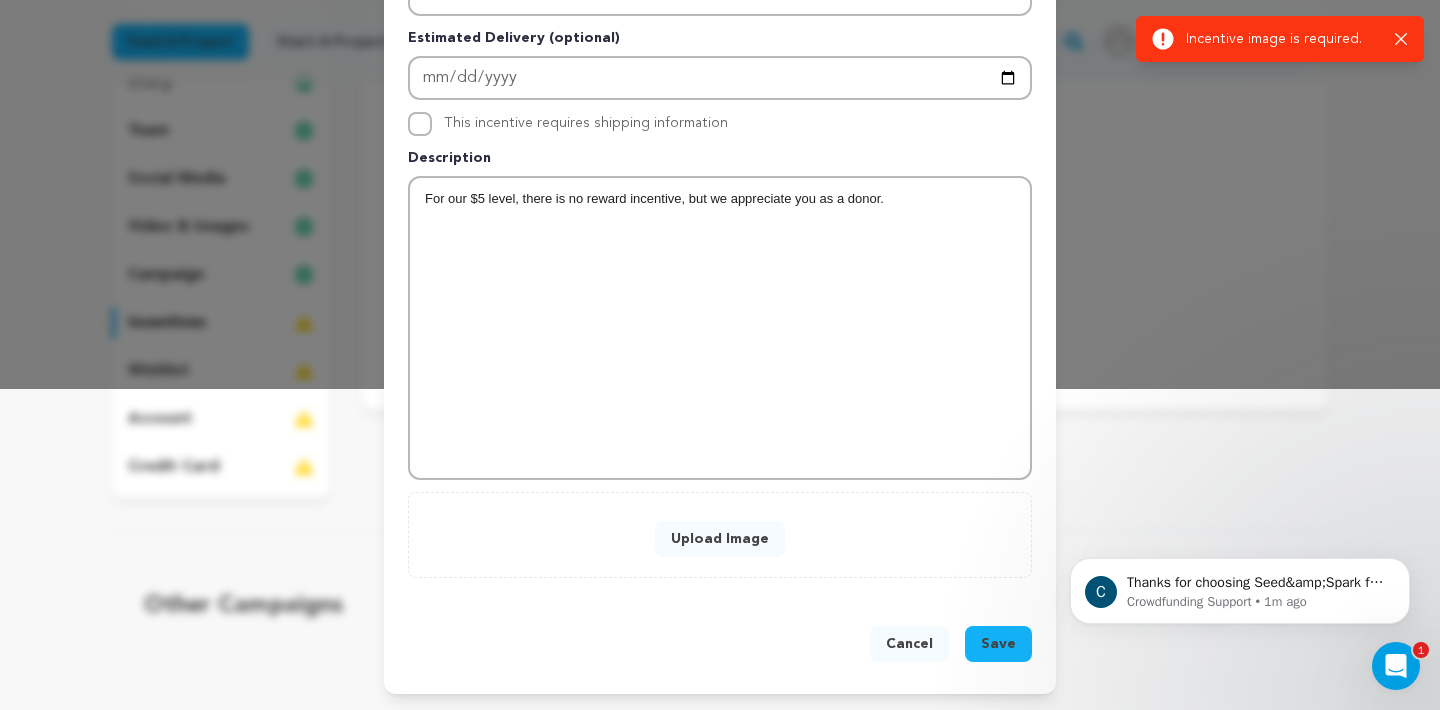 click on "Upload Image" at bounding box center [720, 539] 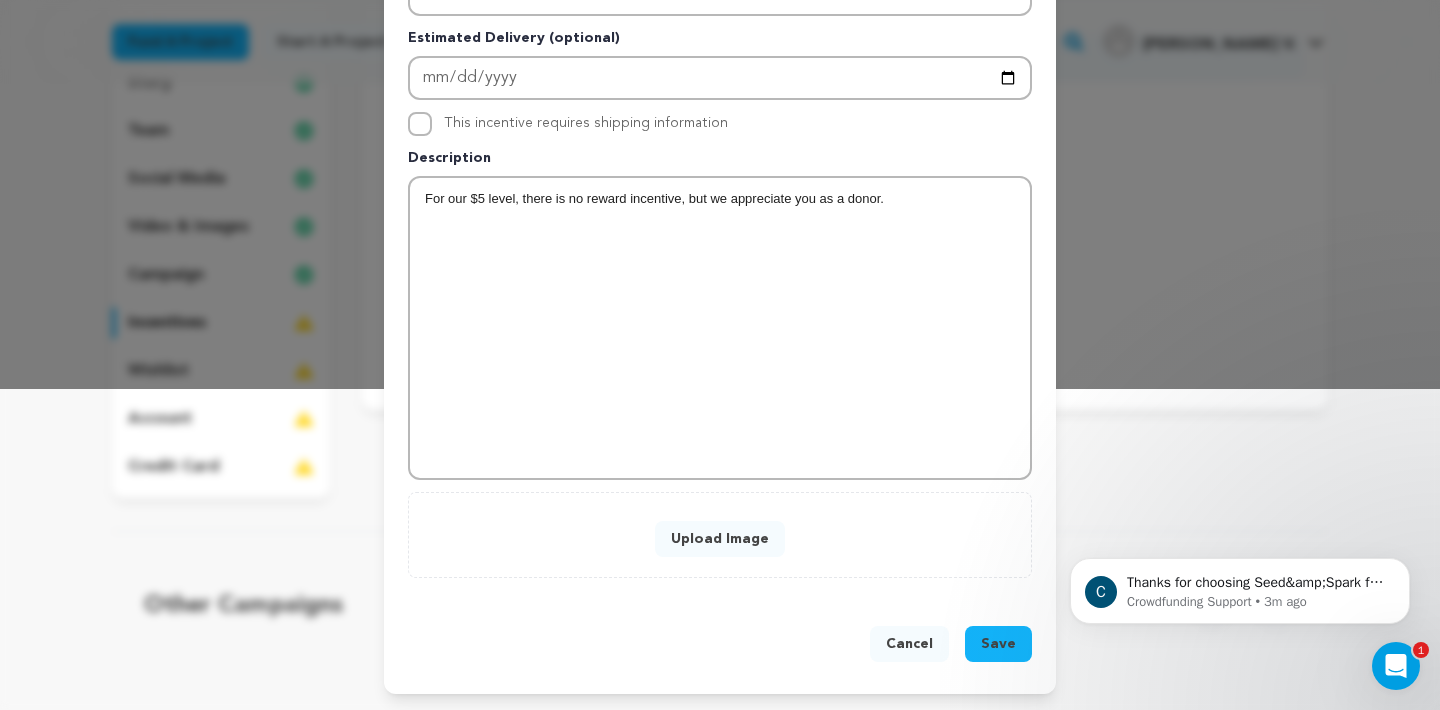 click on "Cancel" at bounding box center (909, 644) 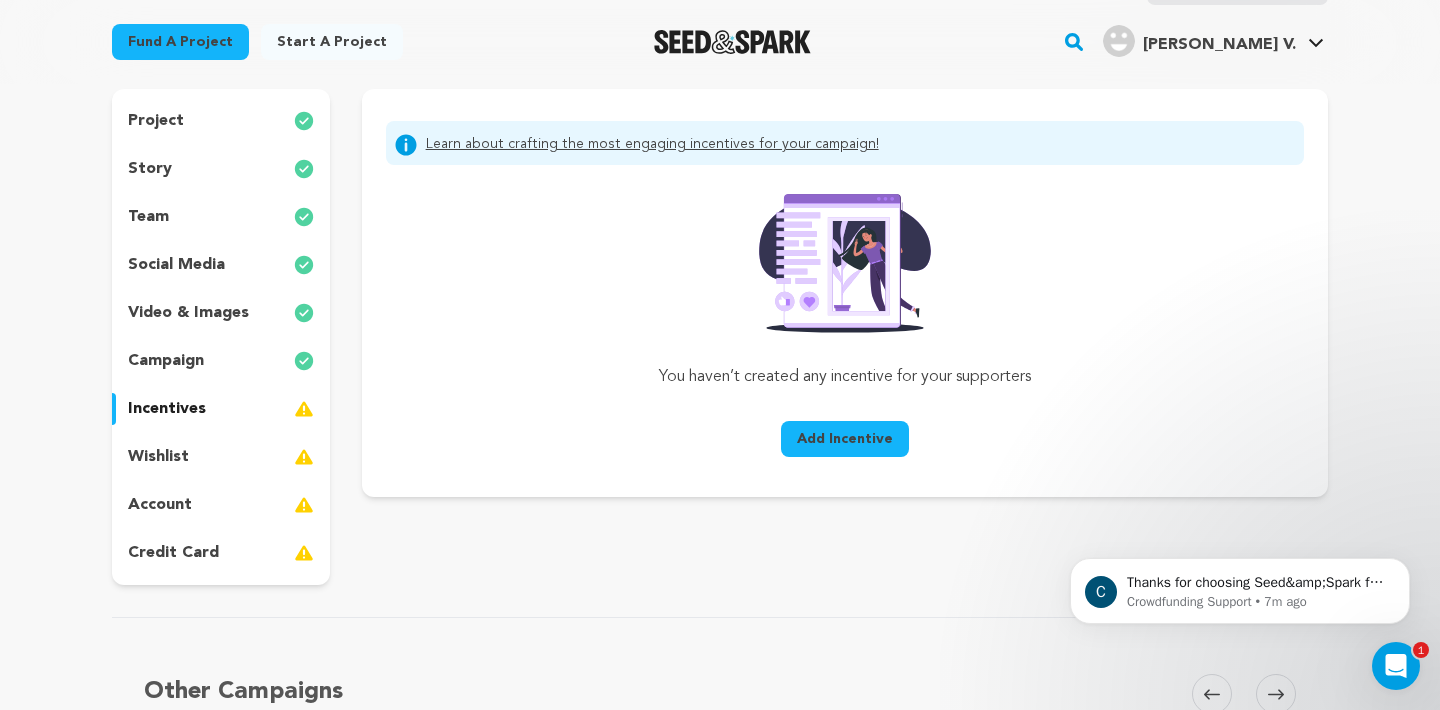 scroll, scrollTop: 173, scrollLeft: 0, axis: vertical 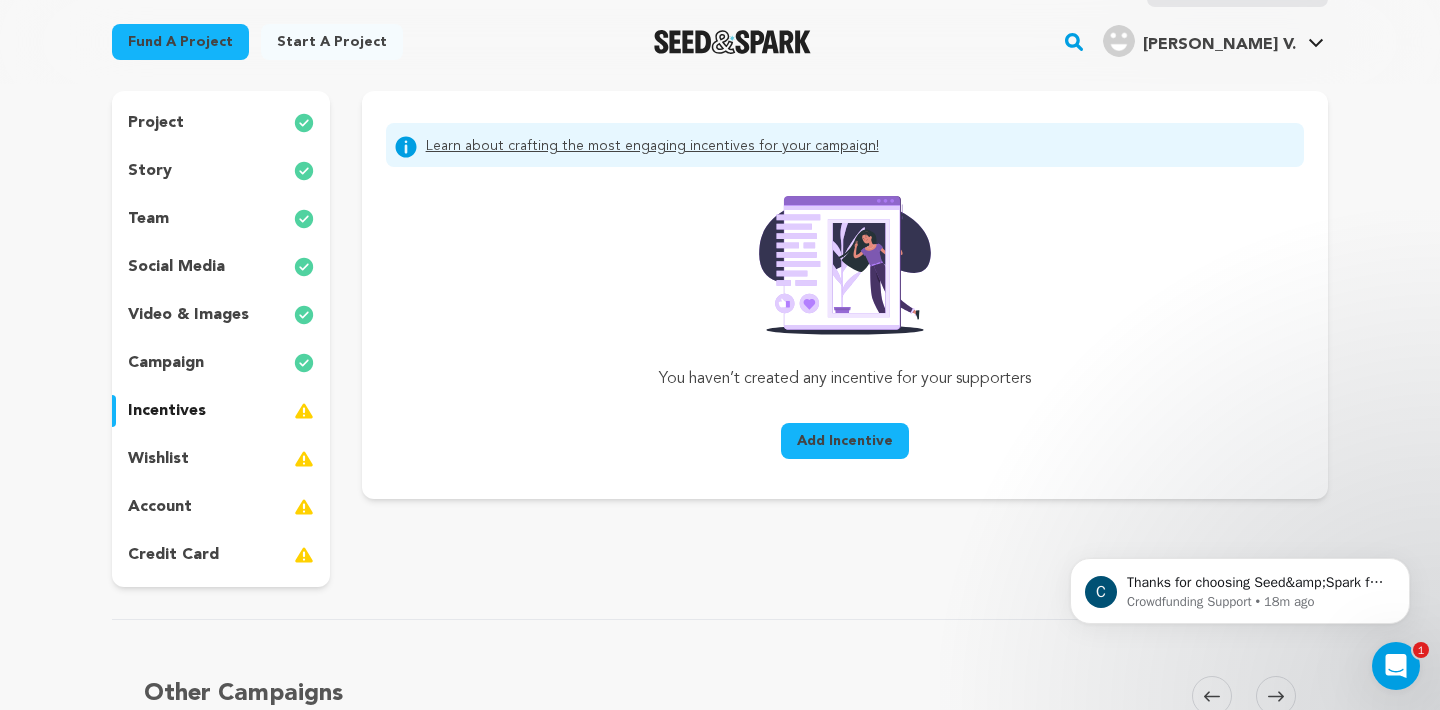 click on "Add Incentive" at bounding box center [845, 441] 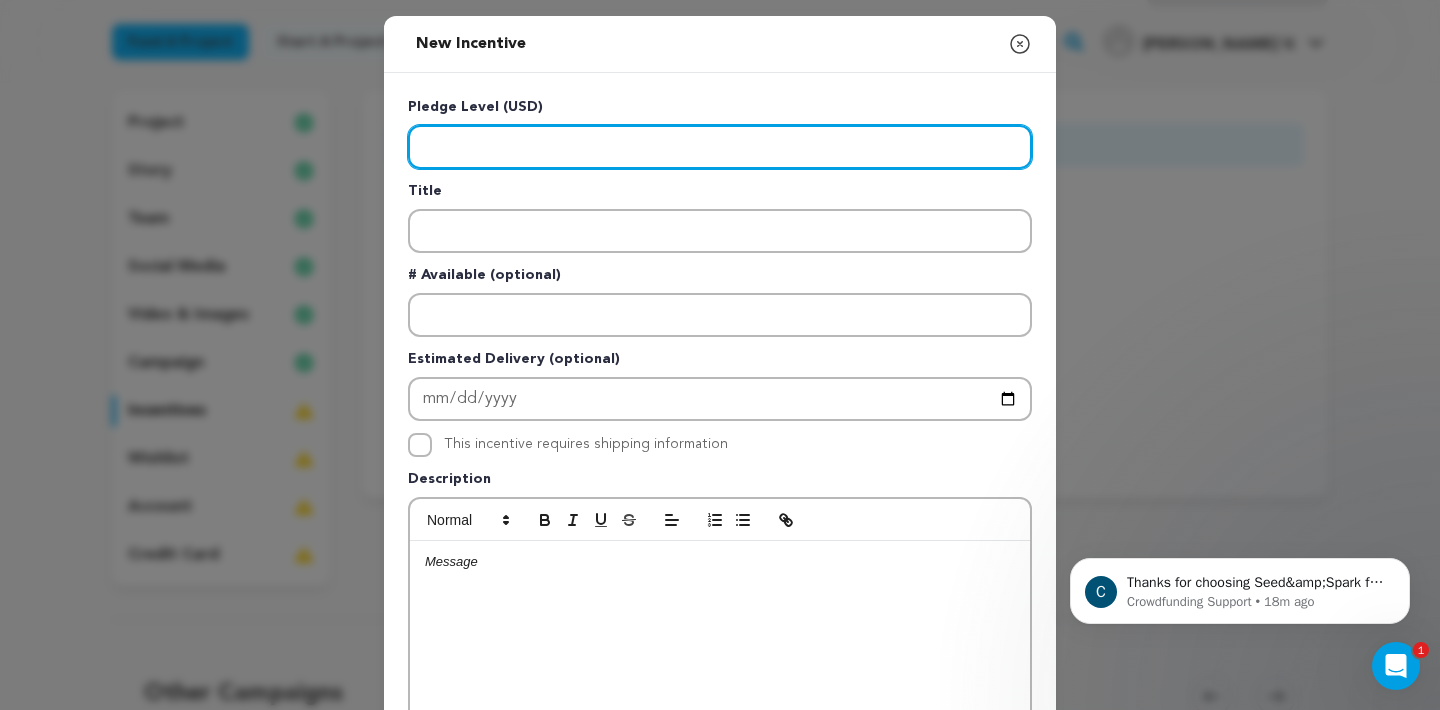 click at bounding box center [720, 147] 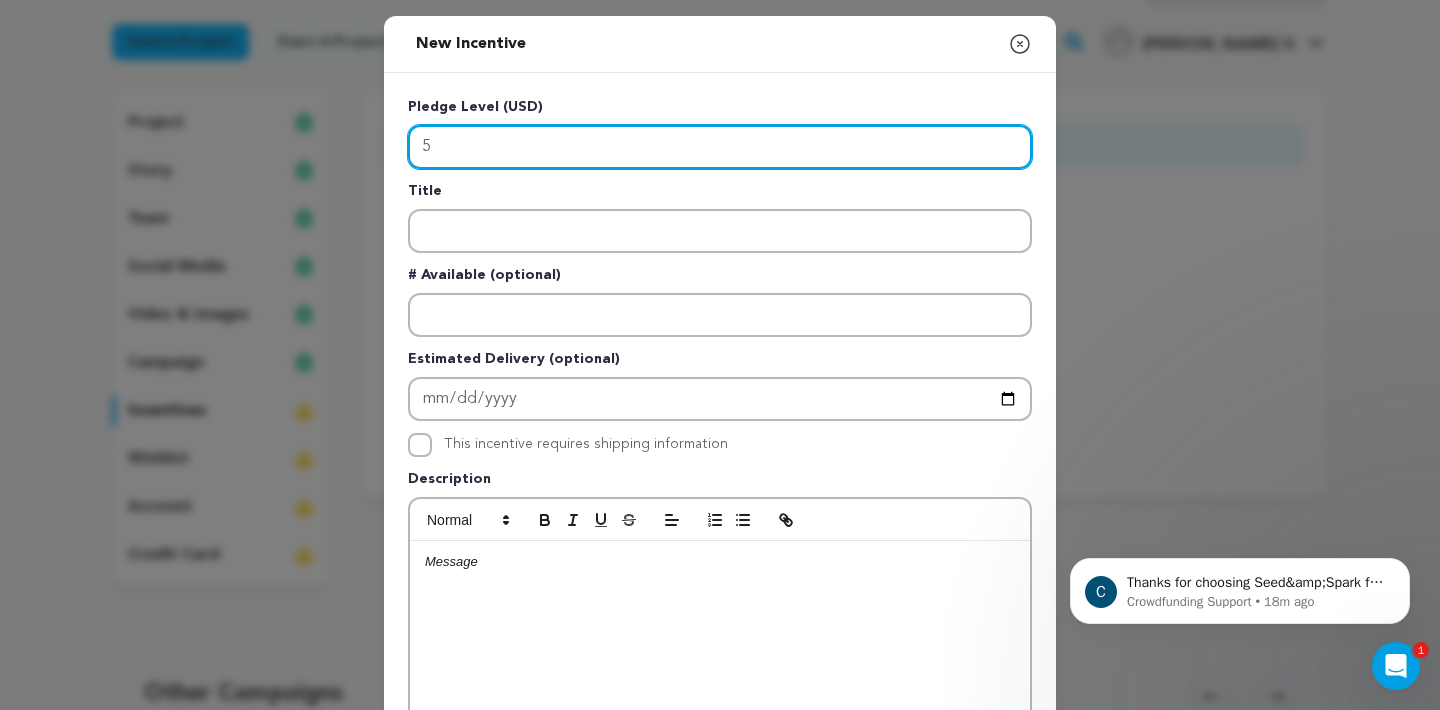 type on "5" 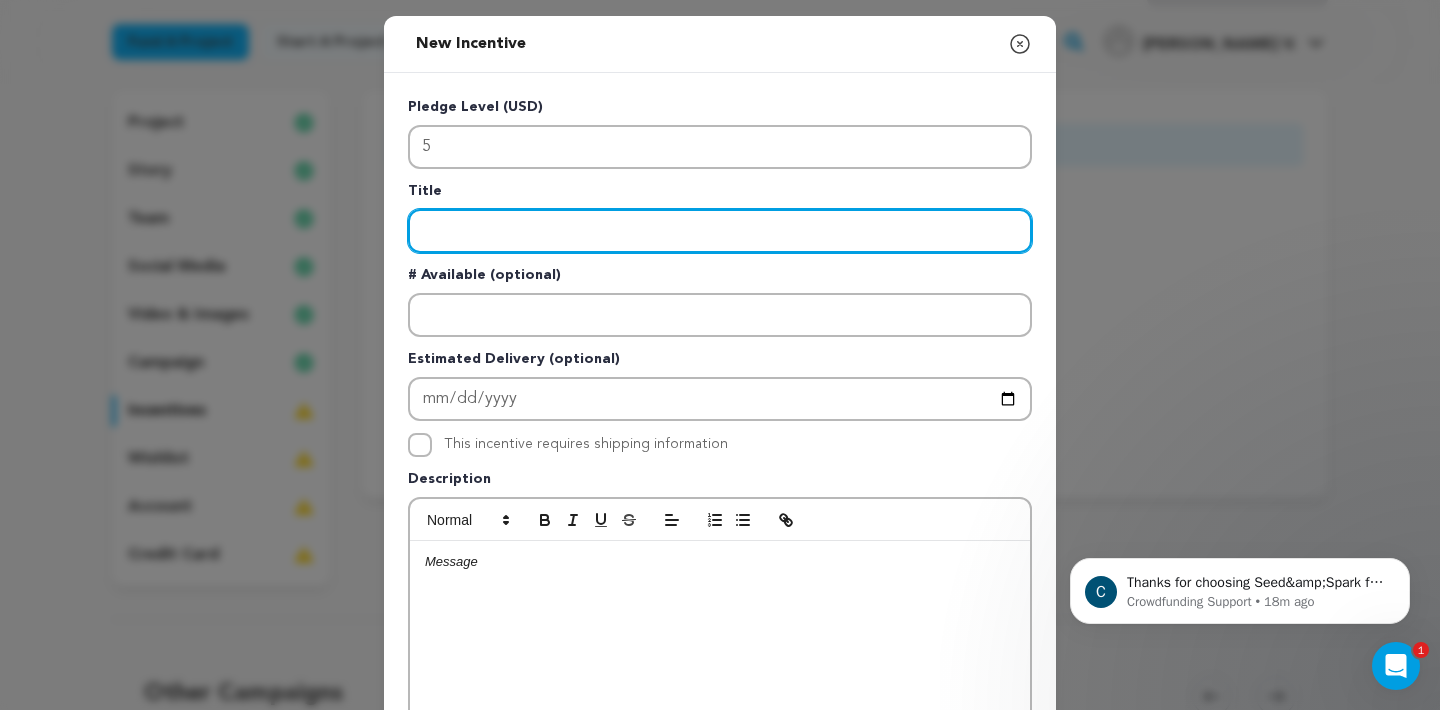 click at bounding box center (720, 231) 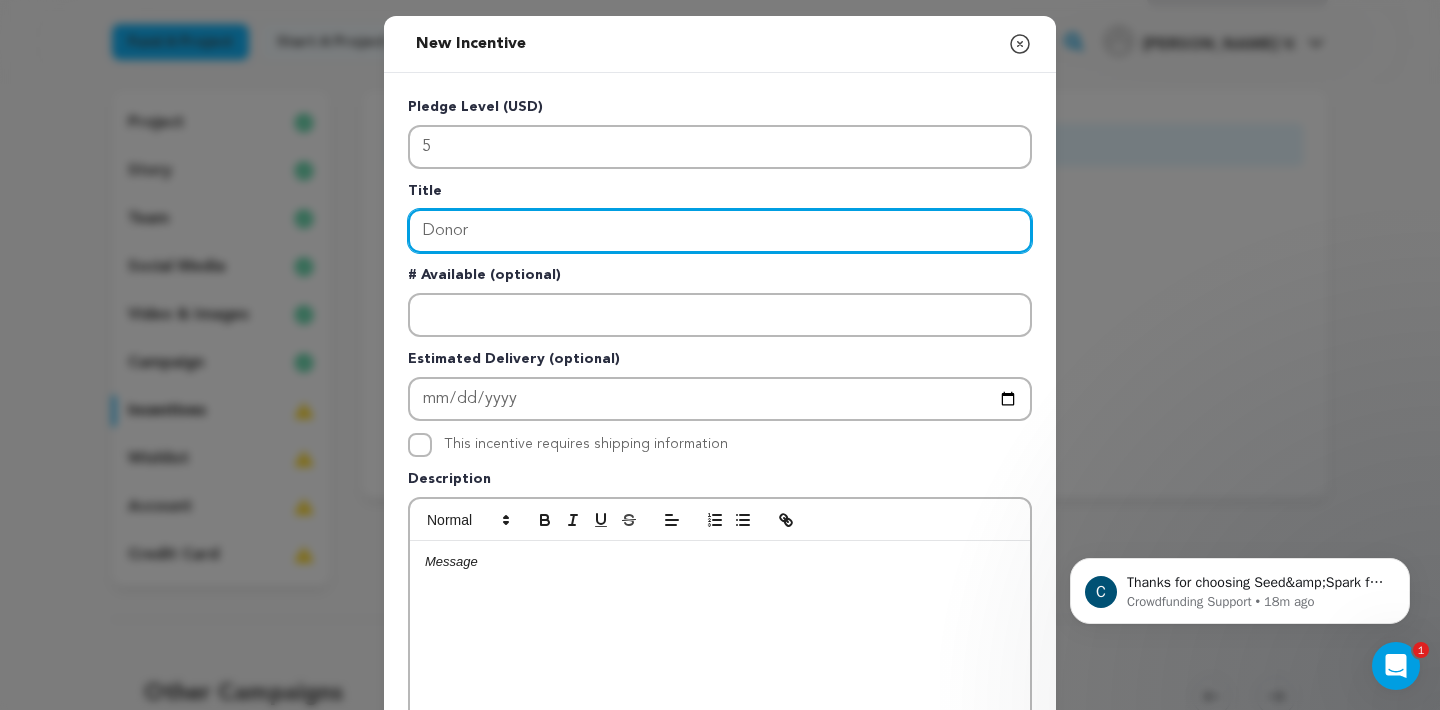 type on "Donor" 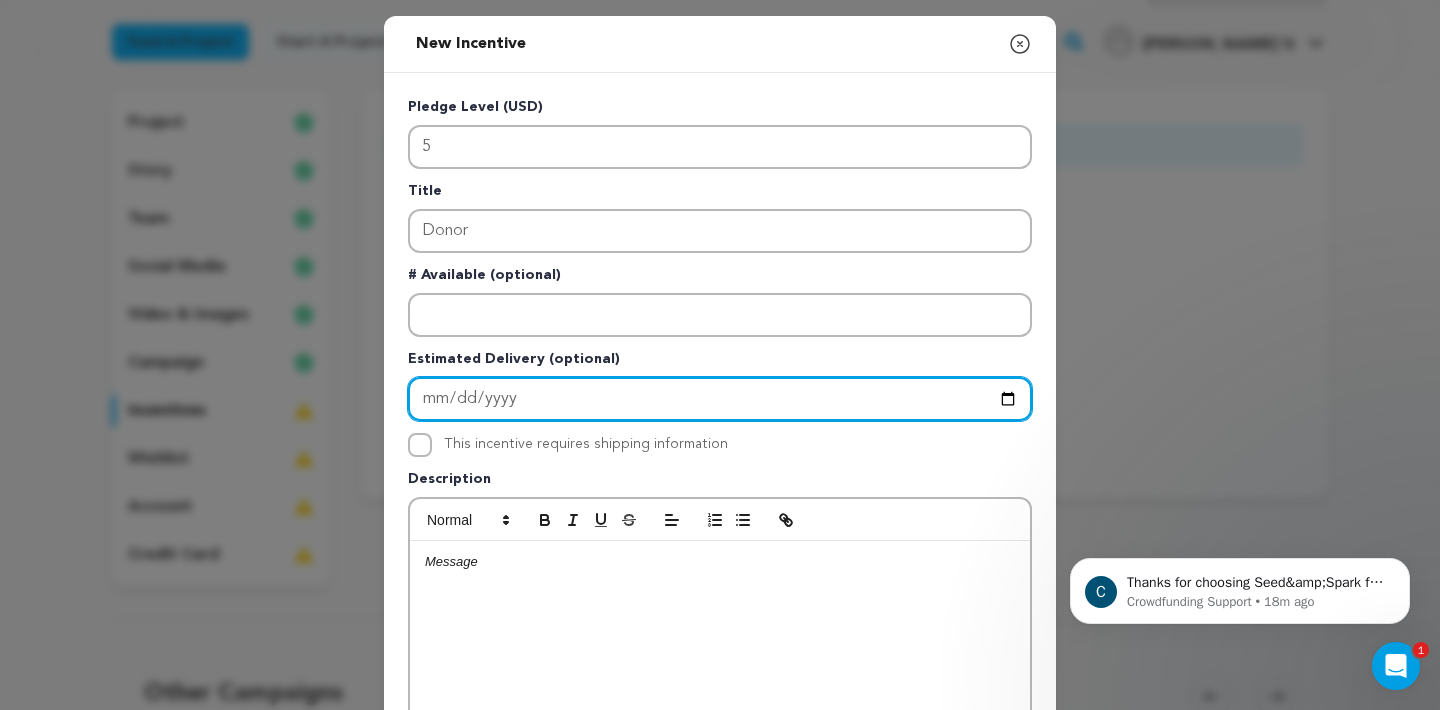 click at bounding box center [720, 399] 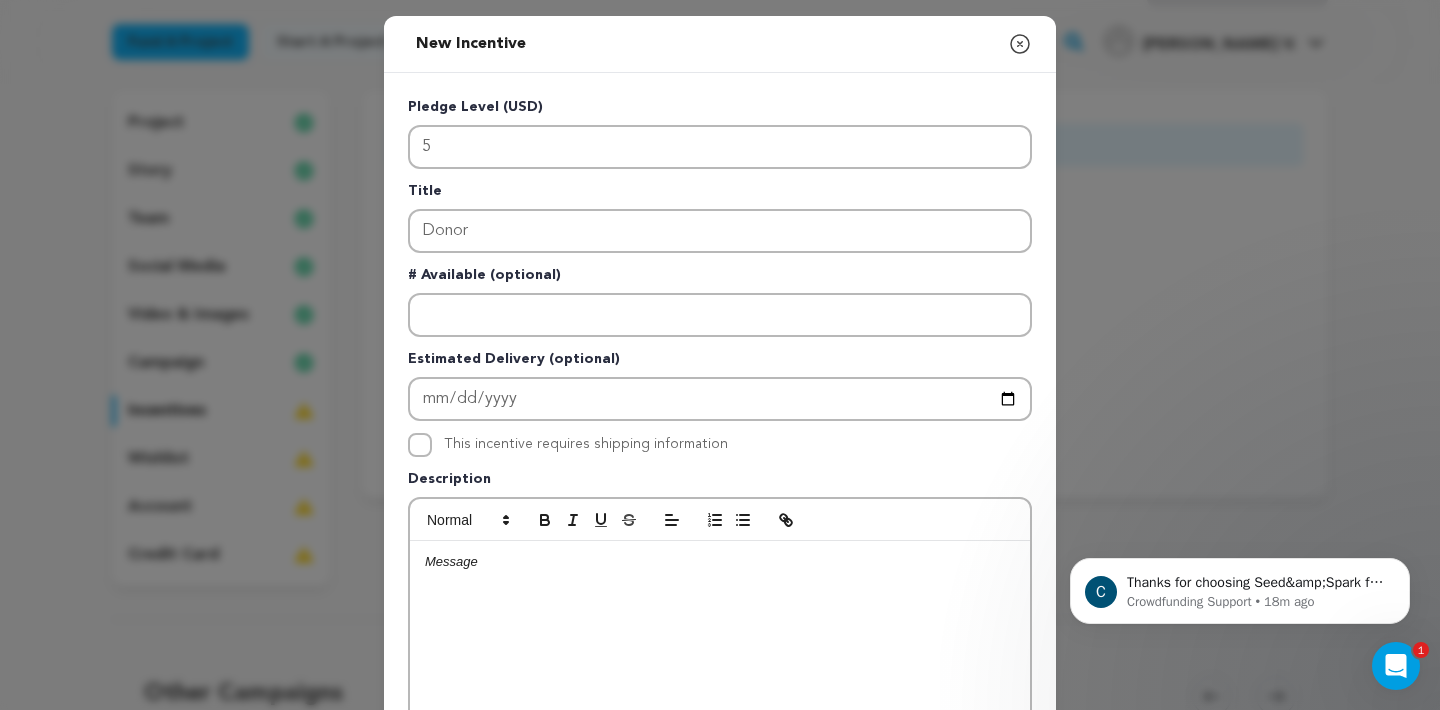 click at bounding box center (720, 691) 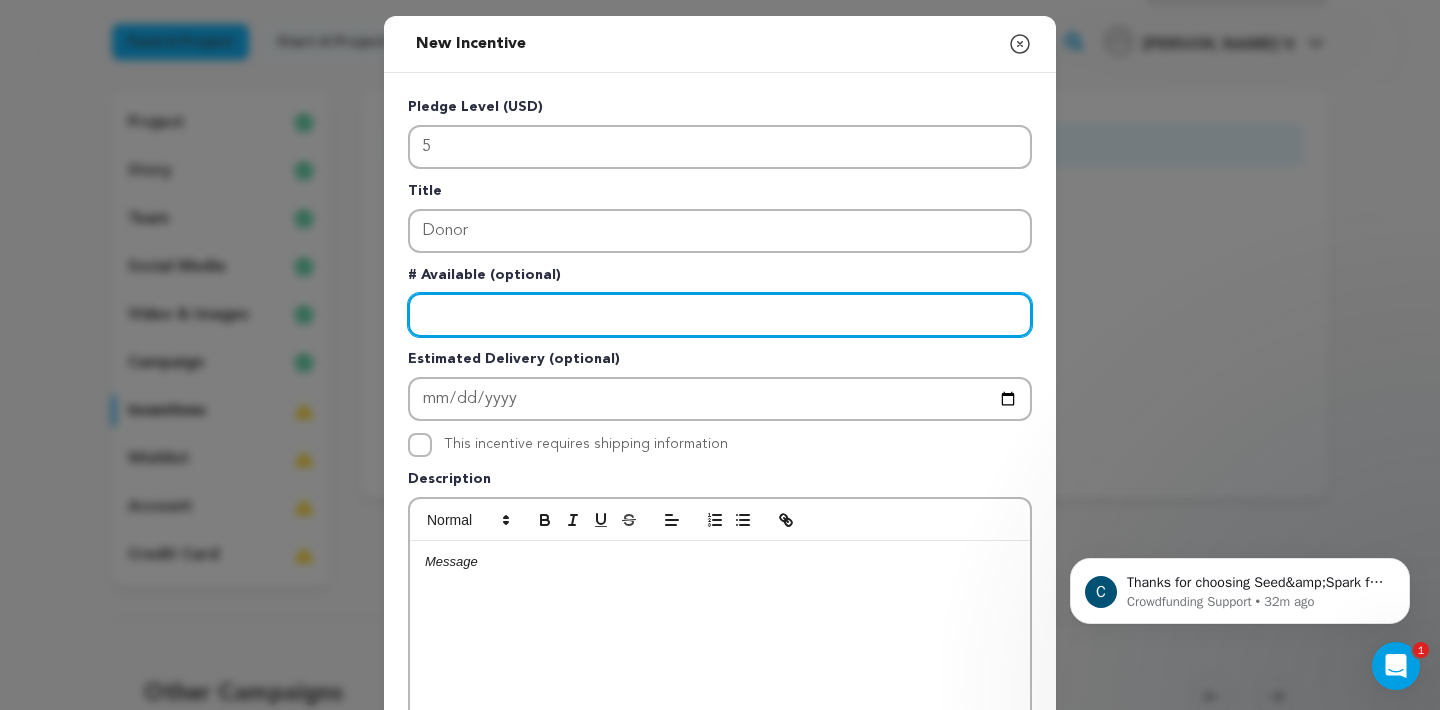 click at bounding box center (720, 315) 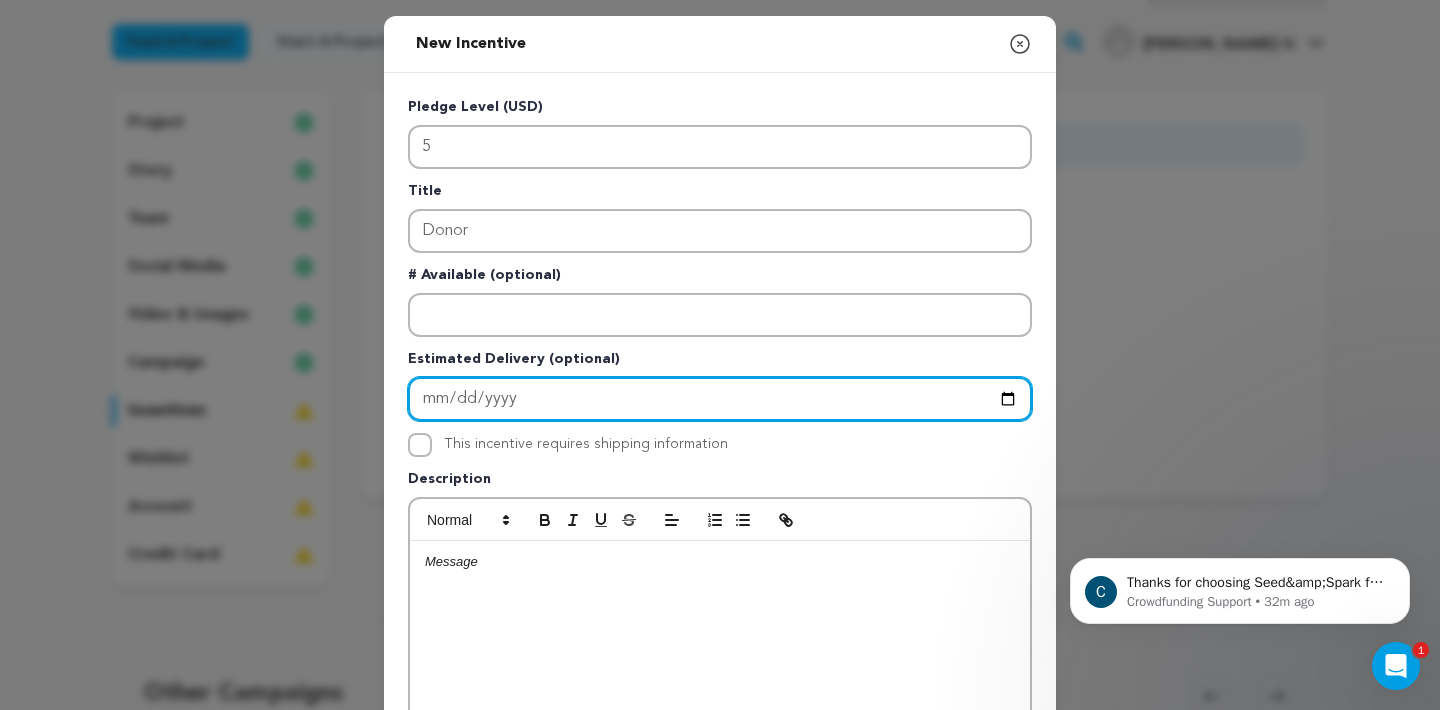 click at bounding box center (720, 399) 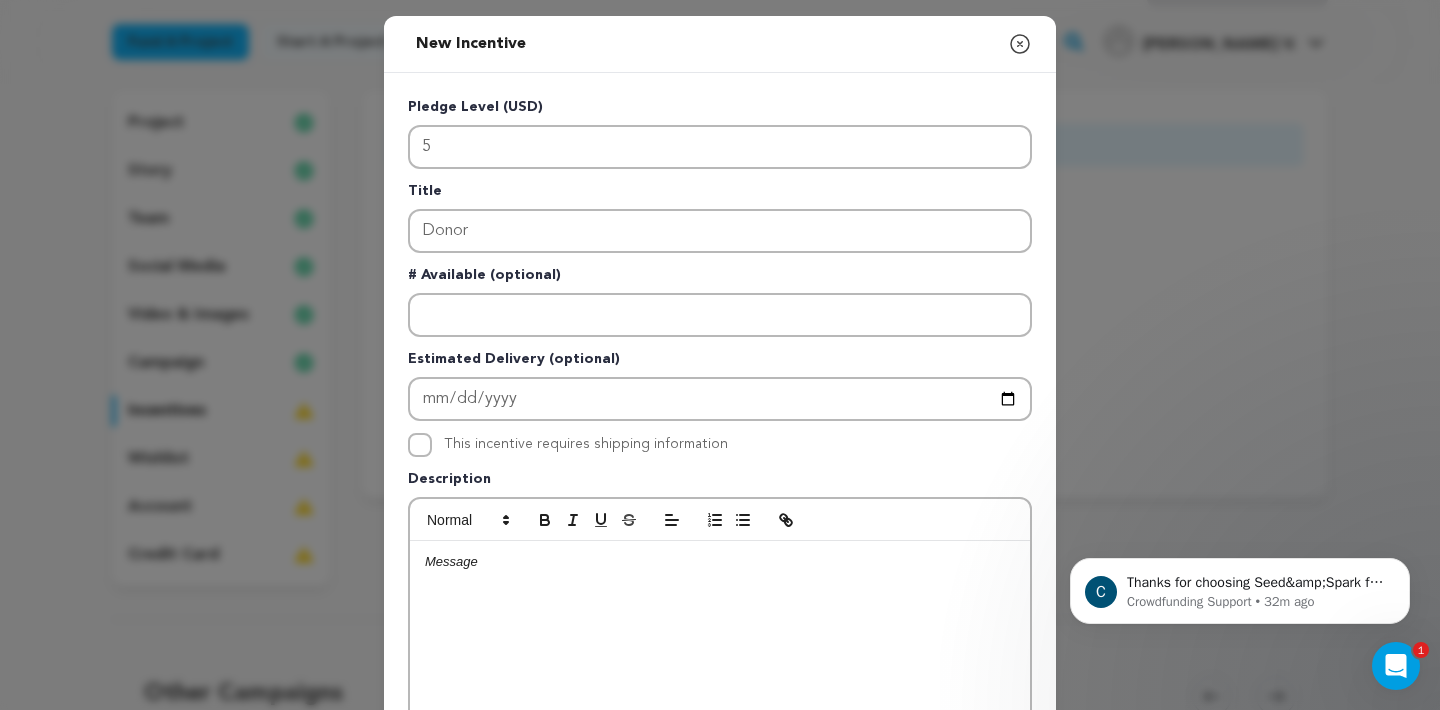 click at bounding box center [720, 691] 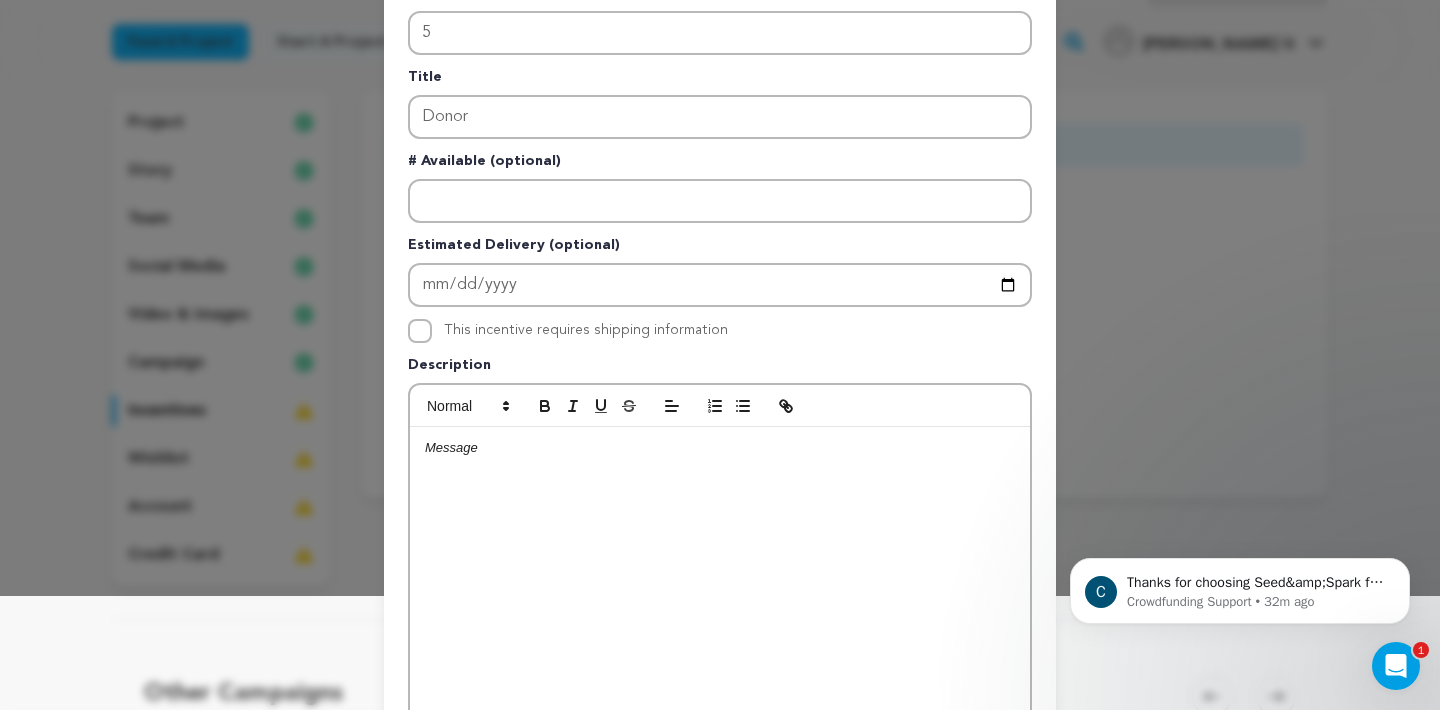 scroll, scrollTop: 103, scrollLeft: 0, axis: vertical 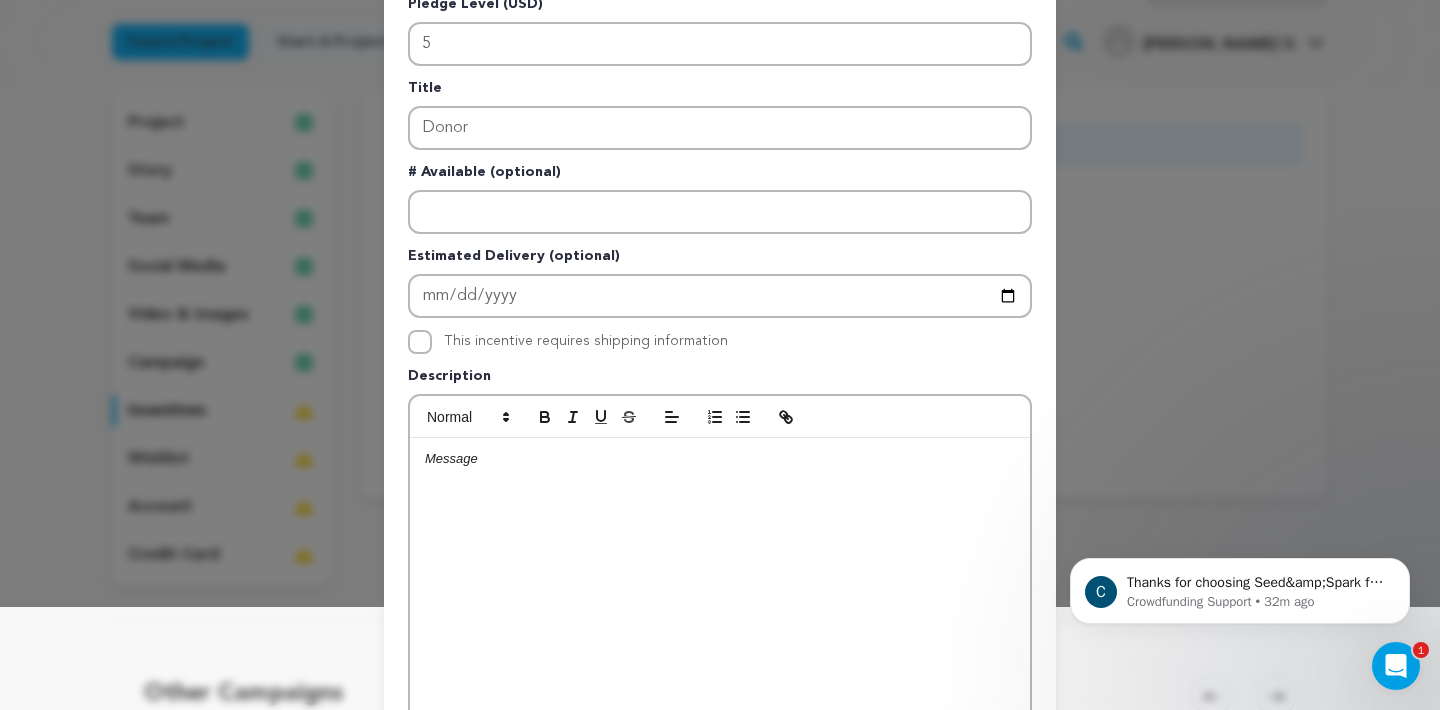 type 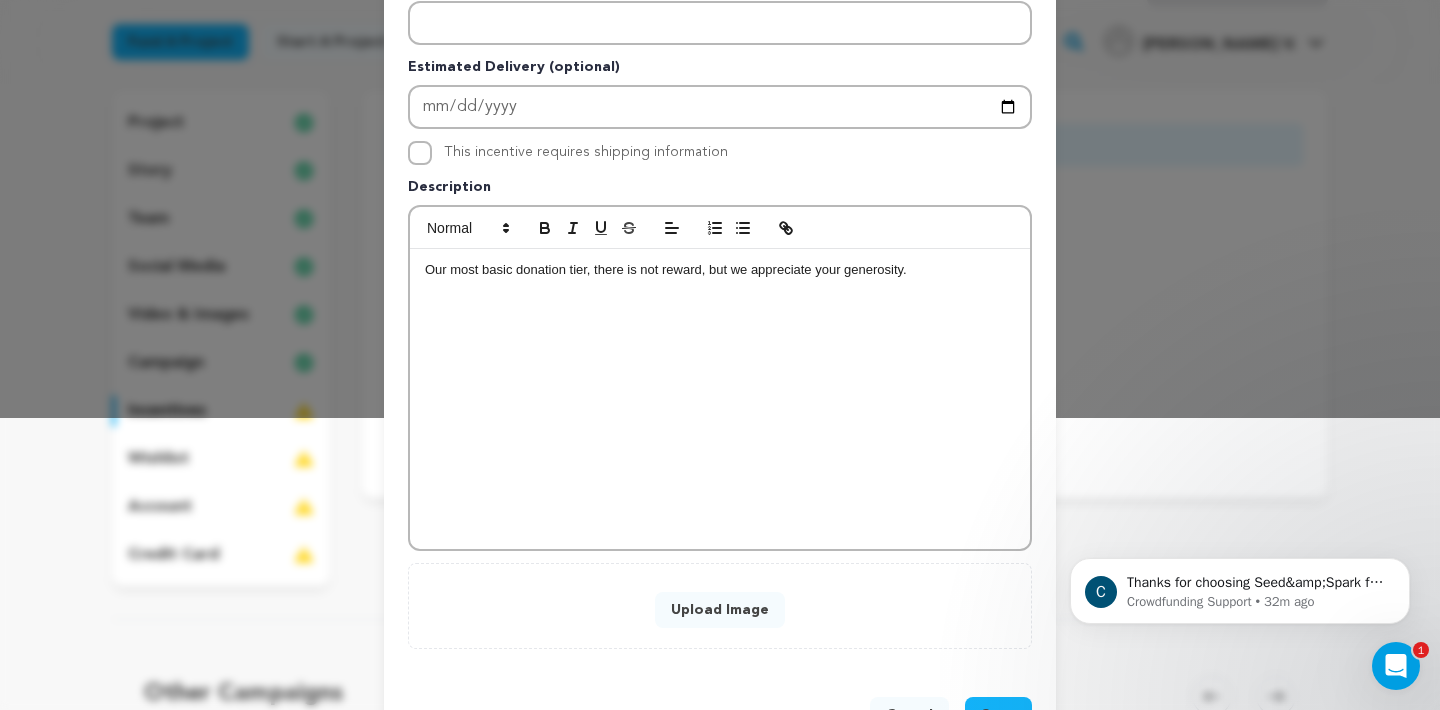 scroll, scrollTop: 363, scrollLeft: 0, axis: vertical 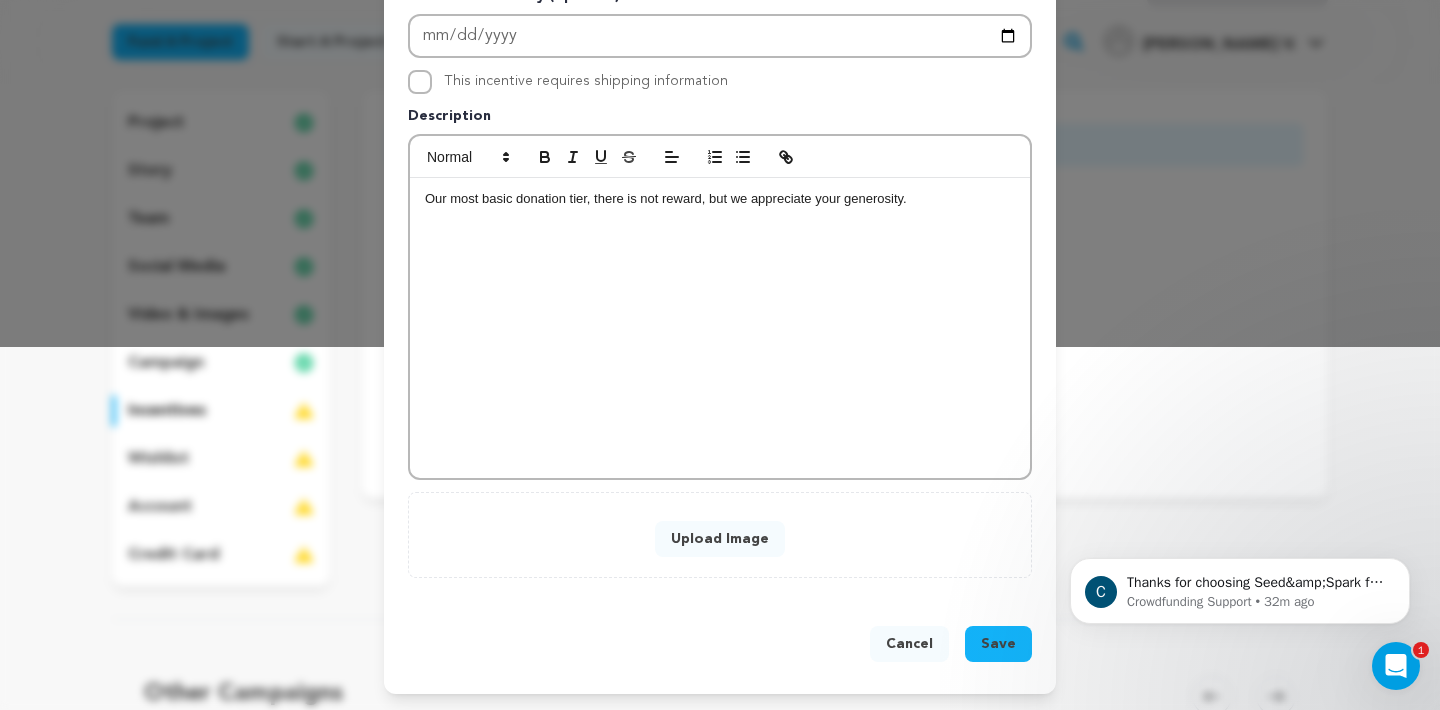 click on "Upload Image" at bounding box center (720, 539) 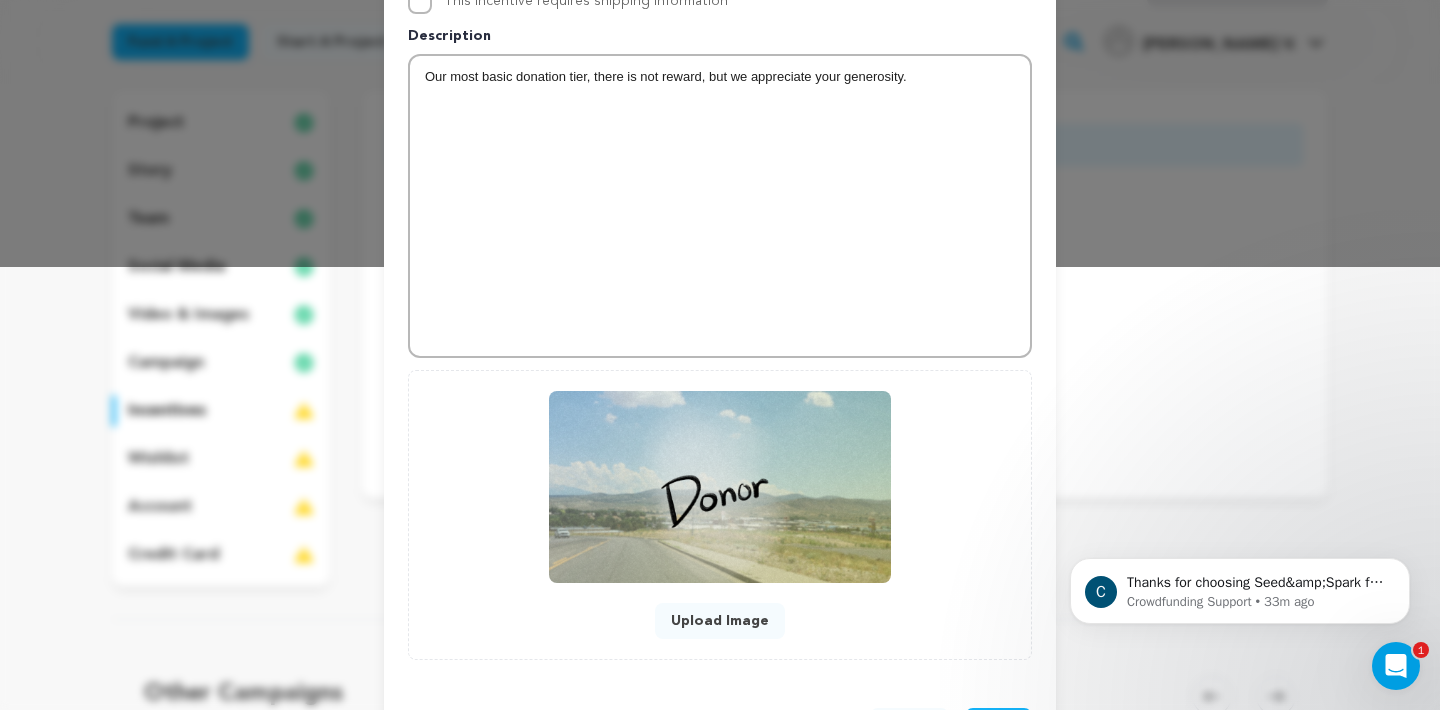 scroll, scrollTop: 525, scrollLeft: 0, axis: vertical 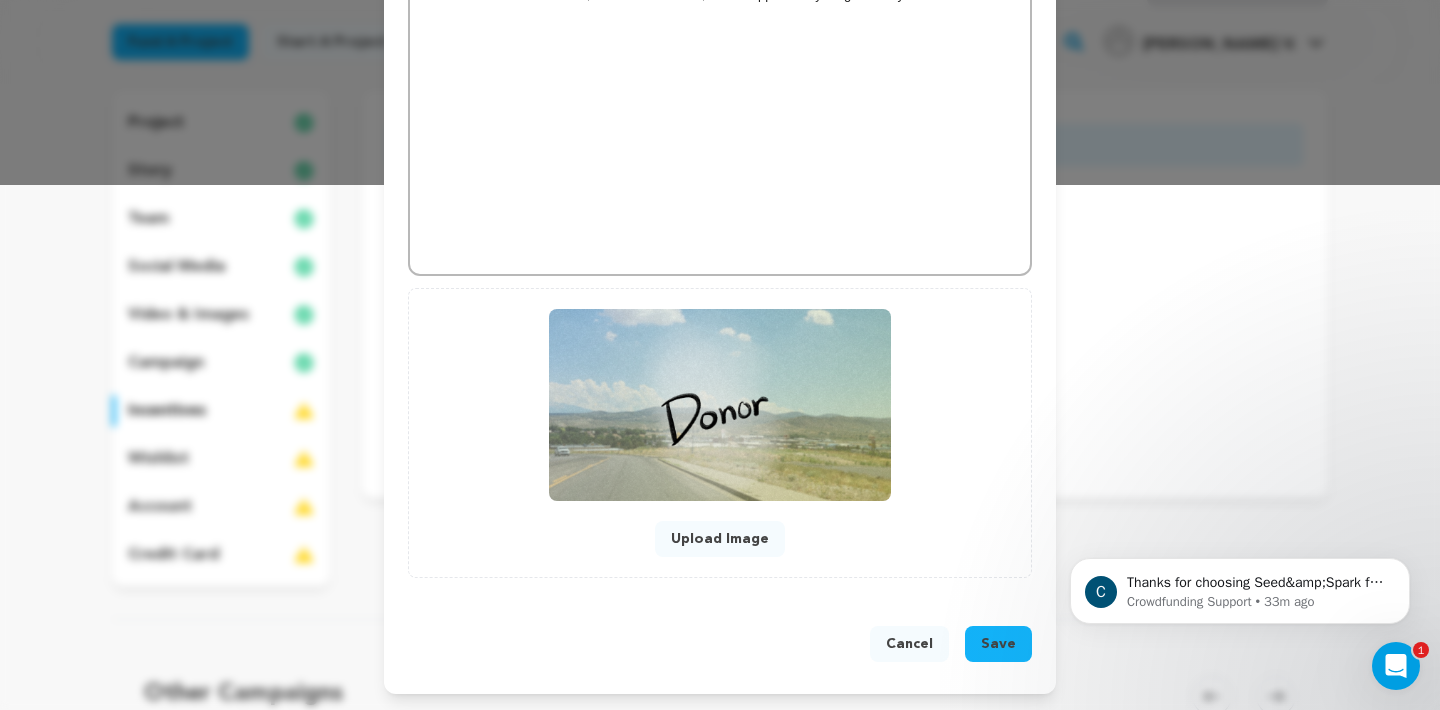 click on "Save" at bounding box center [998, 644] 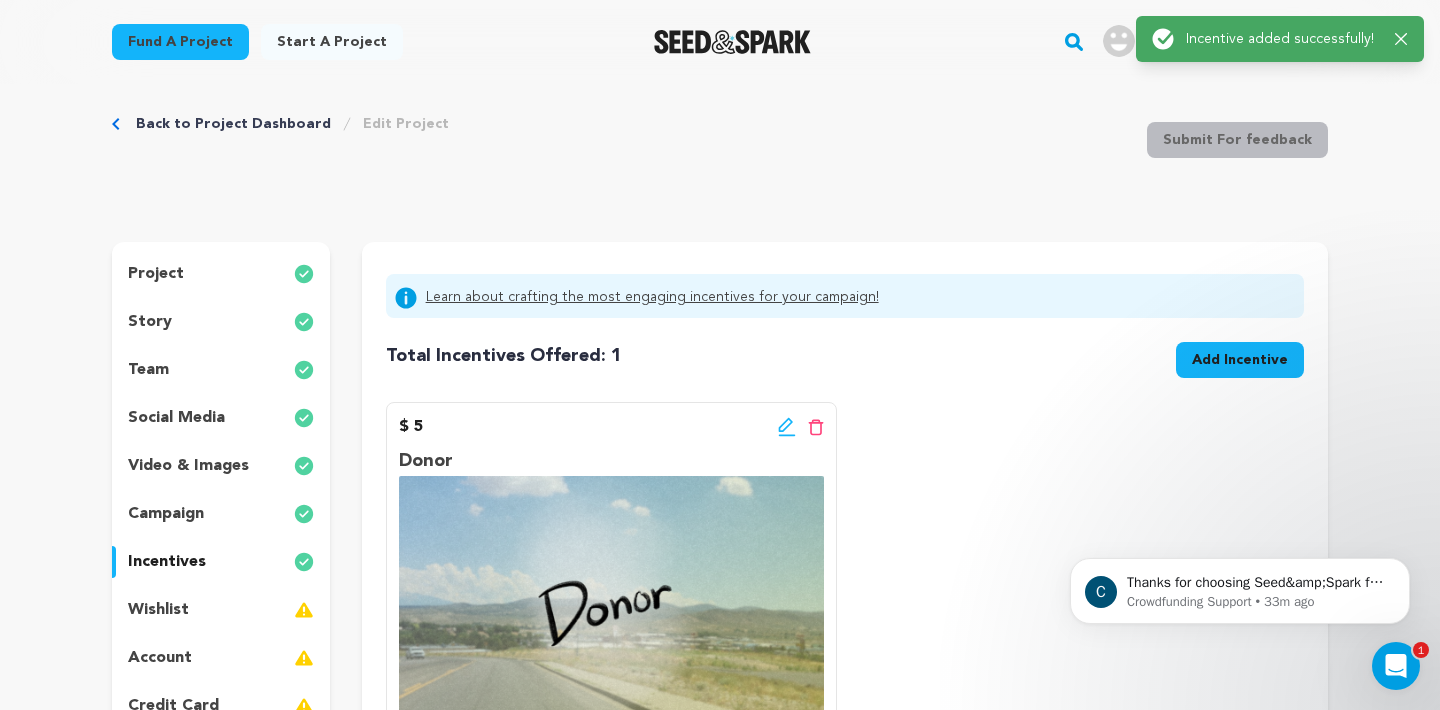 scroll, scrollTop: 0, scrollLeft: 0, axis: both 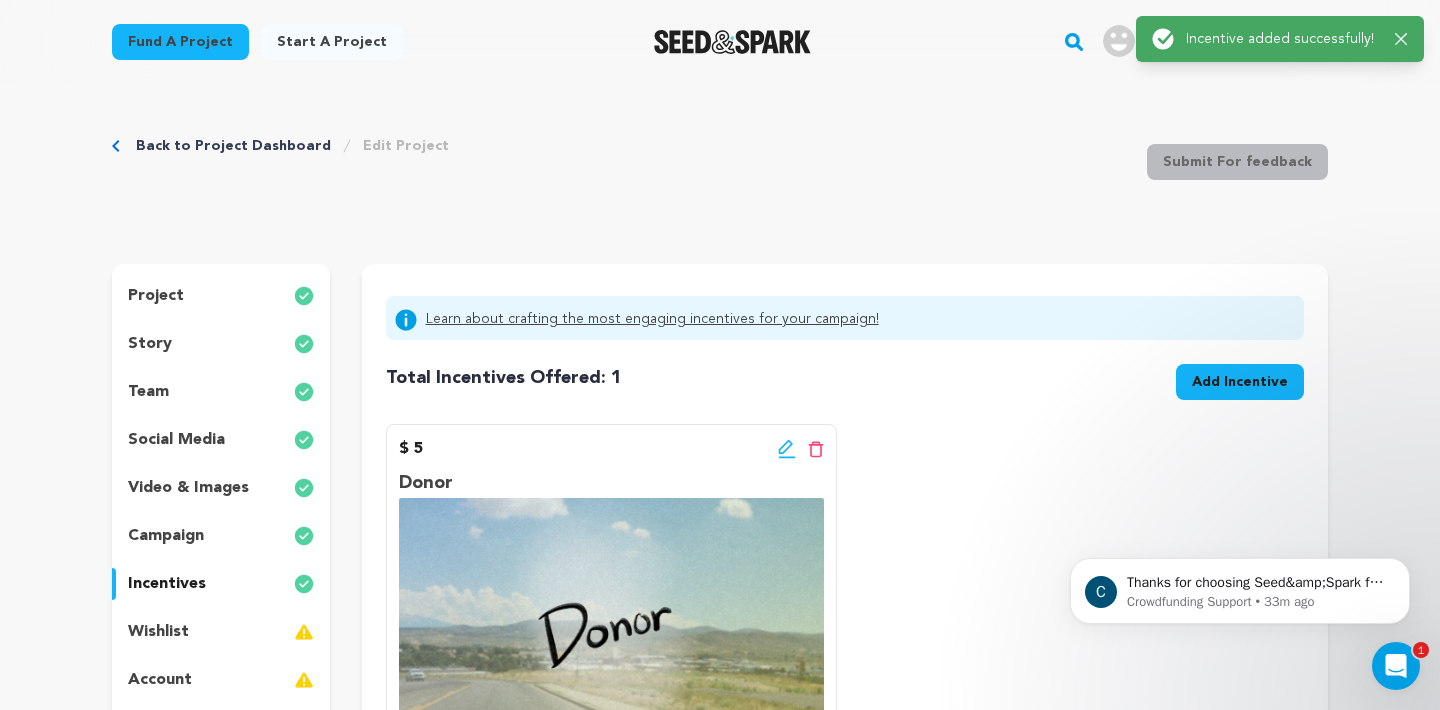 click on "Add Incentive" at bounding box center (1240, 382) 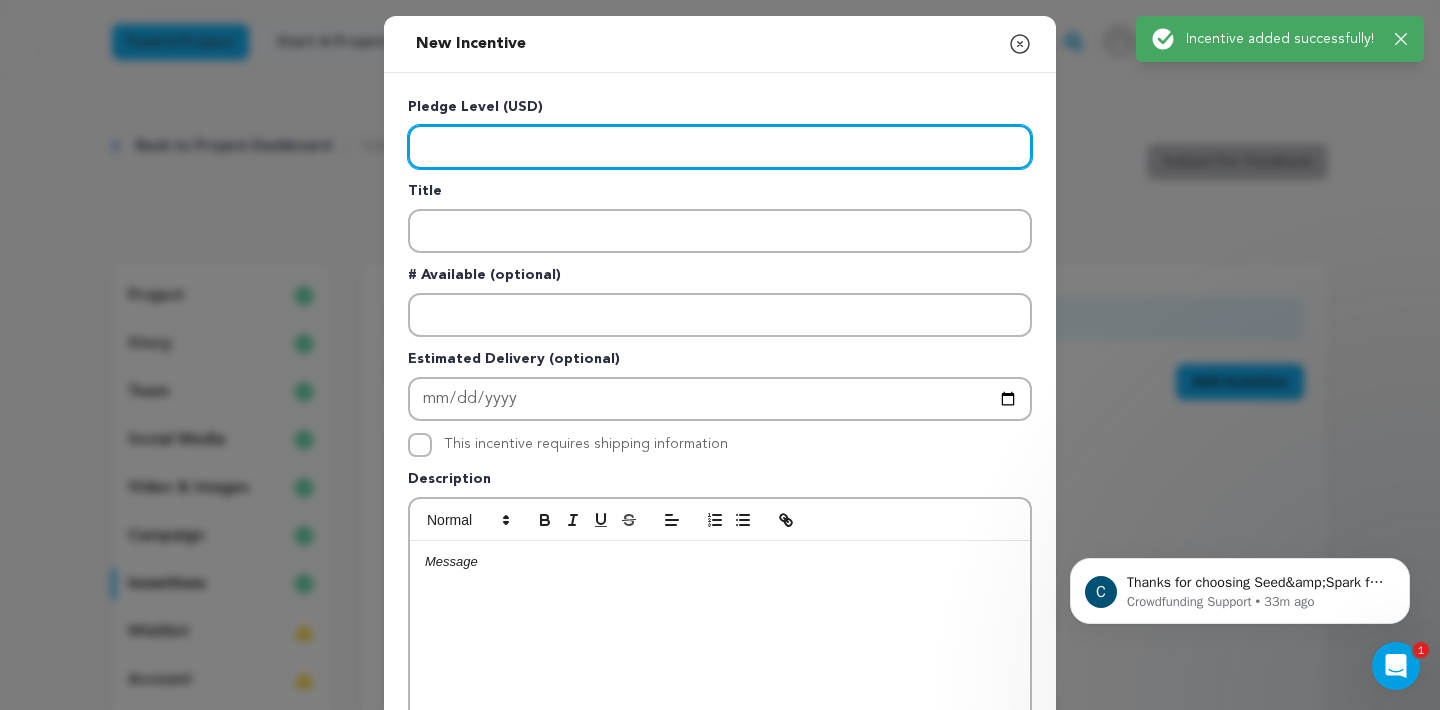 click at bounding box center [720, 147] 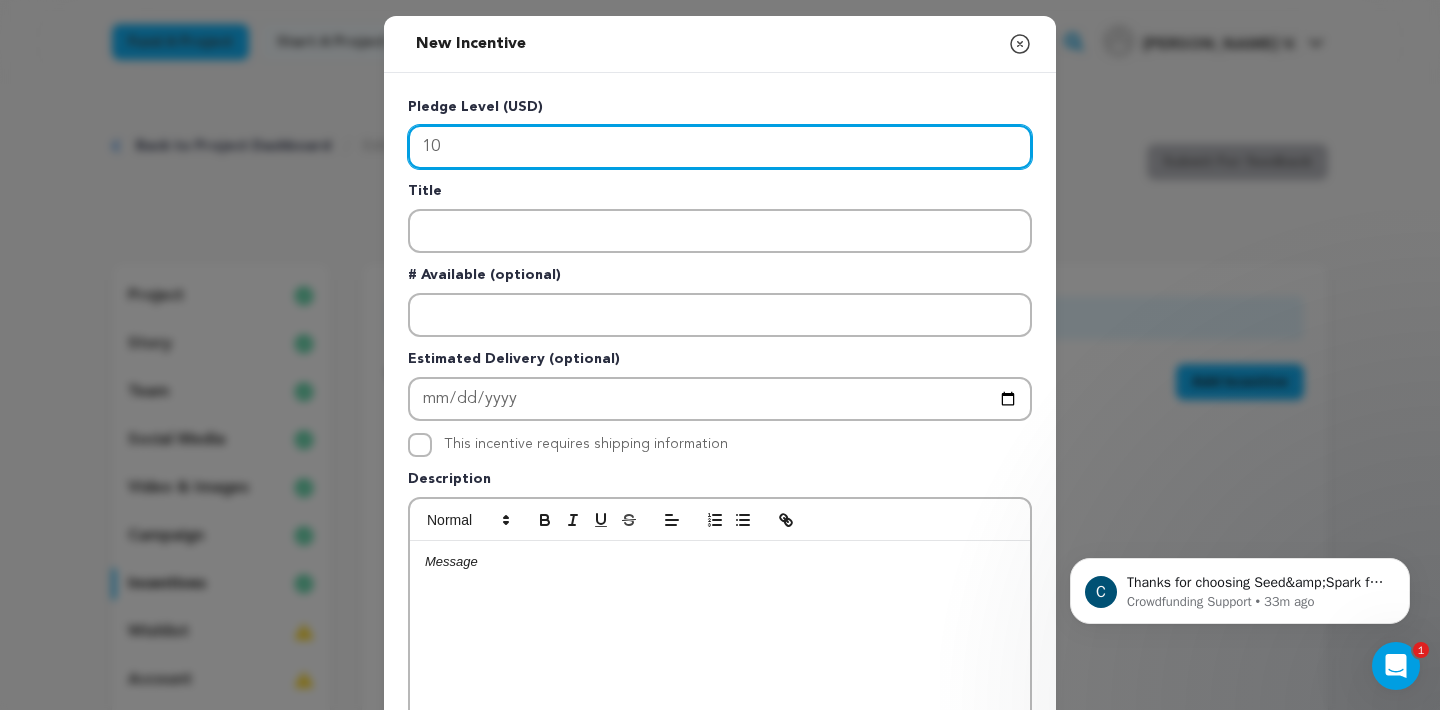 type on "10" 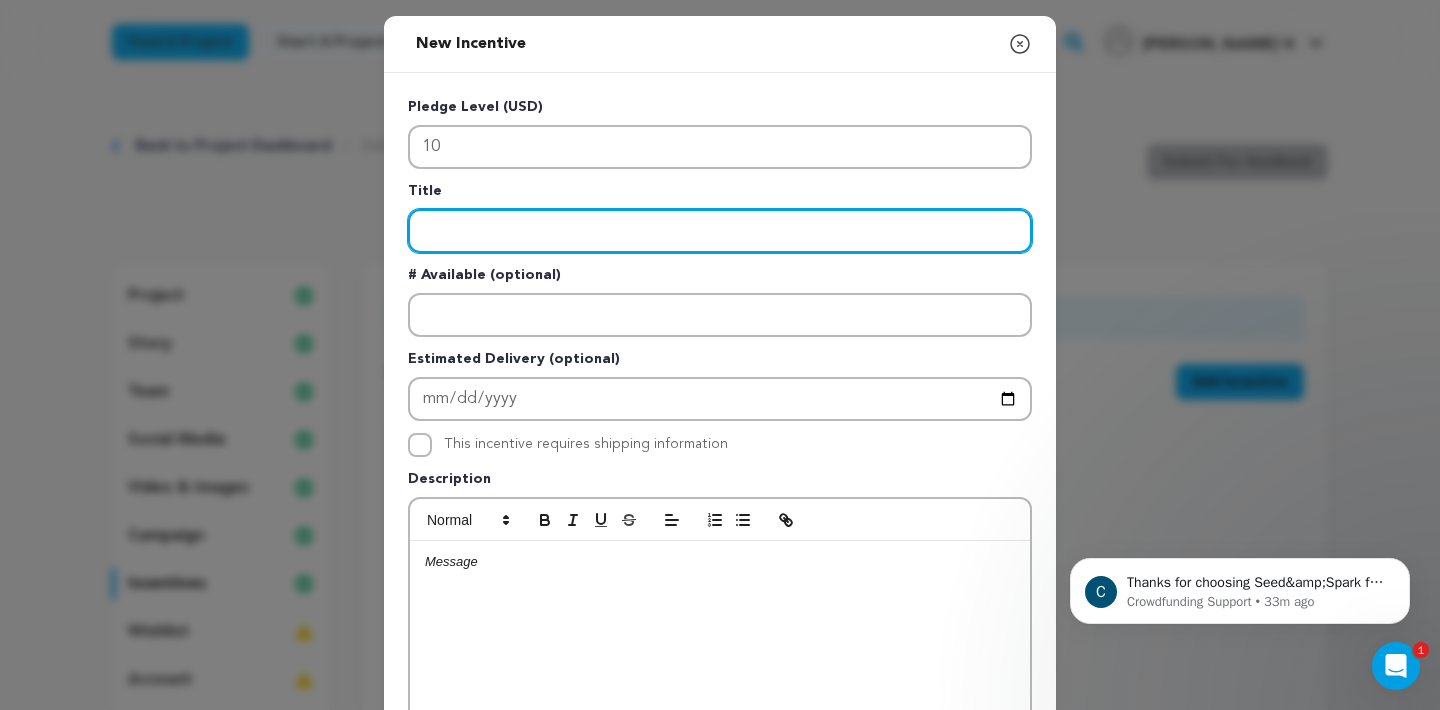 click at bounding box center (720, 231) 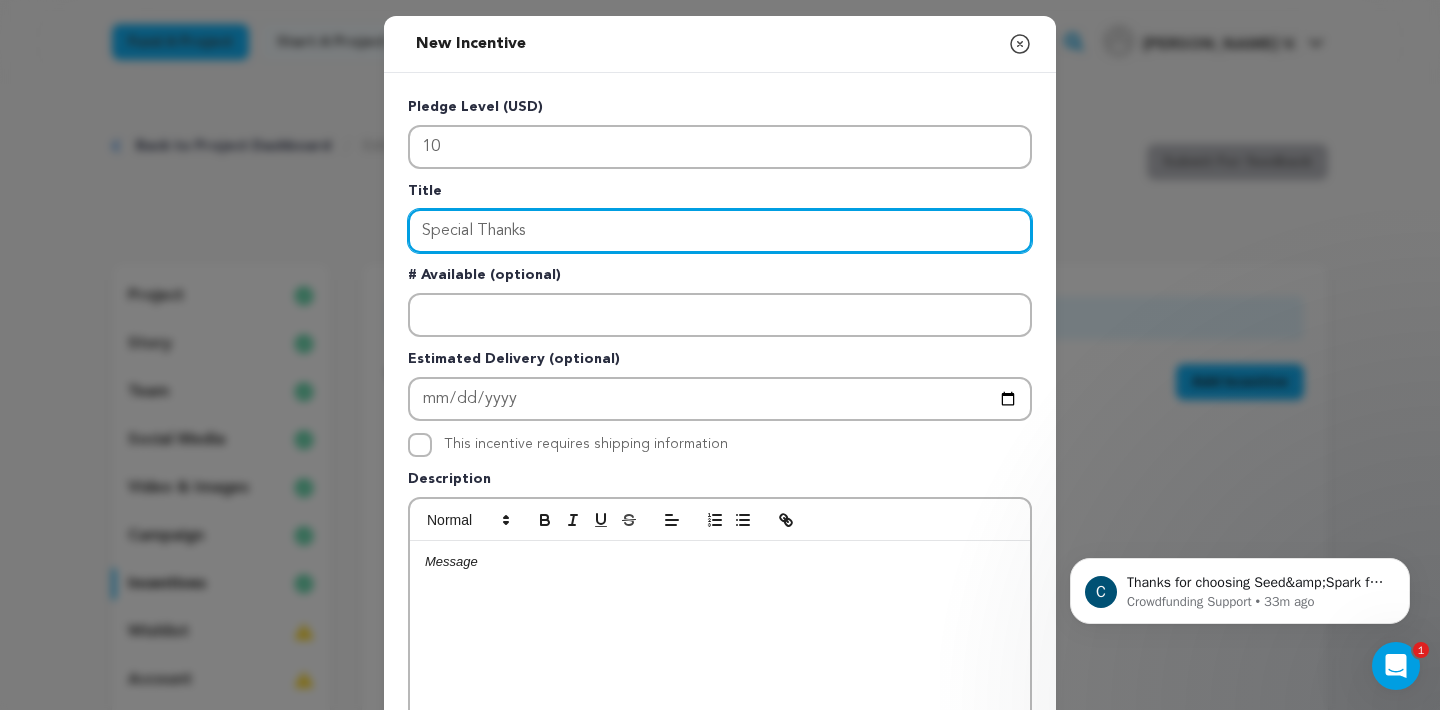 type on "Special Thanks" 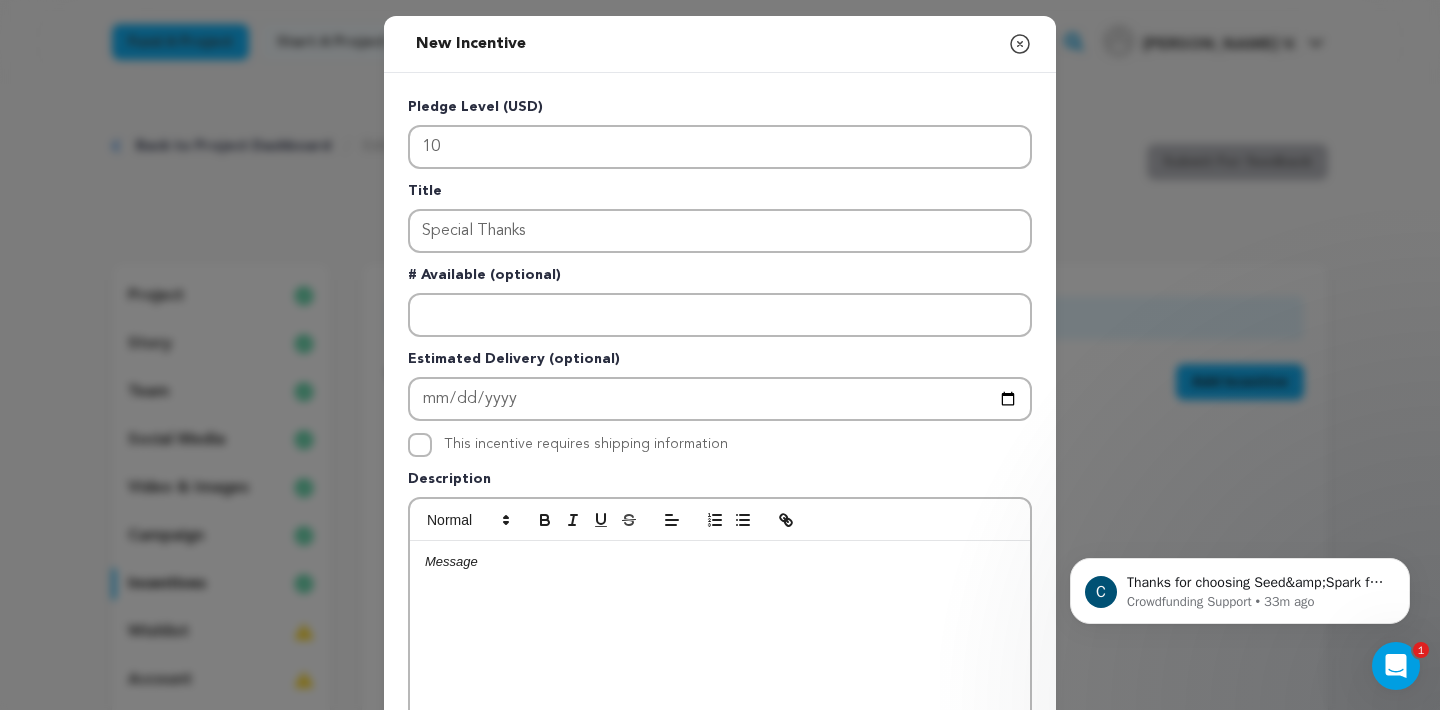 click at bounding box center [720, 562] 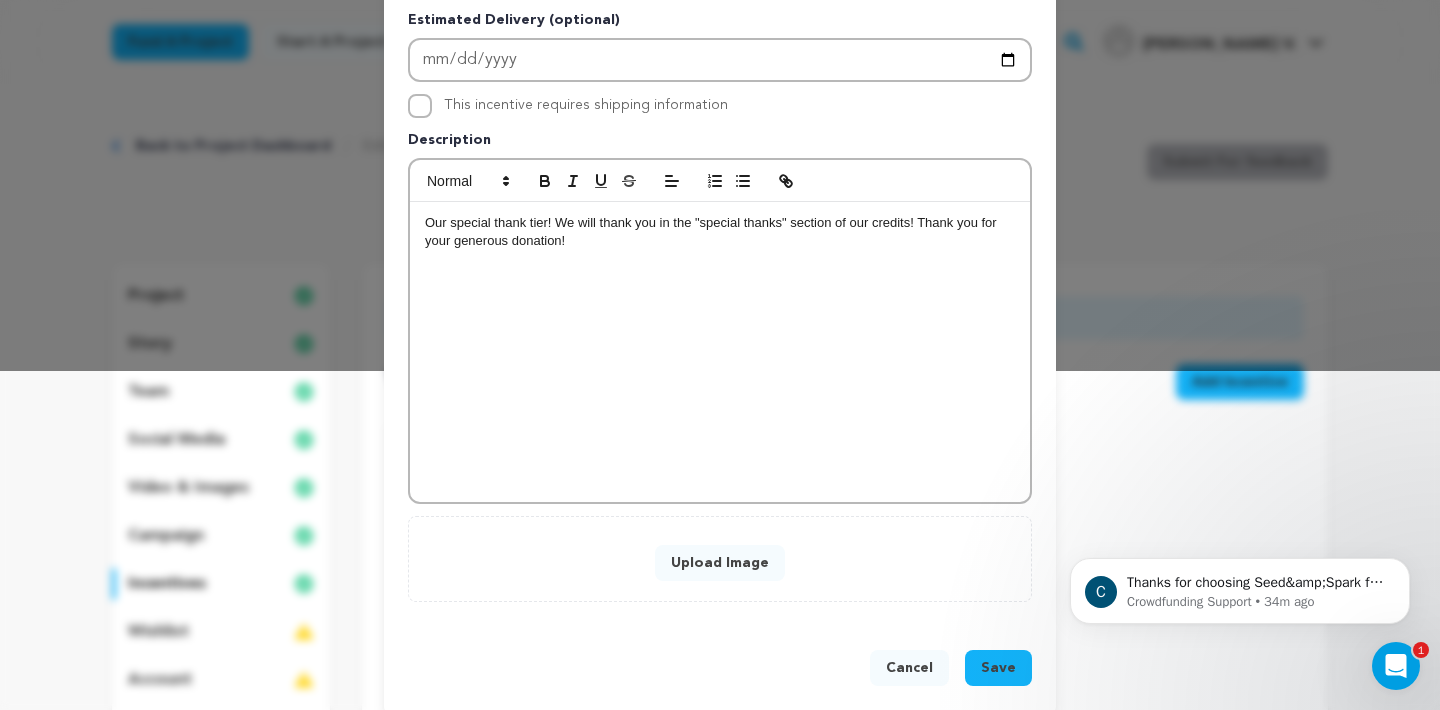 scroll, scrollTop: 363, scrollLeft: 0, axis: vertical 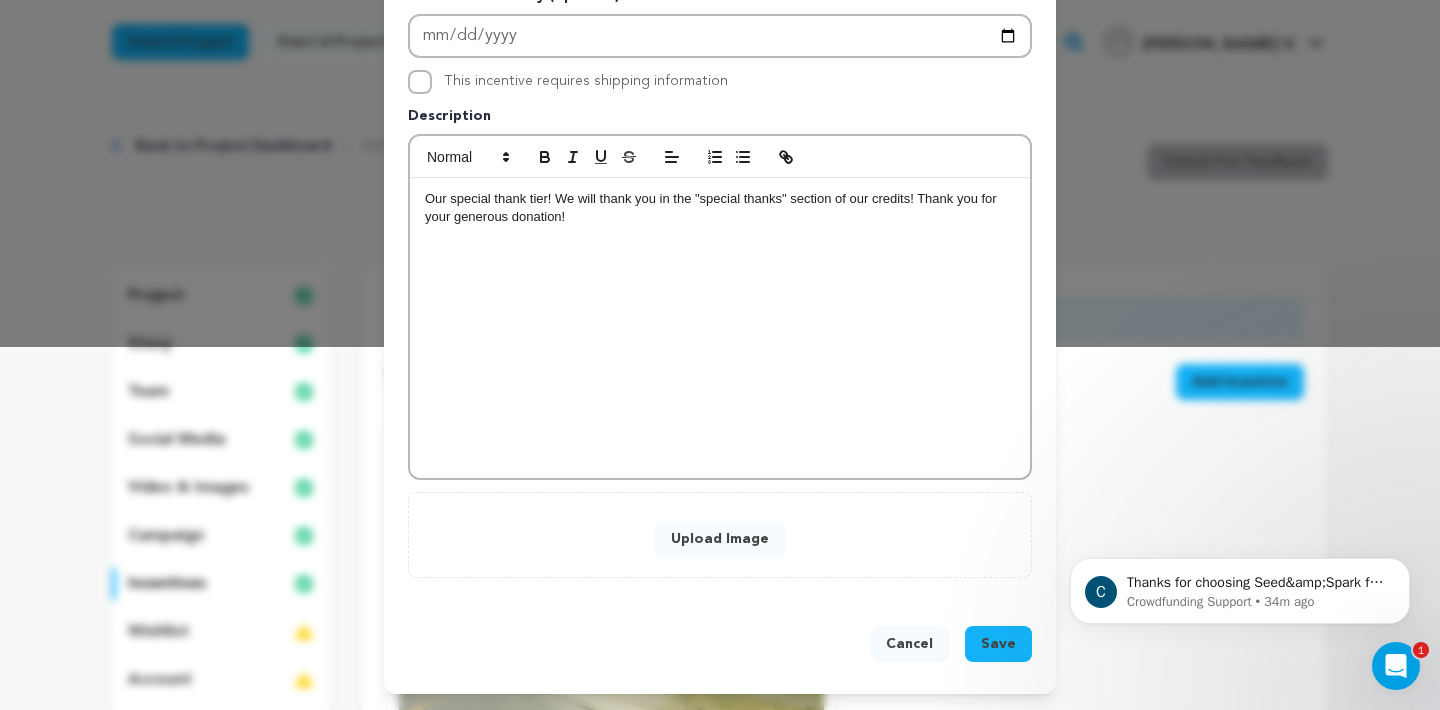 click on "Upload Image" at bounding box center (720, 539) 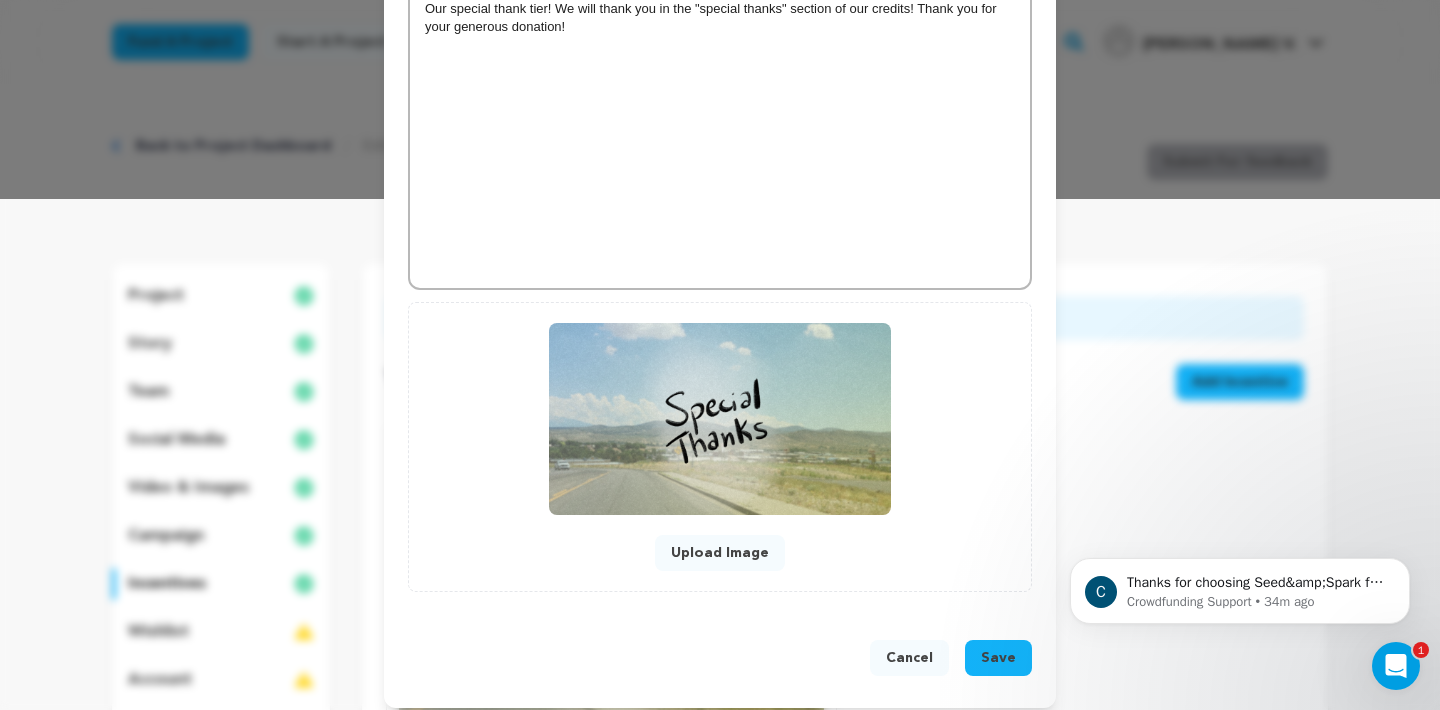 scroll, scrollTop: 525, scrollLeft: 0, axis: vertical 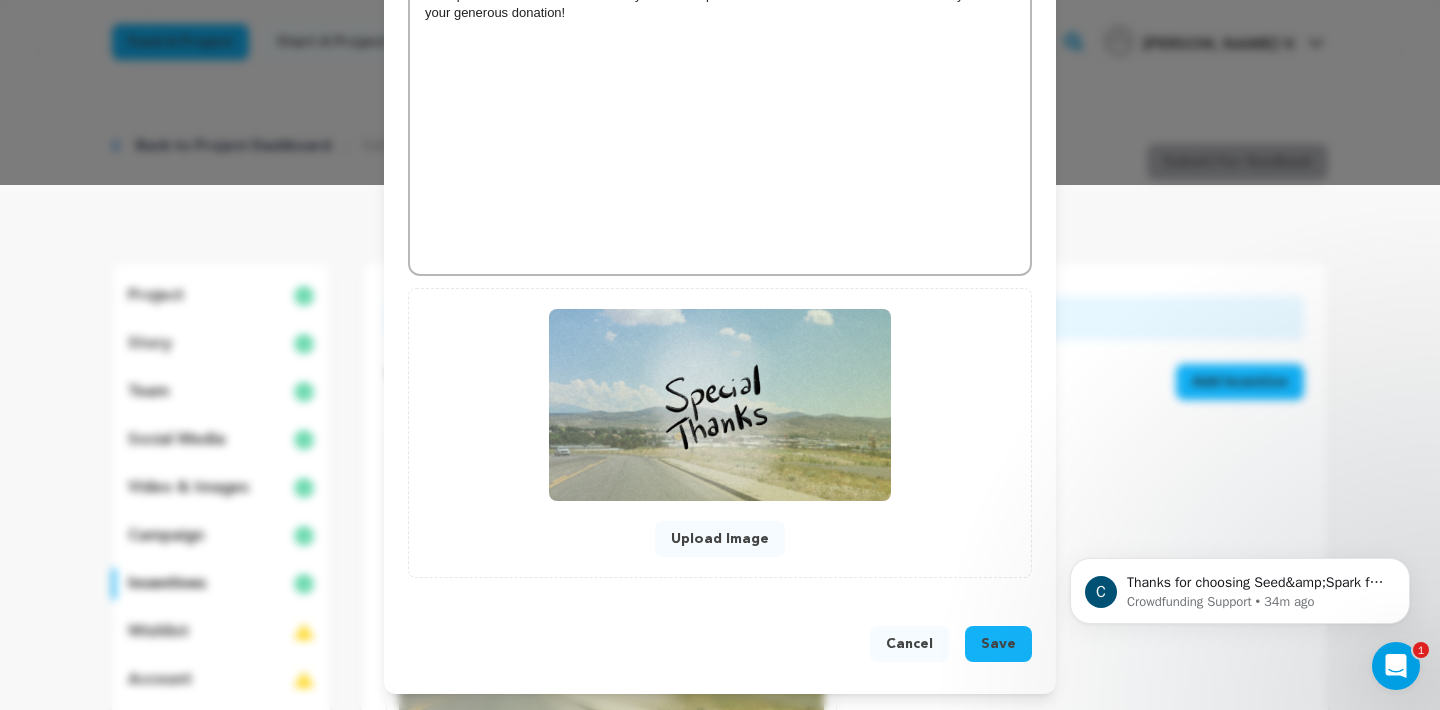 click on "Save" at bounding box center (998, 644) 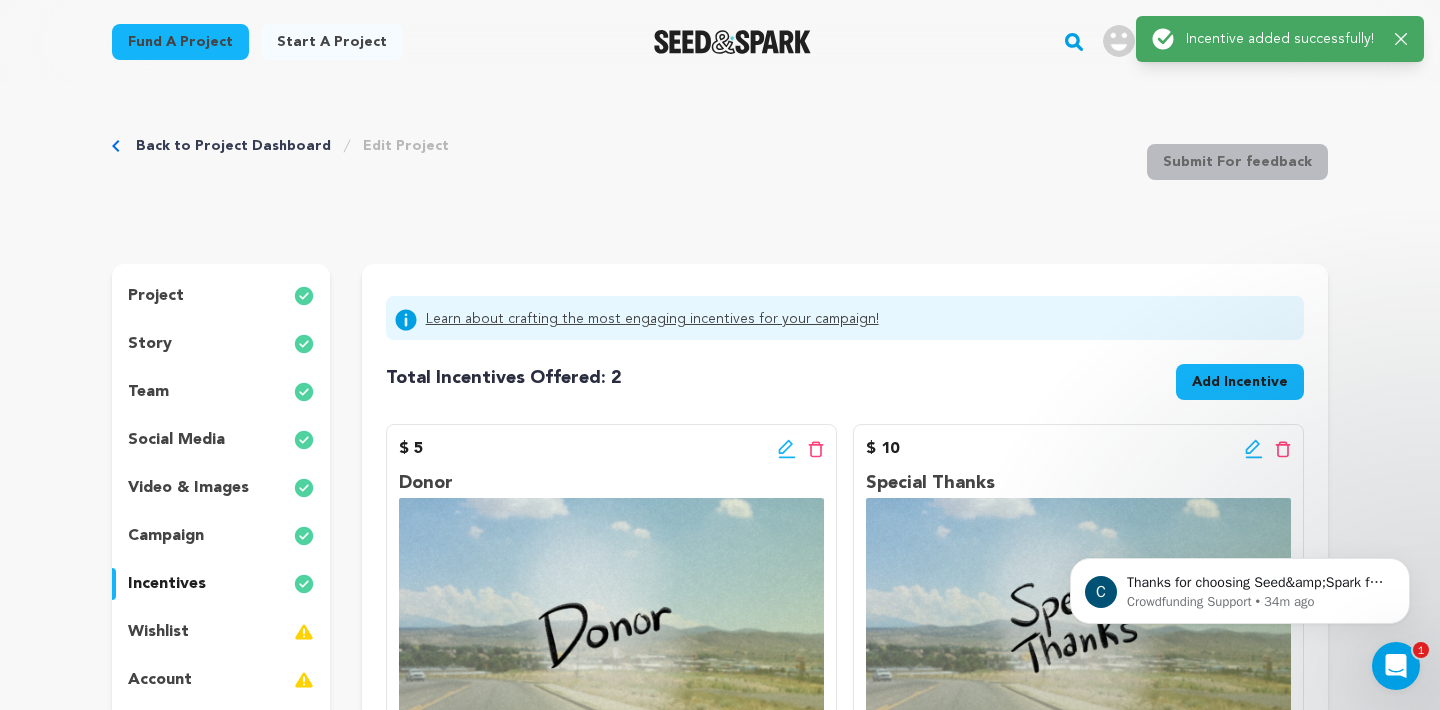 click on "Add Incentive" at bounding box center [1240, 382] 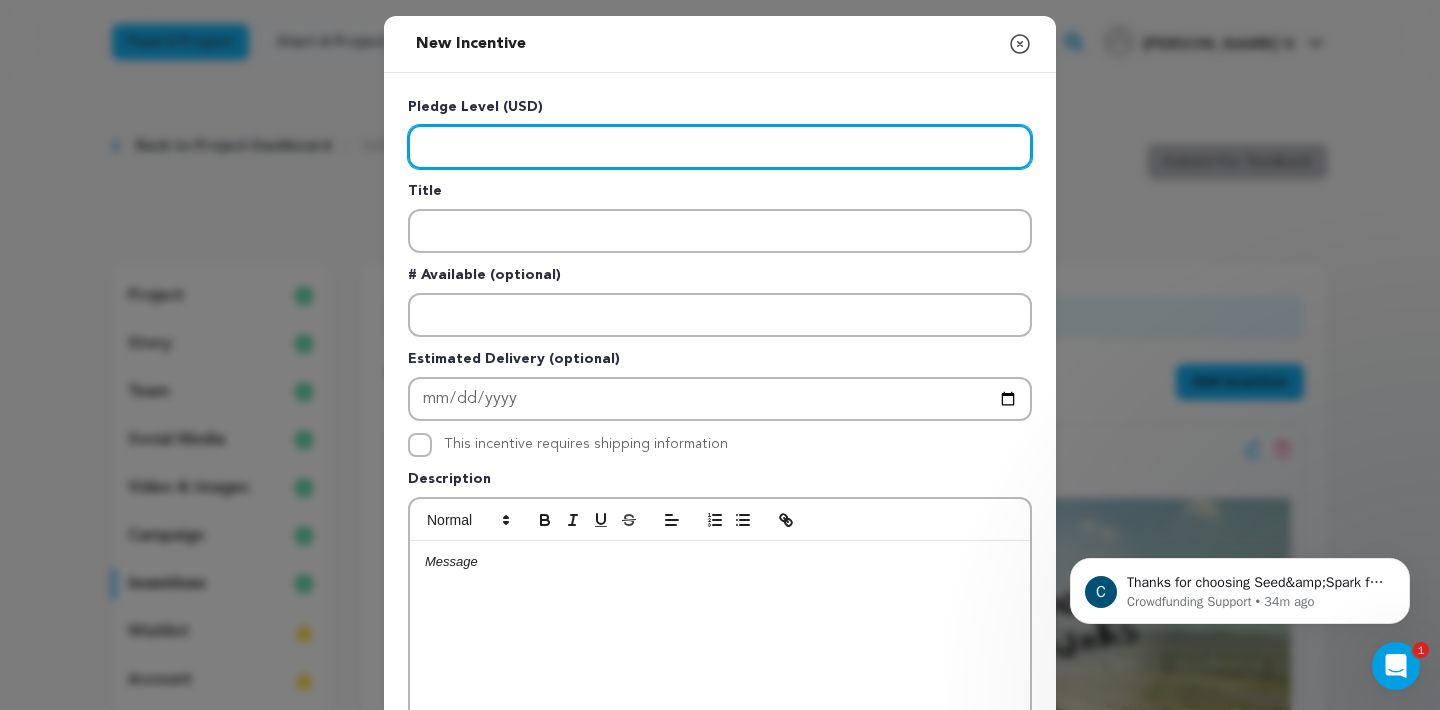 click at bounding box center [720, 147] 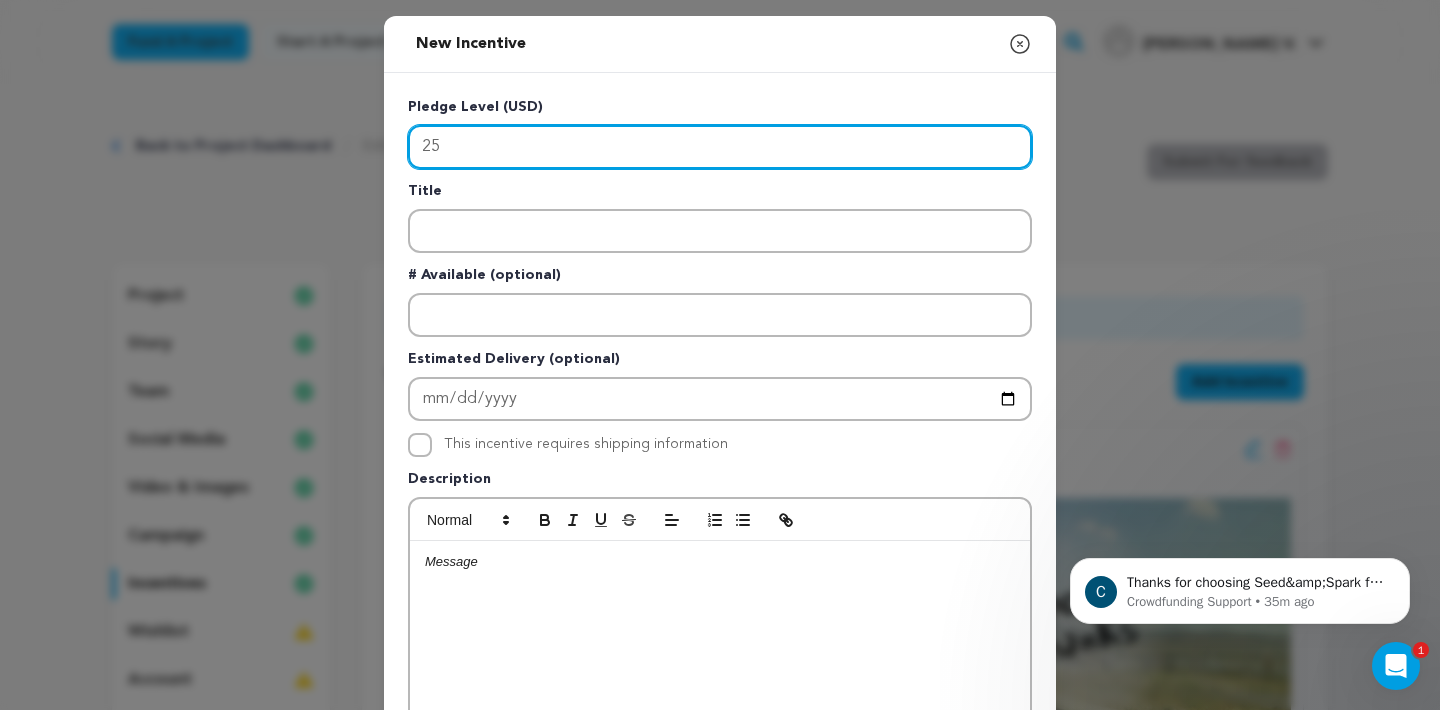 type on "25" 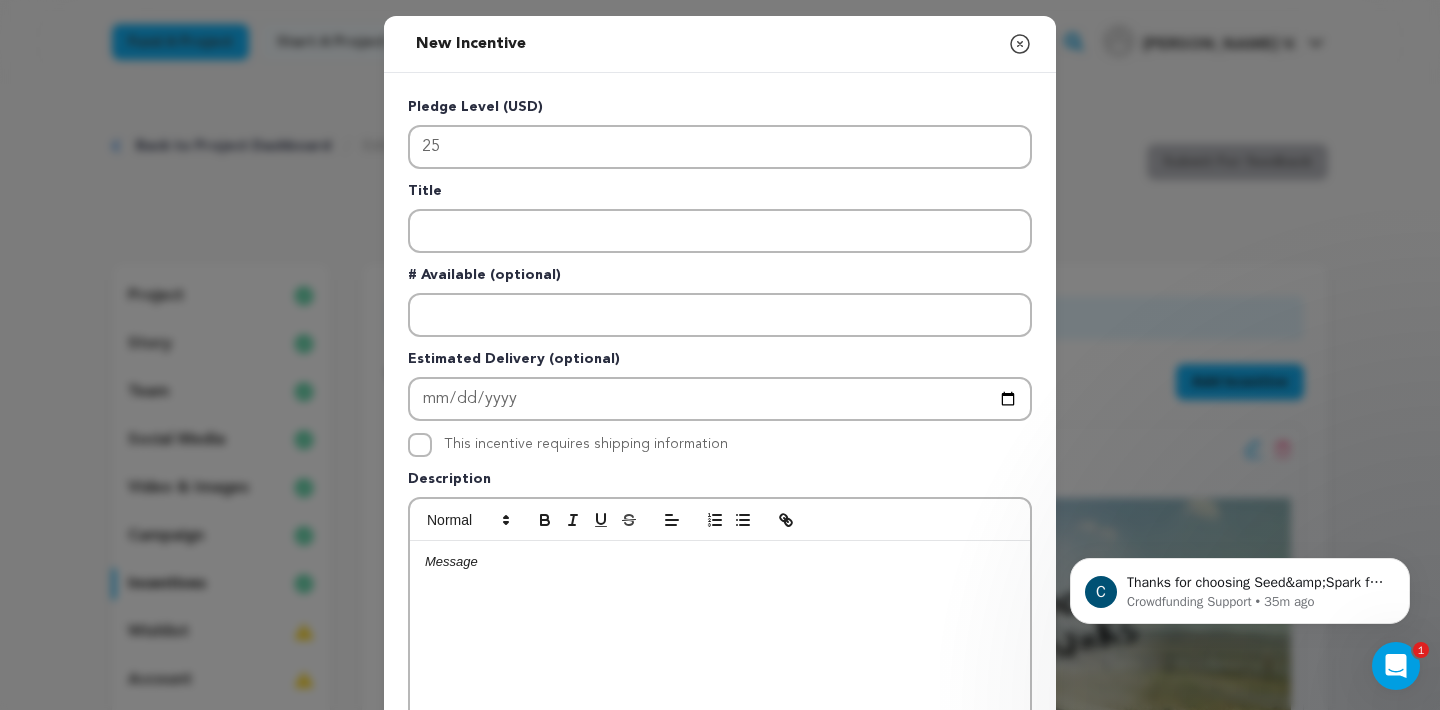 click on "Pledge Level (USD)
25
Title
# Available (optional)
Estimated Delivery (optional)
This incentive requires shipping information" at bounding box center [720, 519] 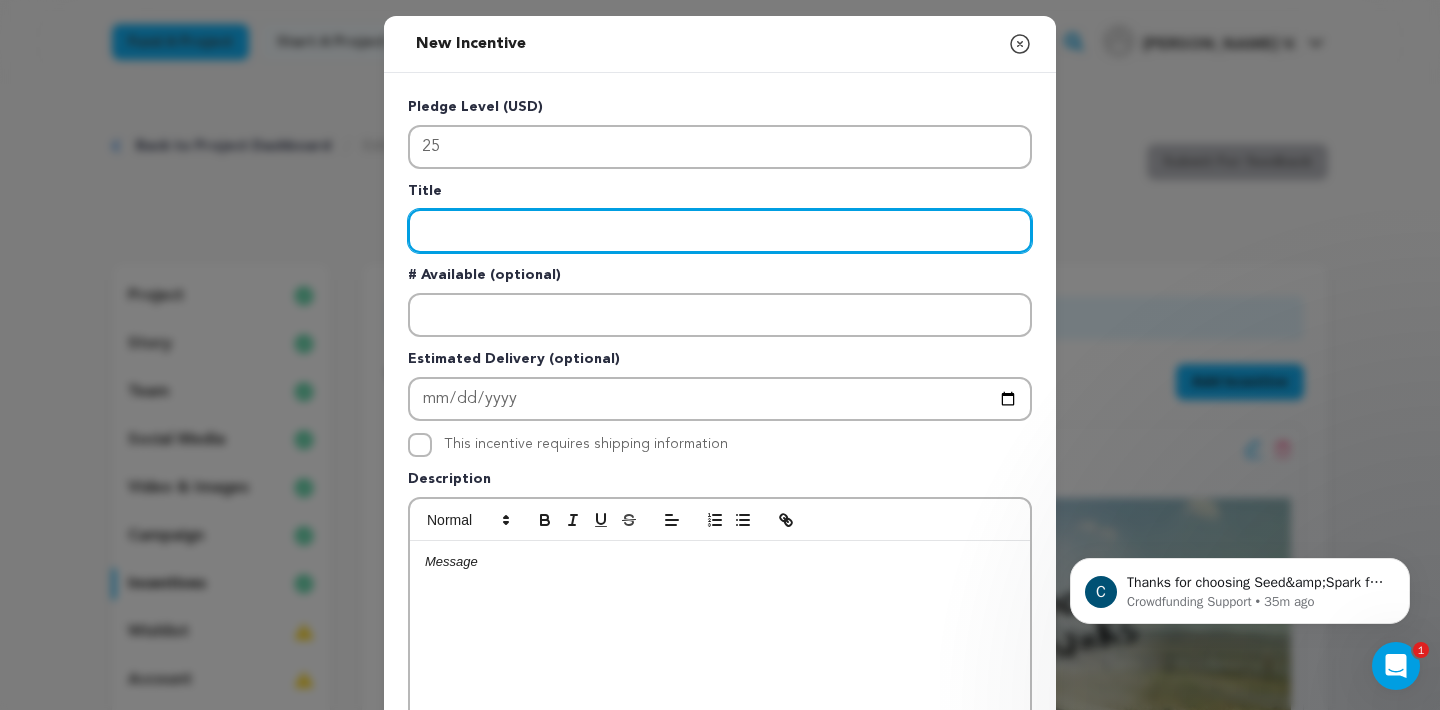 click at bounding box center (720, 231) 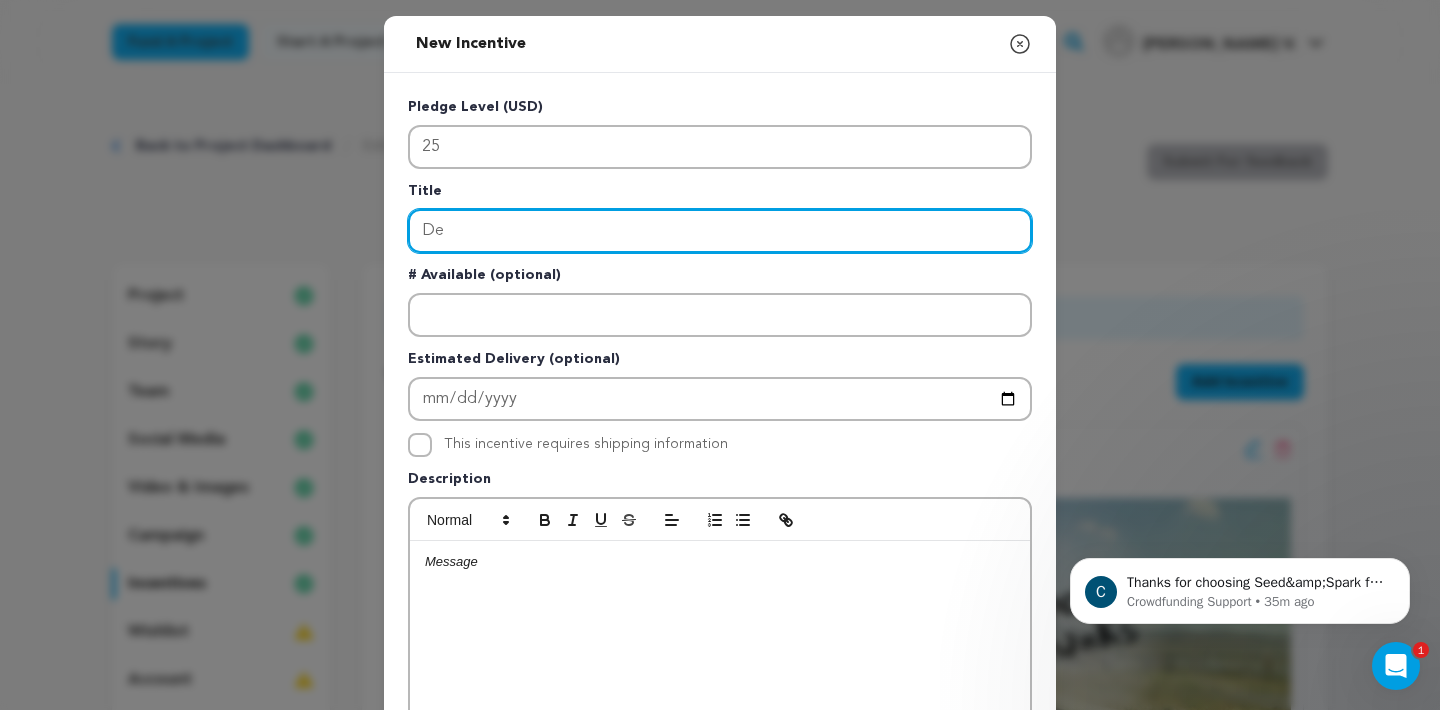 type on "D" 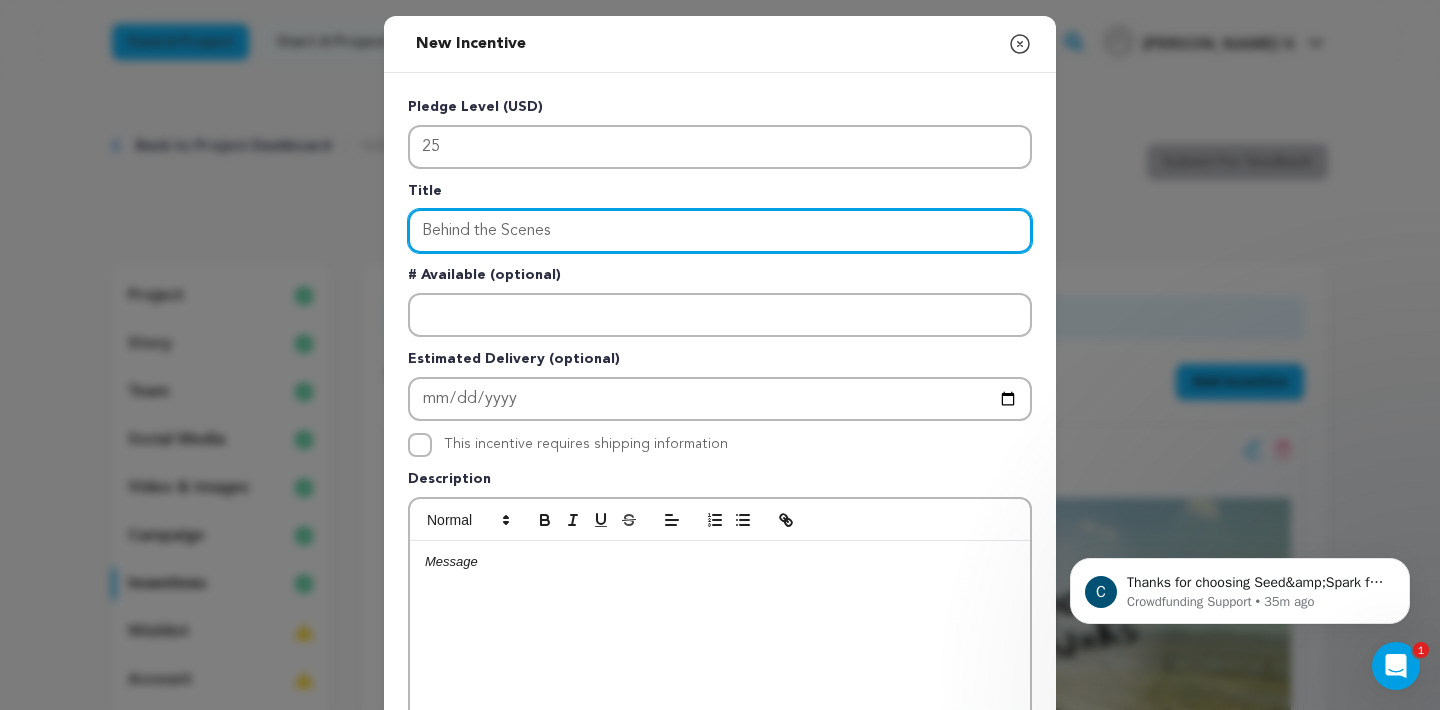 type on "Behind the Scenes" 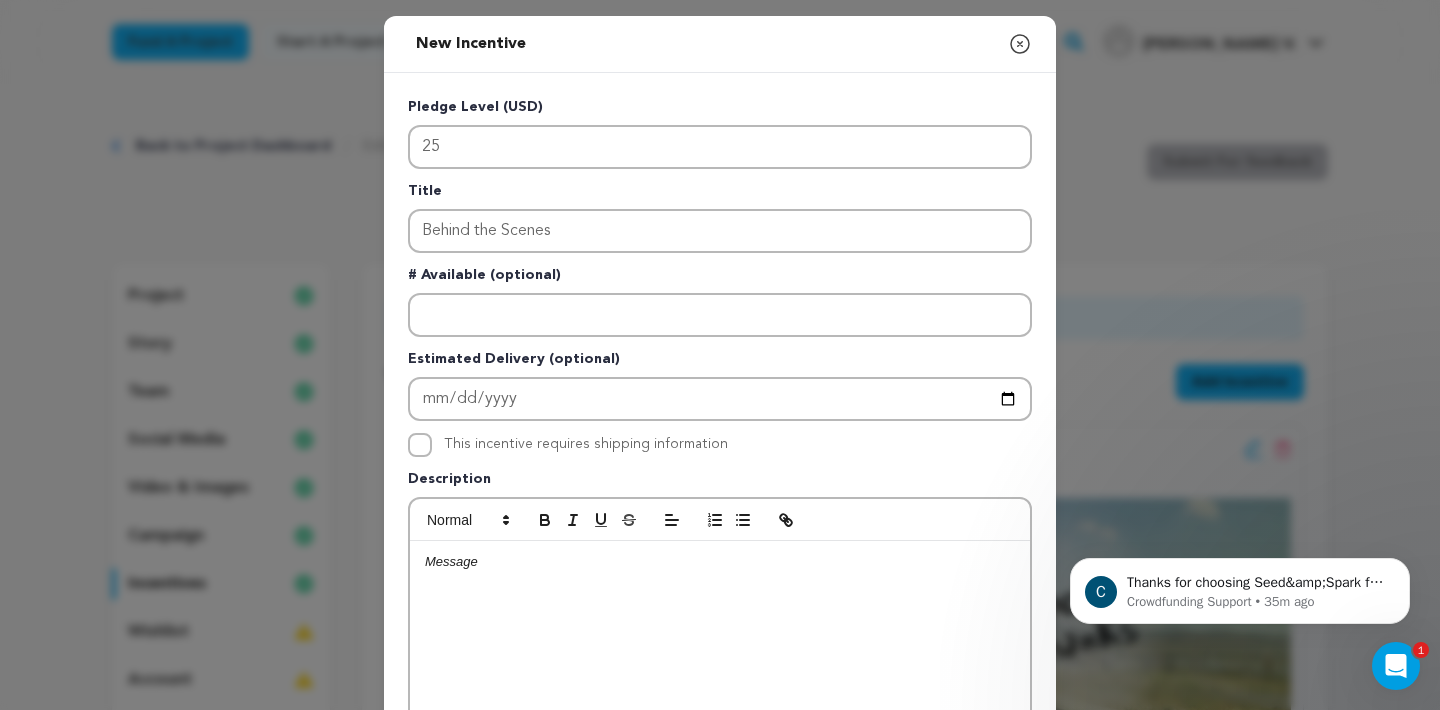 type 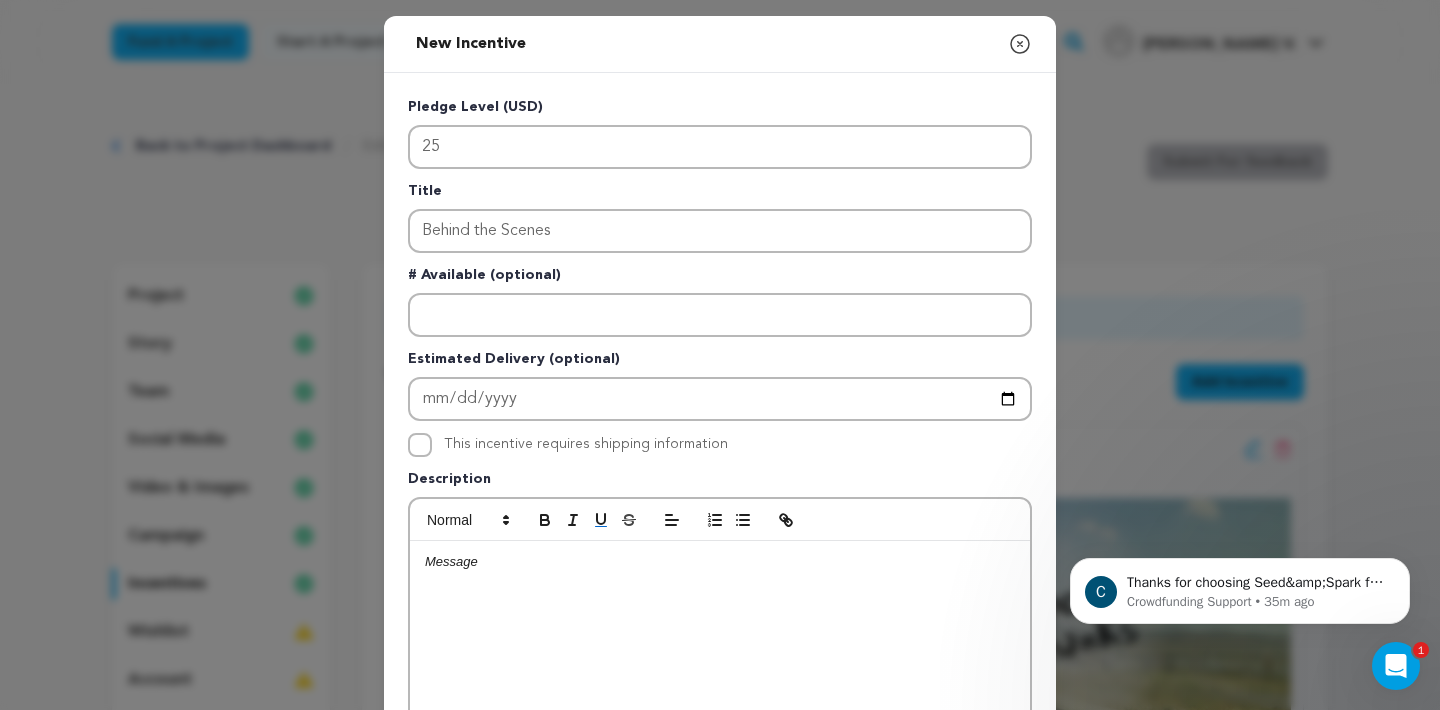 type 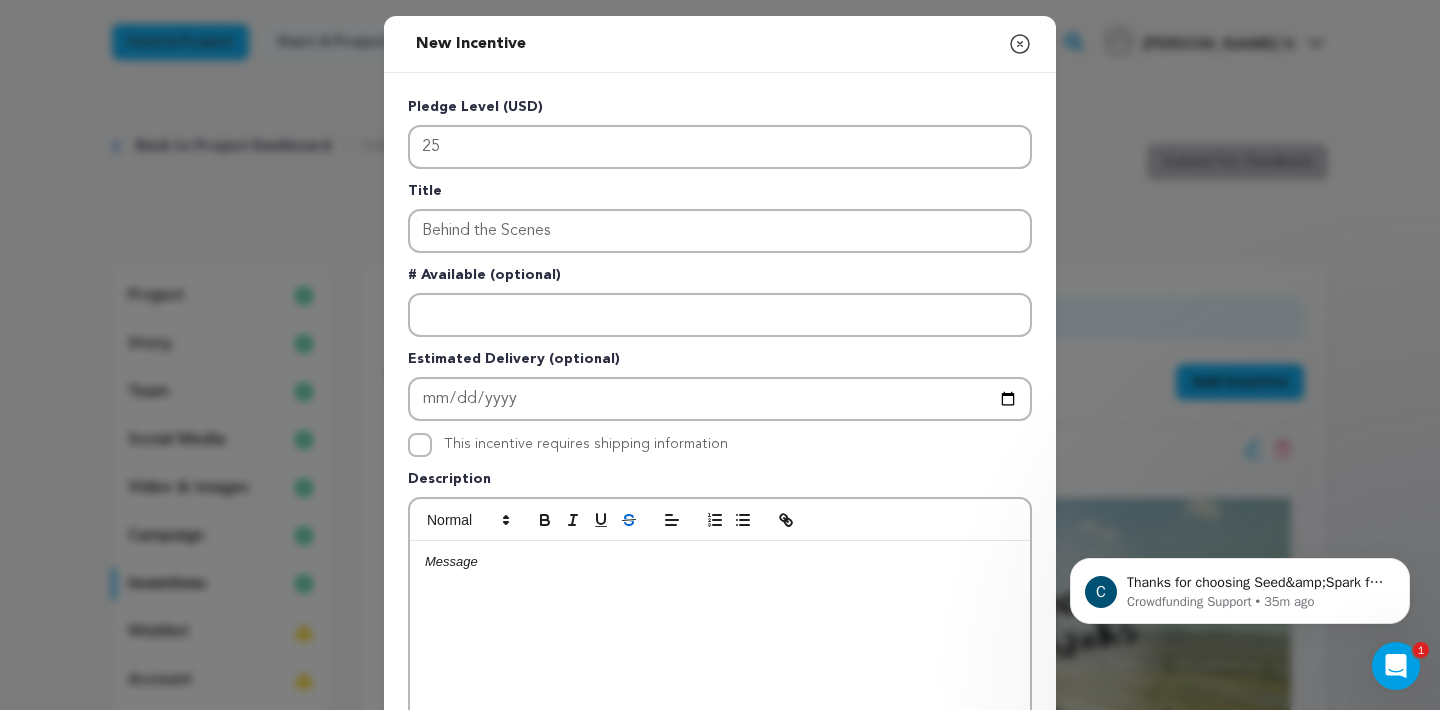type 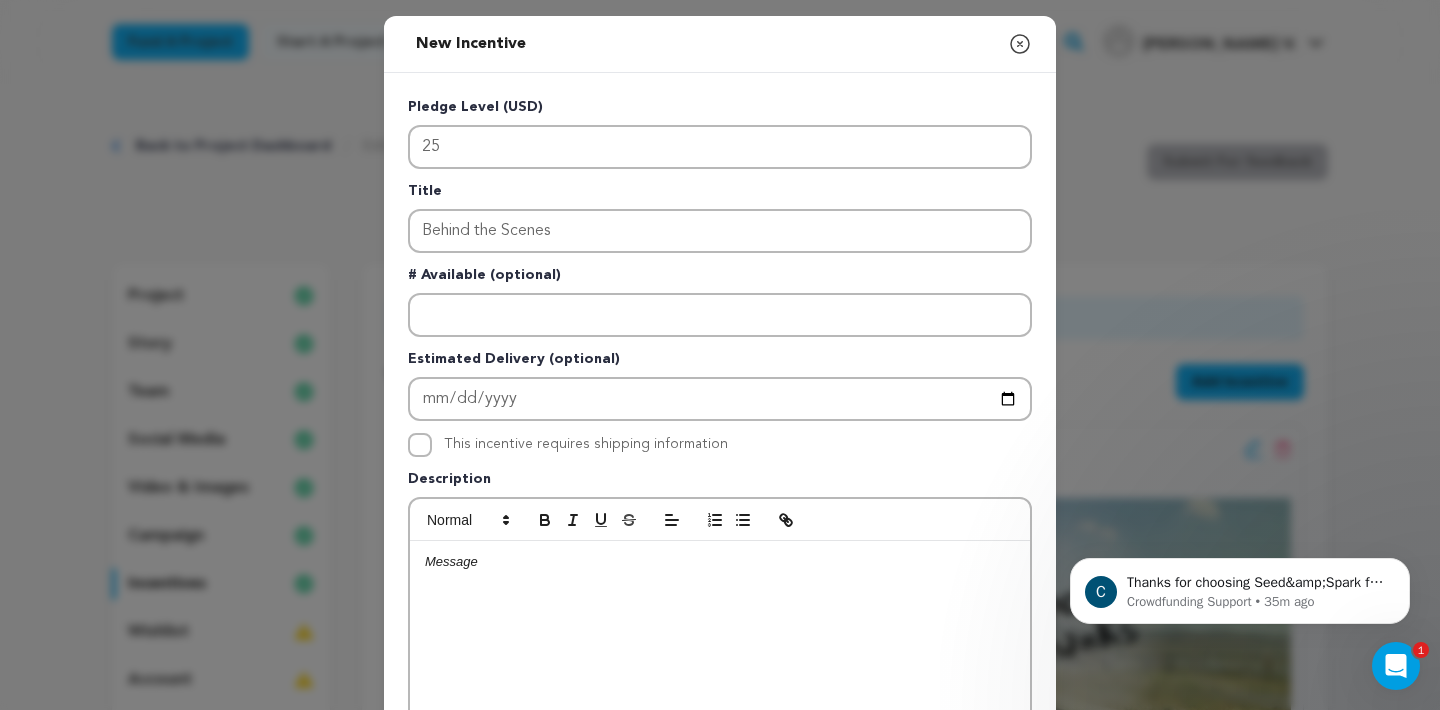 click at bounding box center (720, 562) 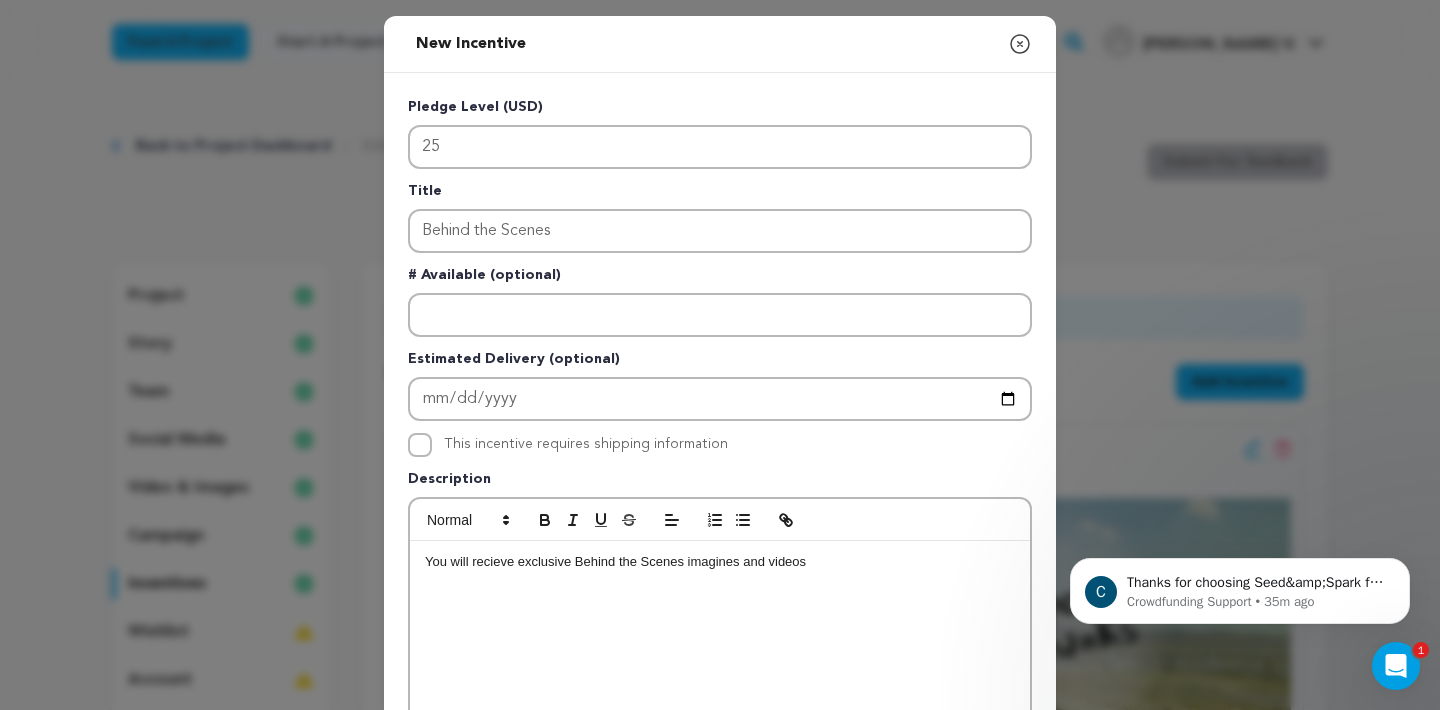 click on "You will recieve exclusive Behind the Scenes imagines and videos" at bounding box center [720, 691] 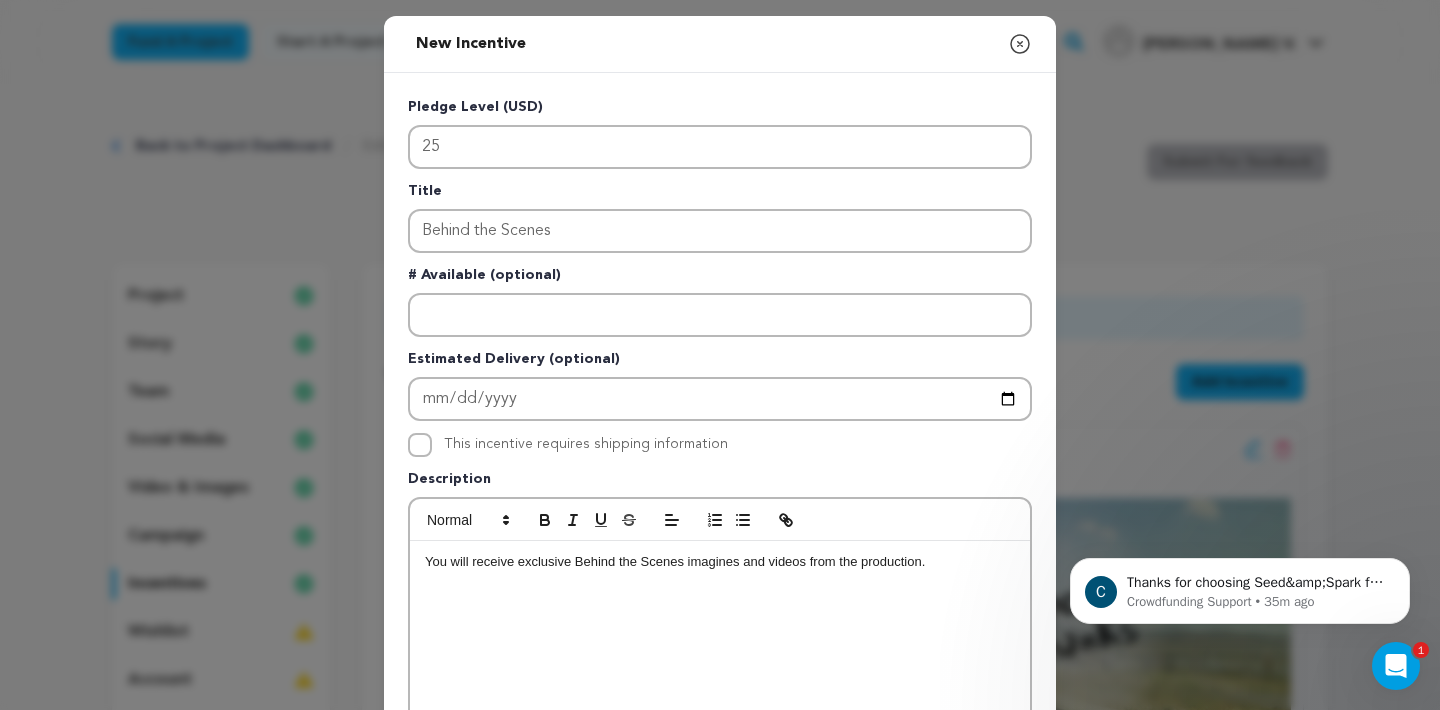 click at bounding box center [720, 520] 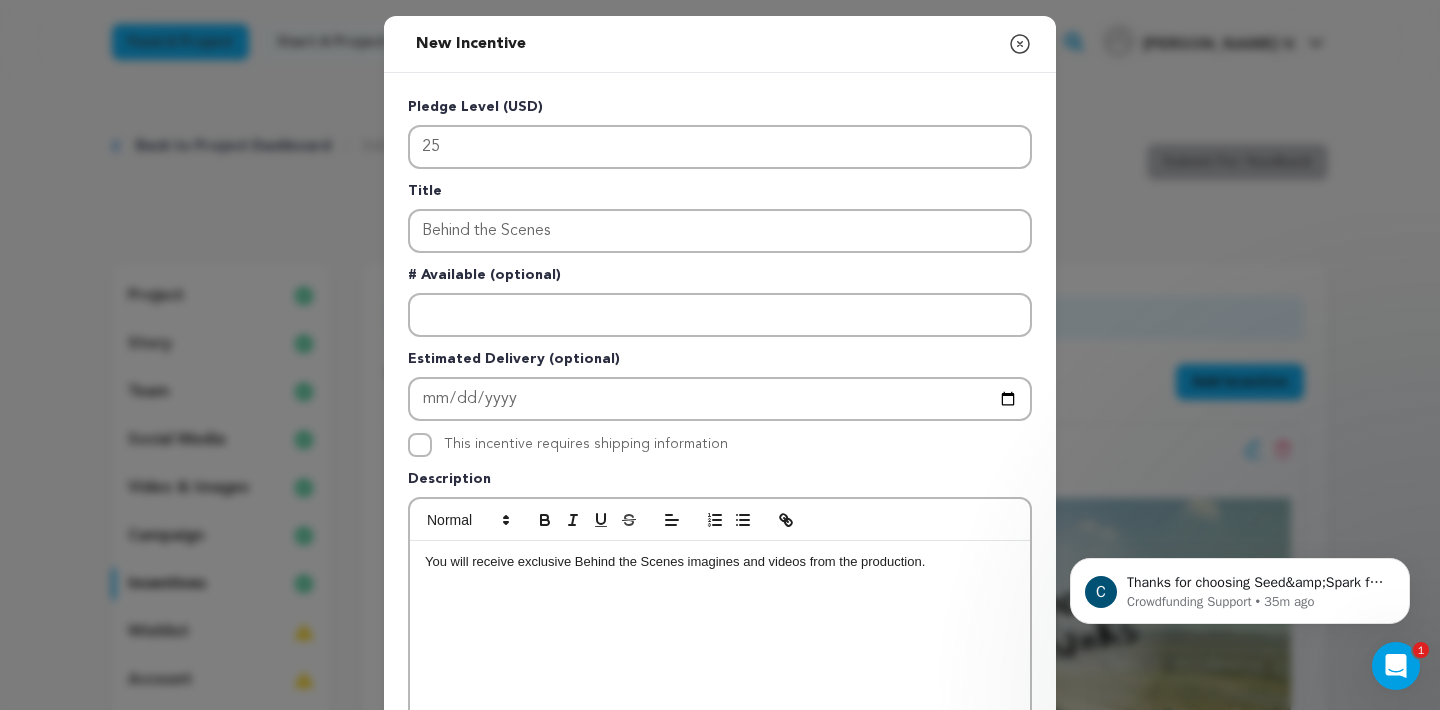 click on "You will receive exclusive Behind the Scenes imagines and videos from the production." at bounding box center [720, 562] 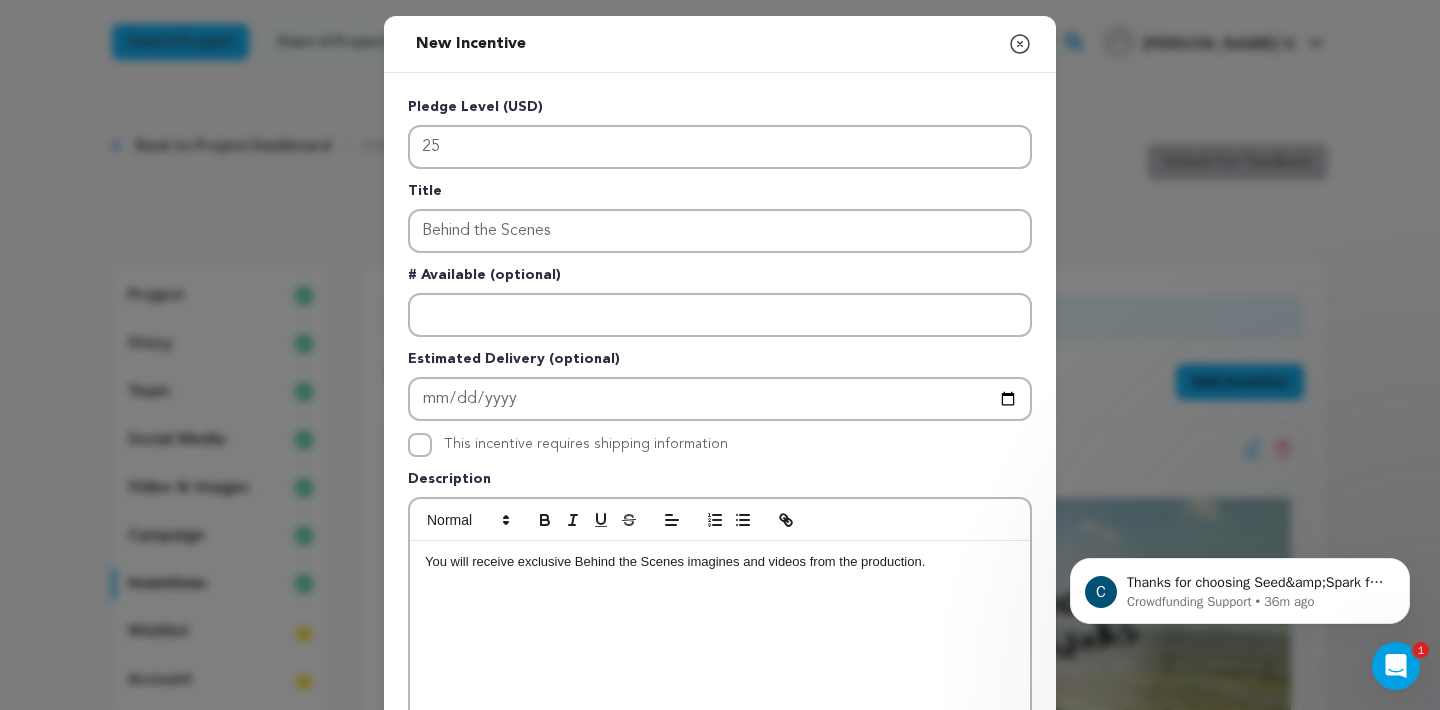 click on "You will receive exclusive Behind the Scenes imagines and videos from the production." at bounding box center (720, 691) 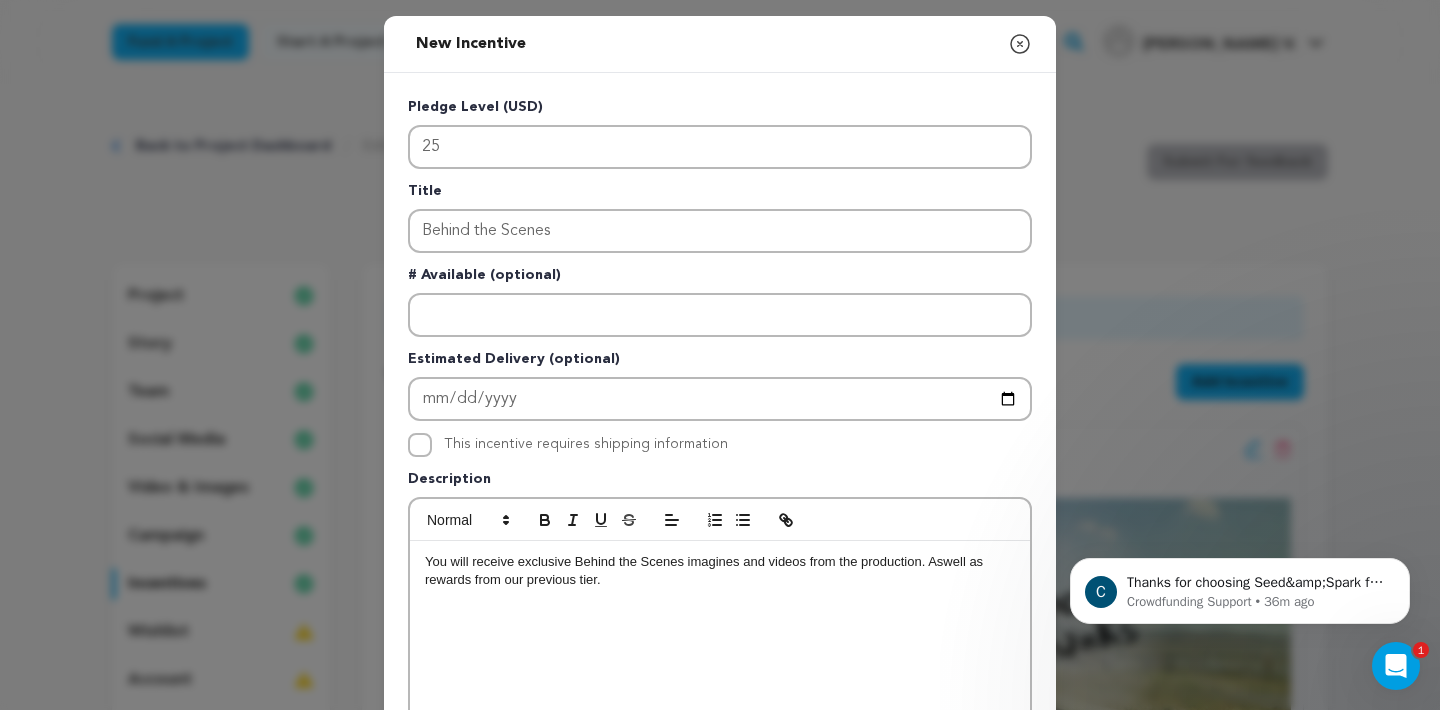 scroll, scrollTop: 363, scrollLeft: 0, axis: vertical 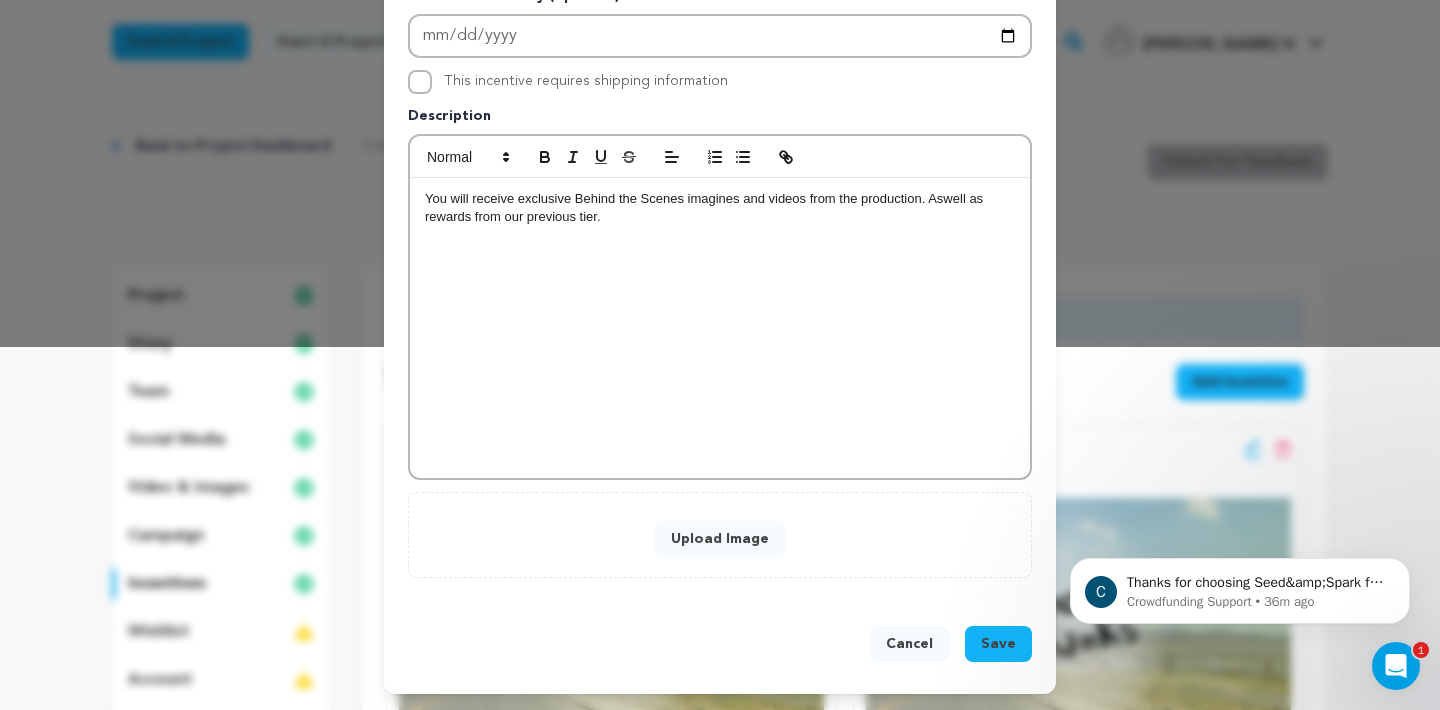 click on "Upload Image" at bounding box center [720, 539] 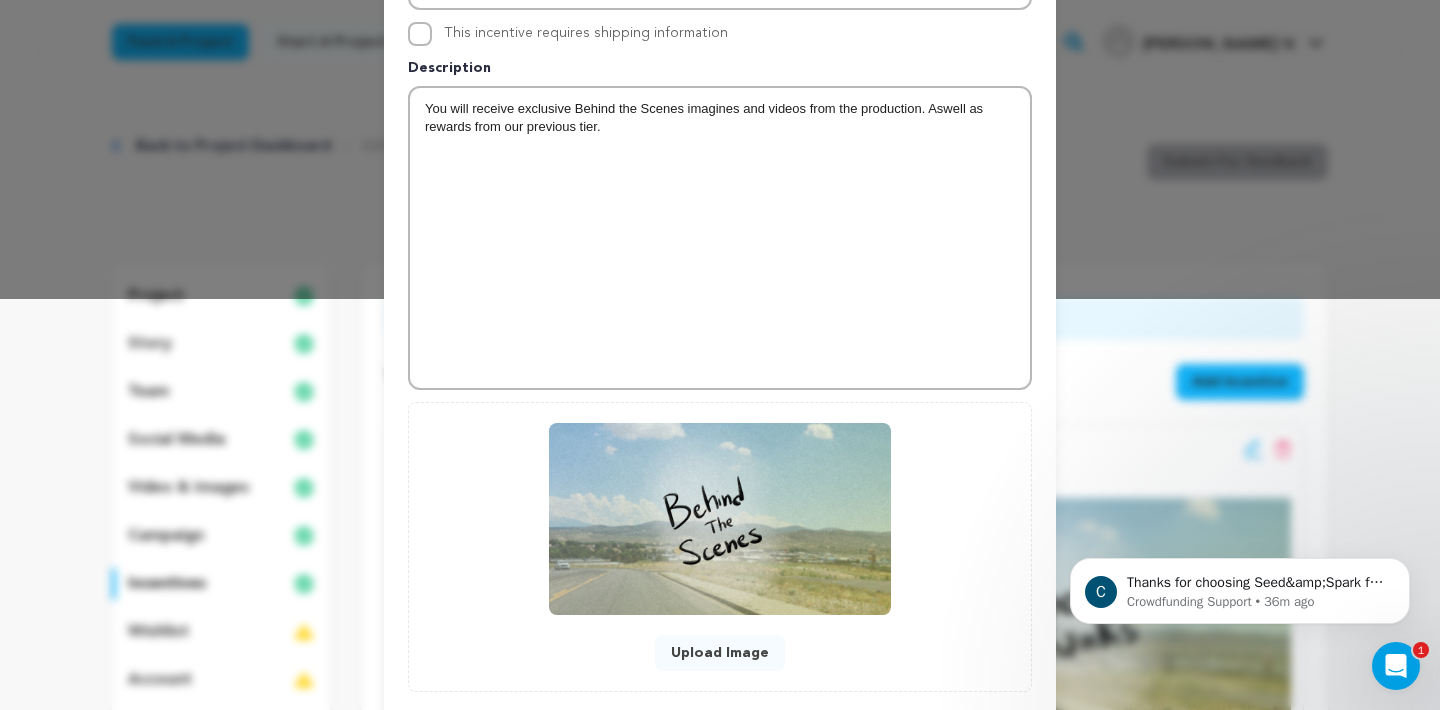 scroll, scrollTop: 525, scrollLeft: 0, axis: vertical 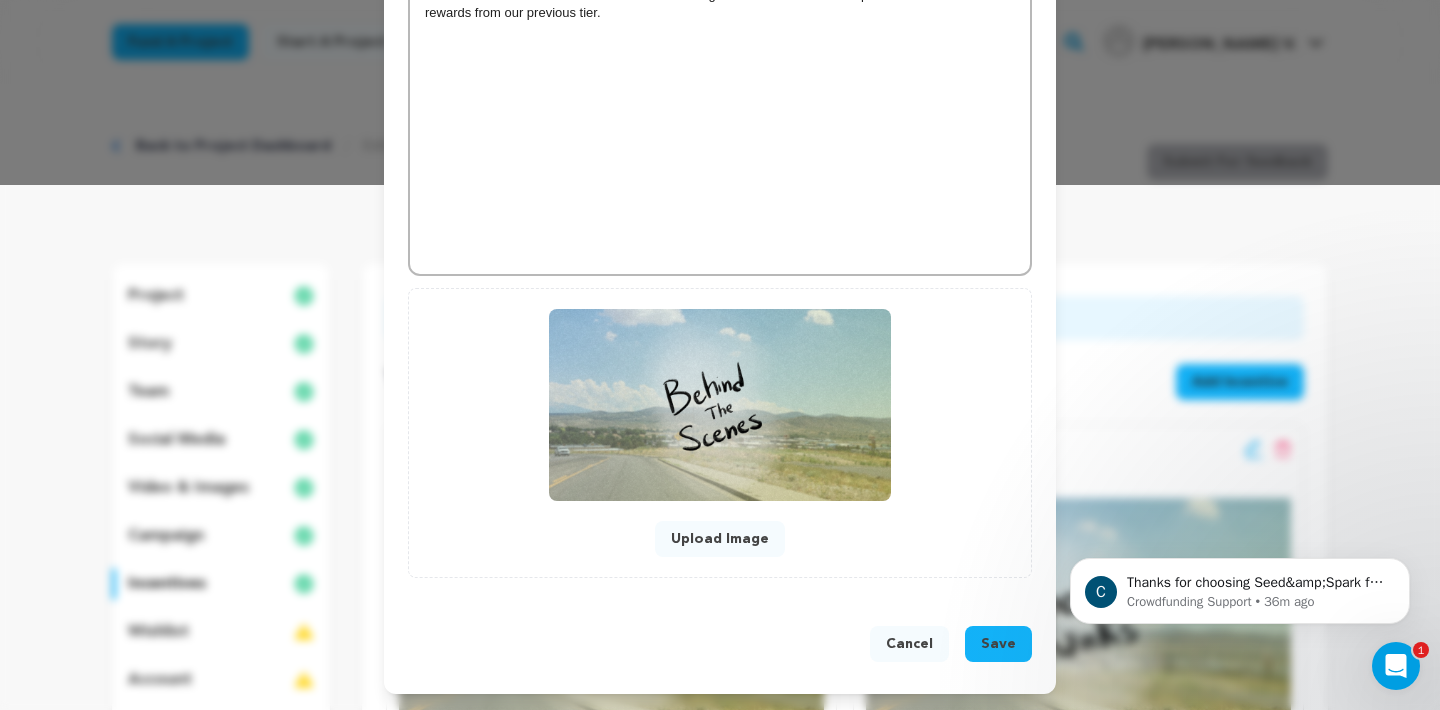 click on "Save" at bounding box center [998, 644] 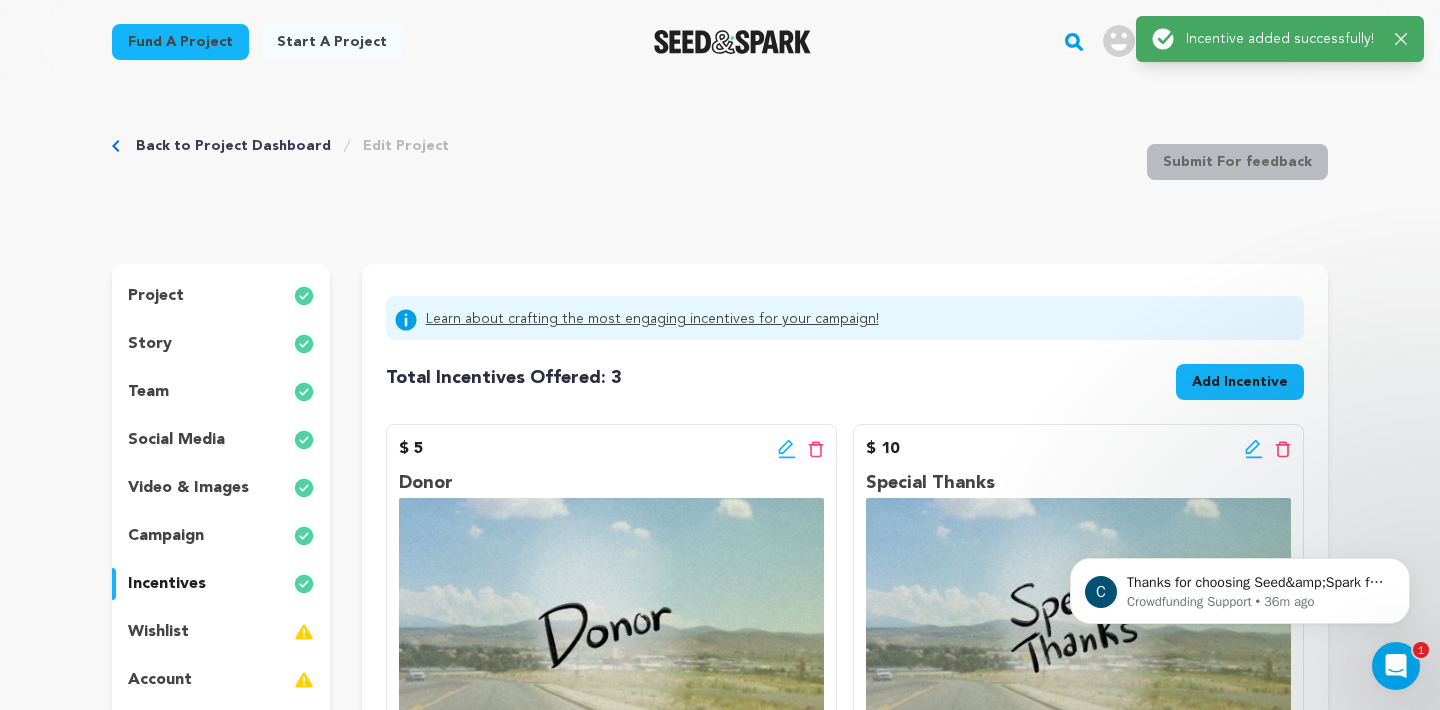 click on "Add Incentive" at bounding box center [1240, 382] 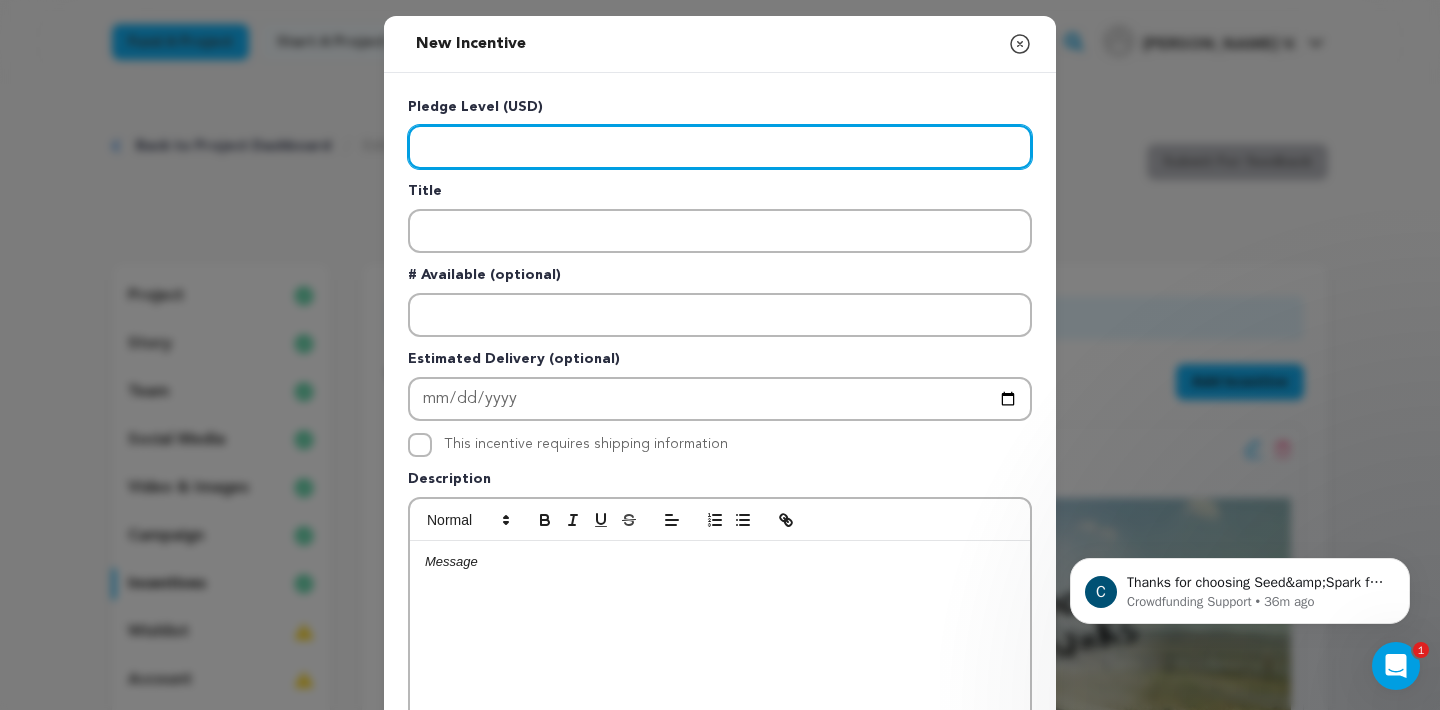click at bounding box center (720, 147) 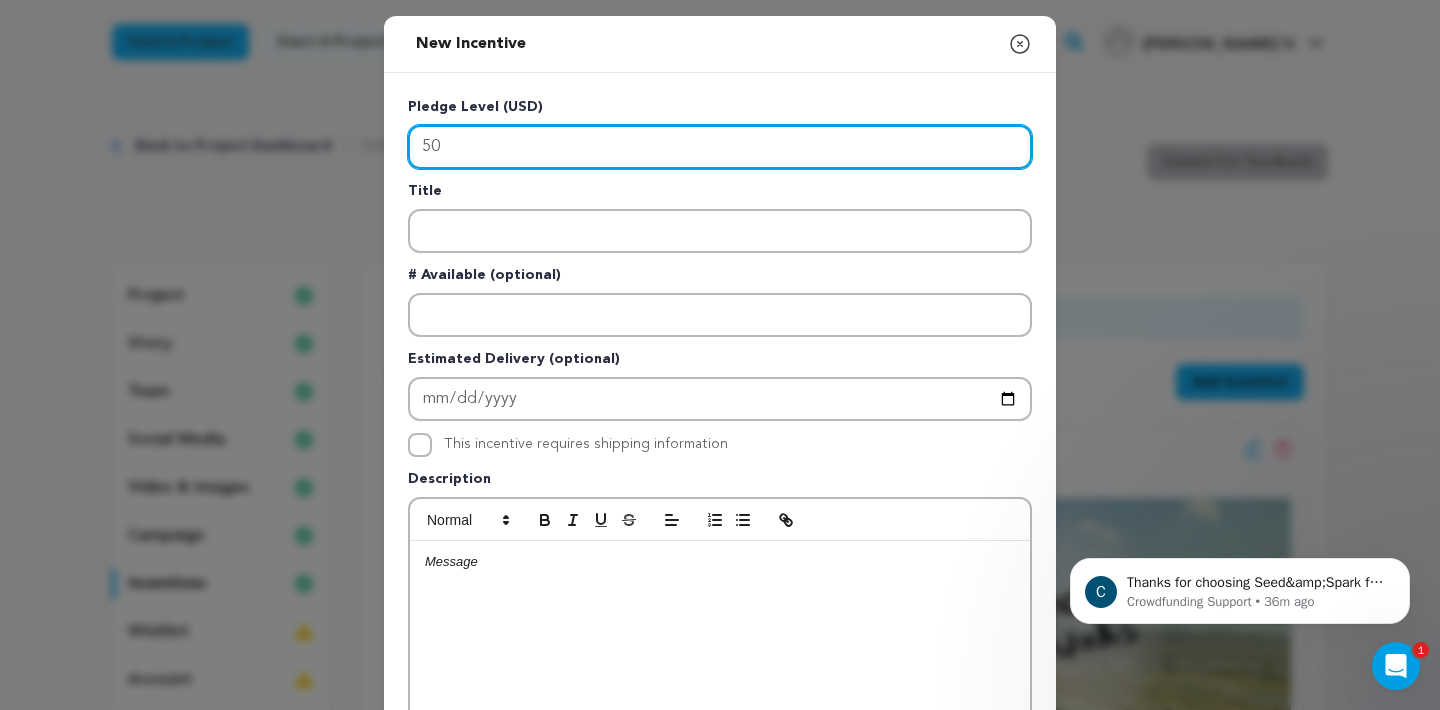 type on "50" 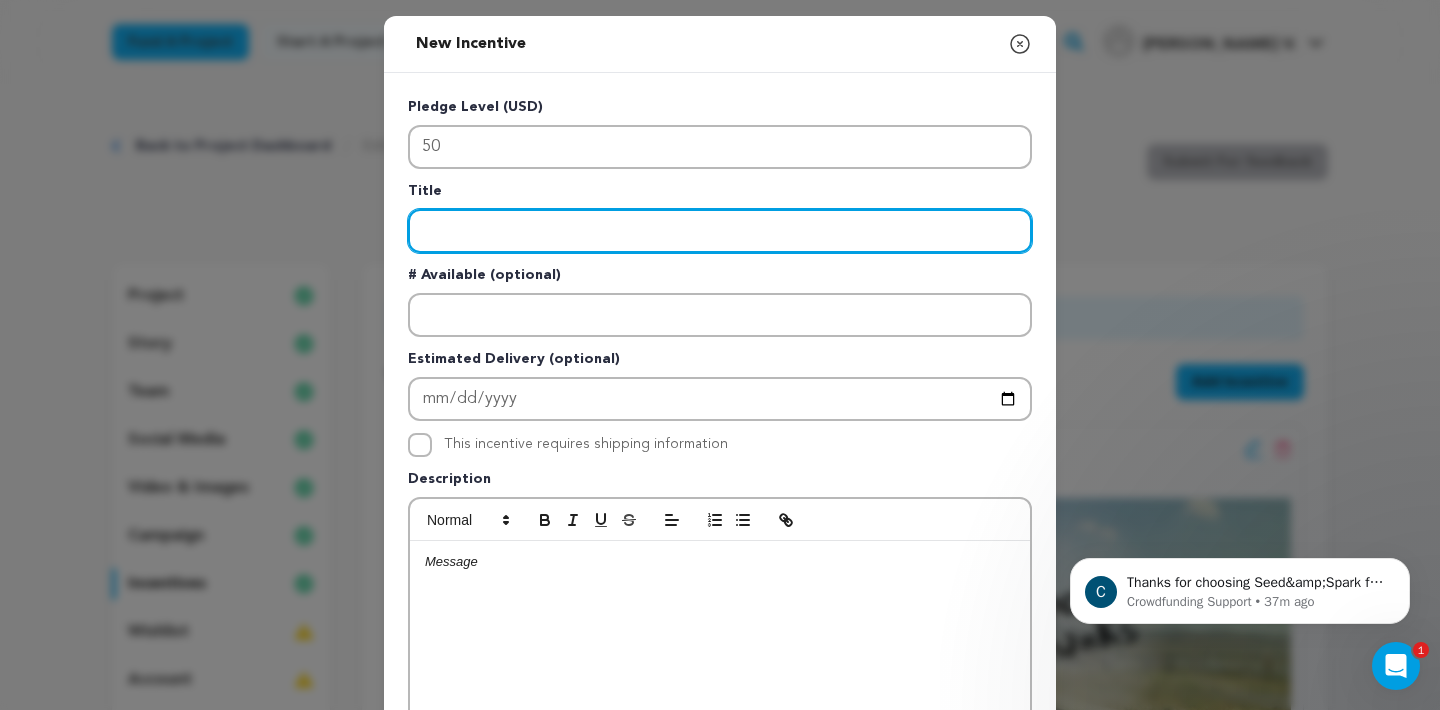 type on "S" 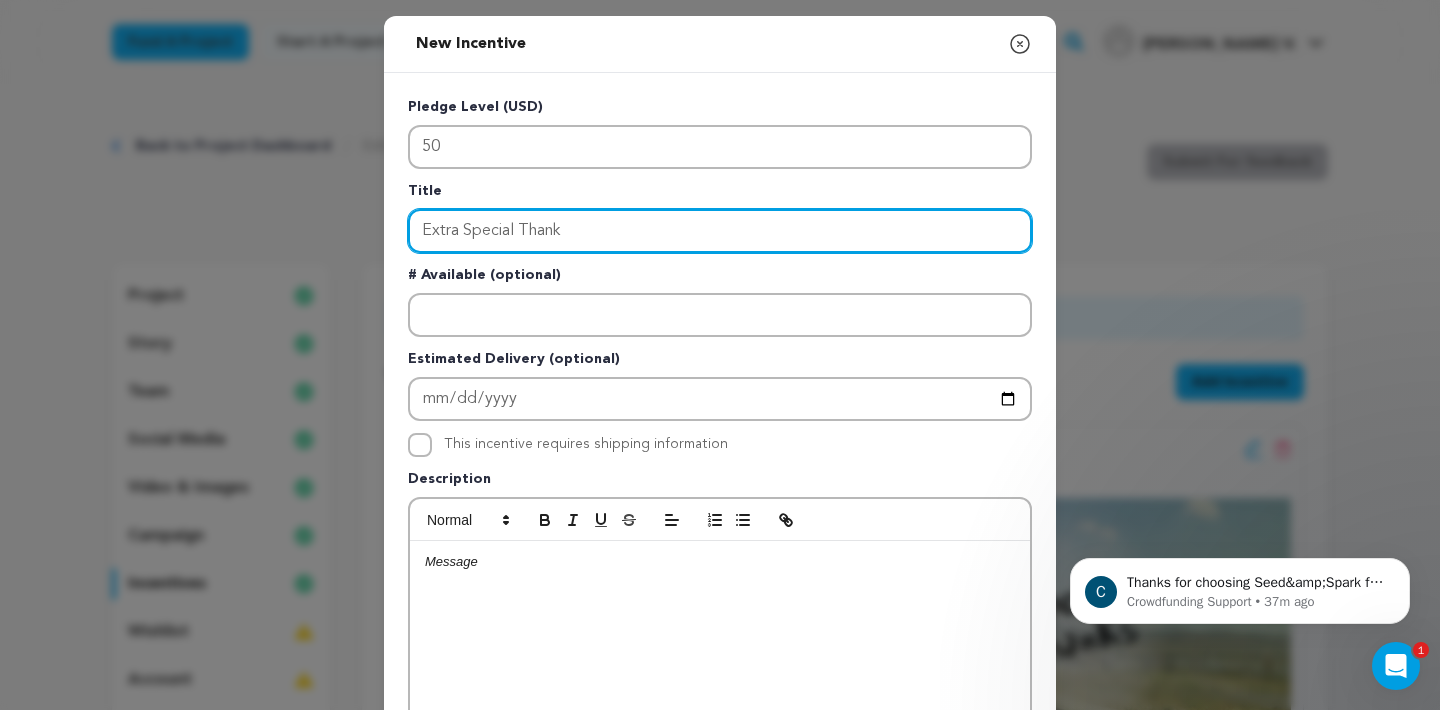 type on "Extra Special Thank" 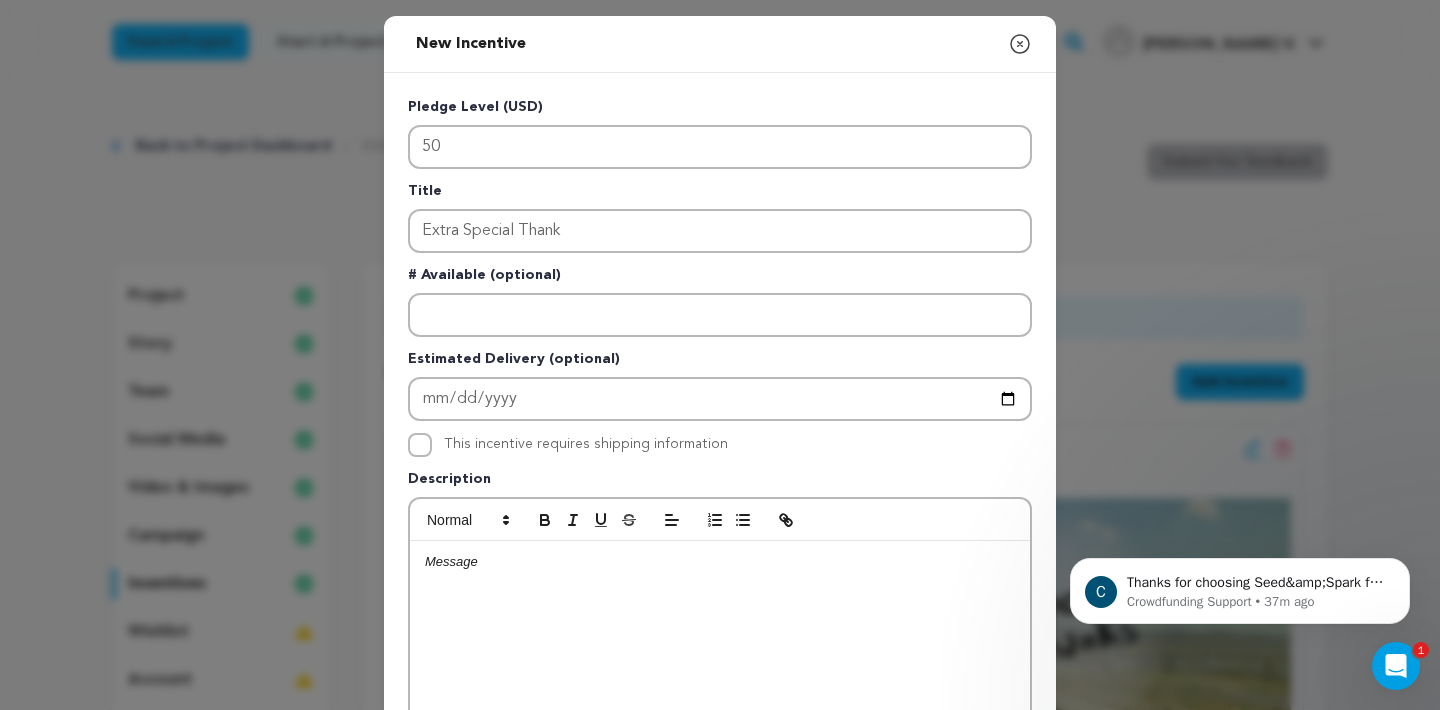 type 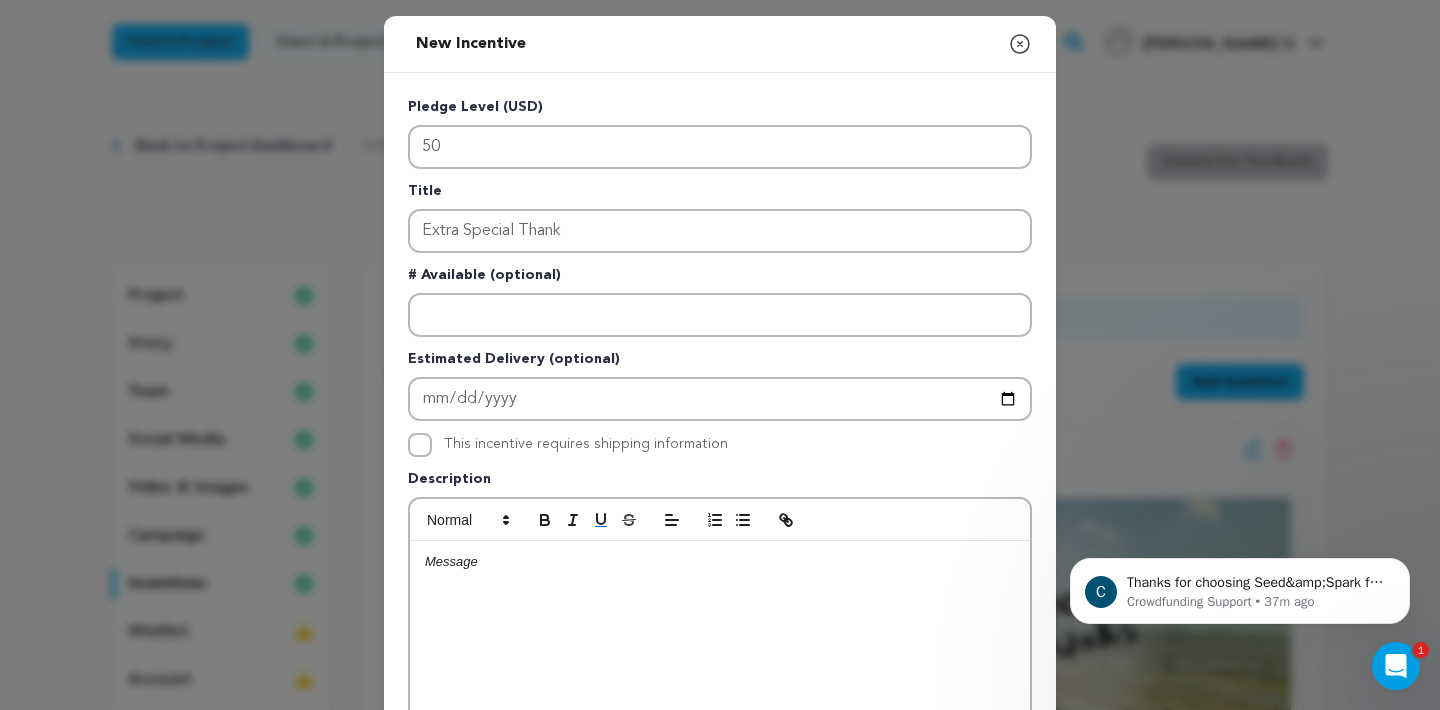 type 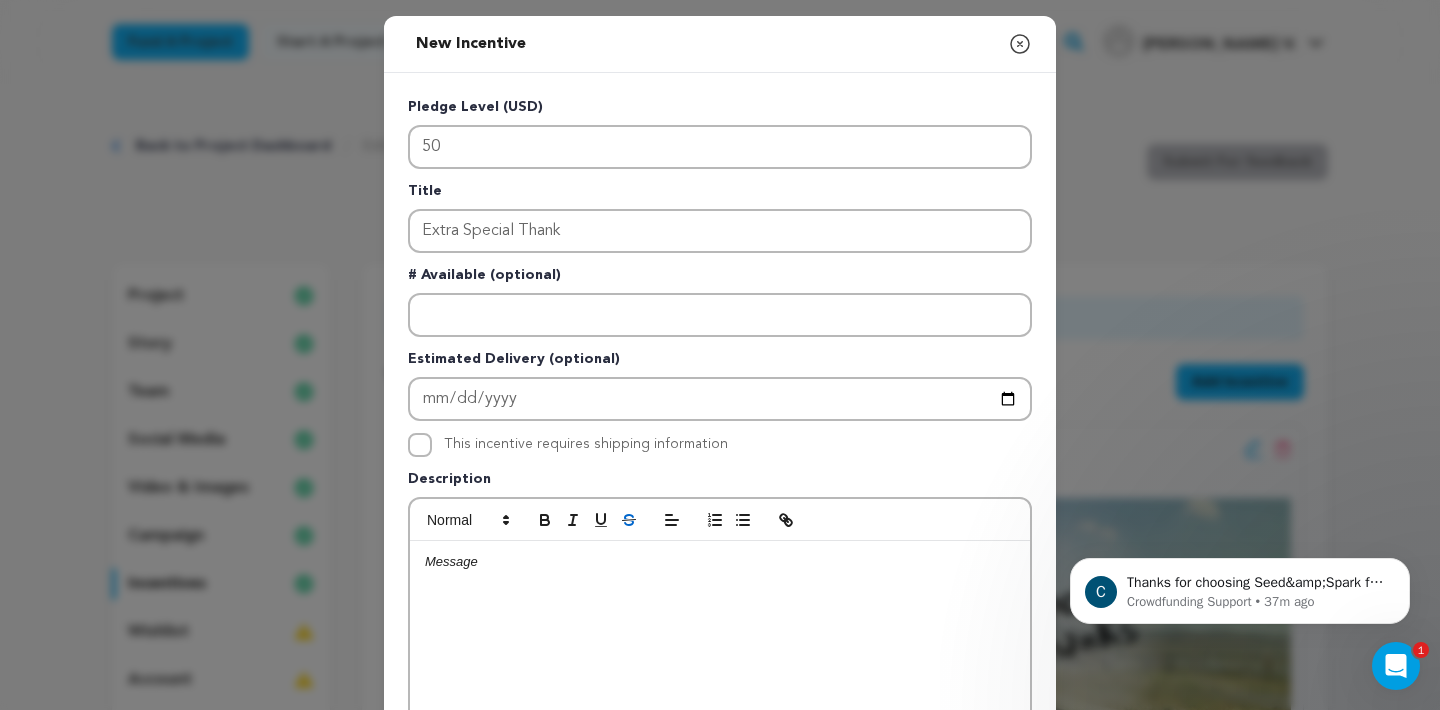 type 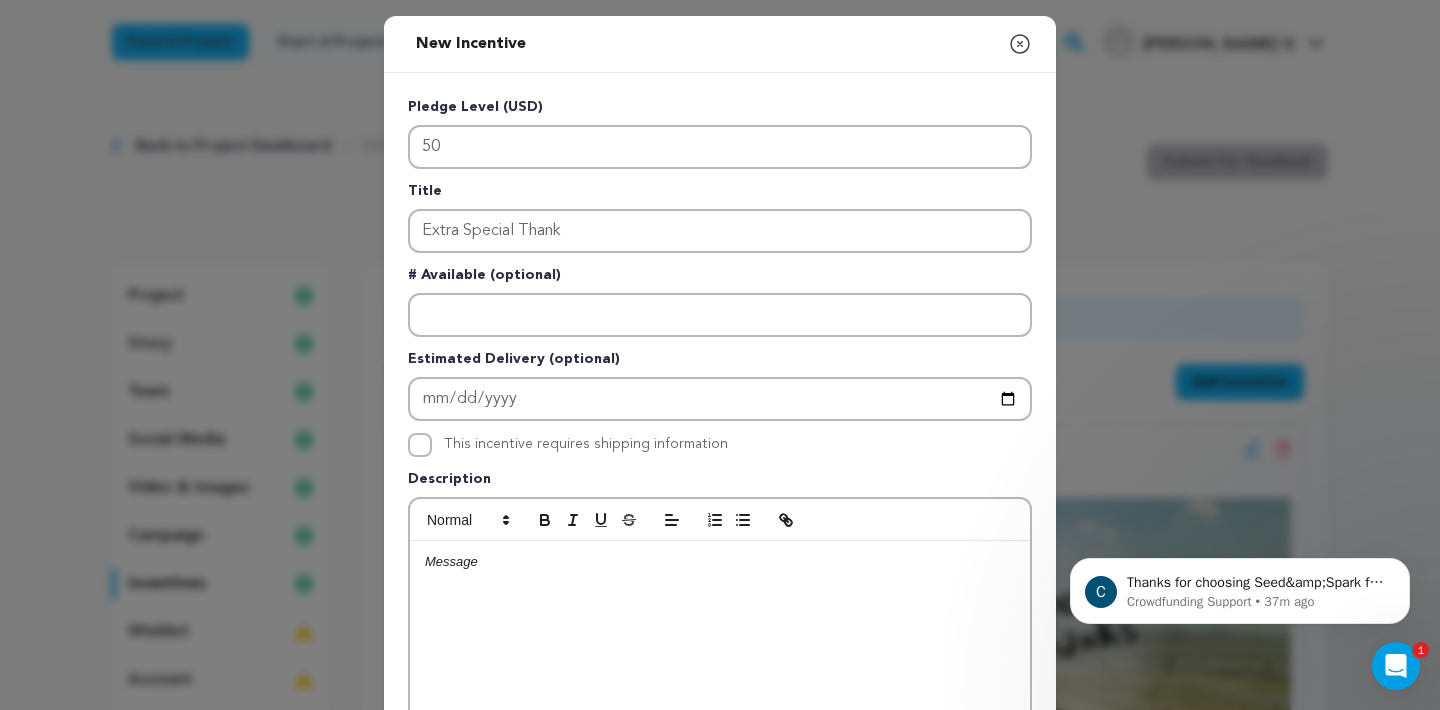 type on "ordered" 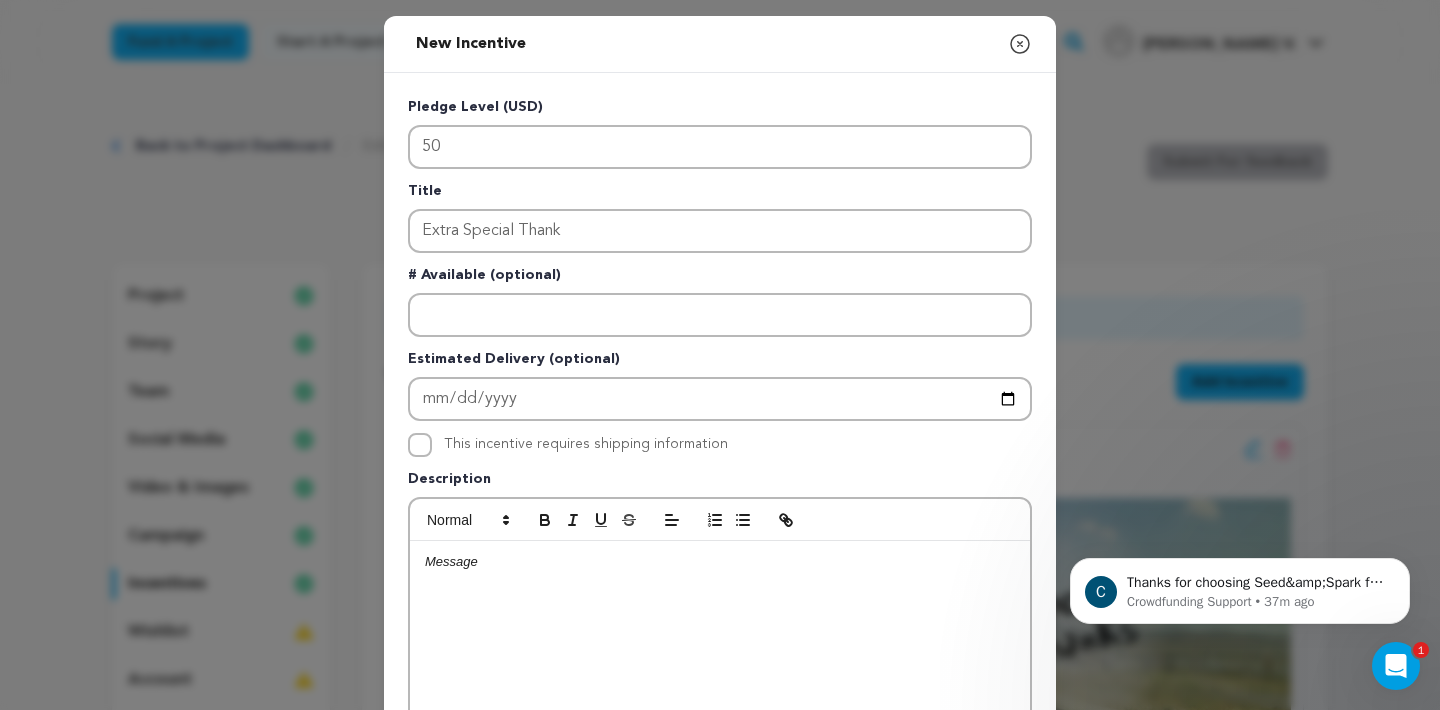 type on "bullet" 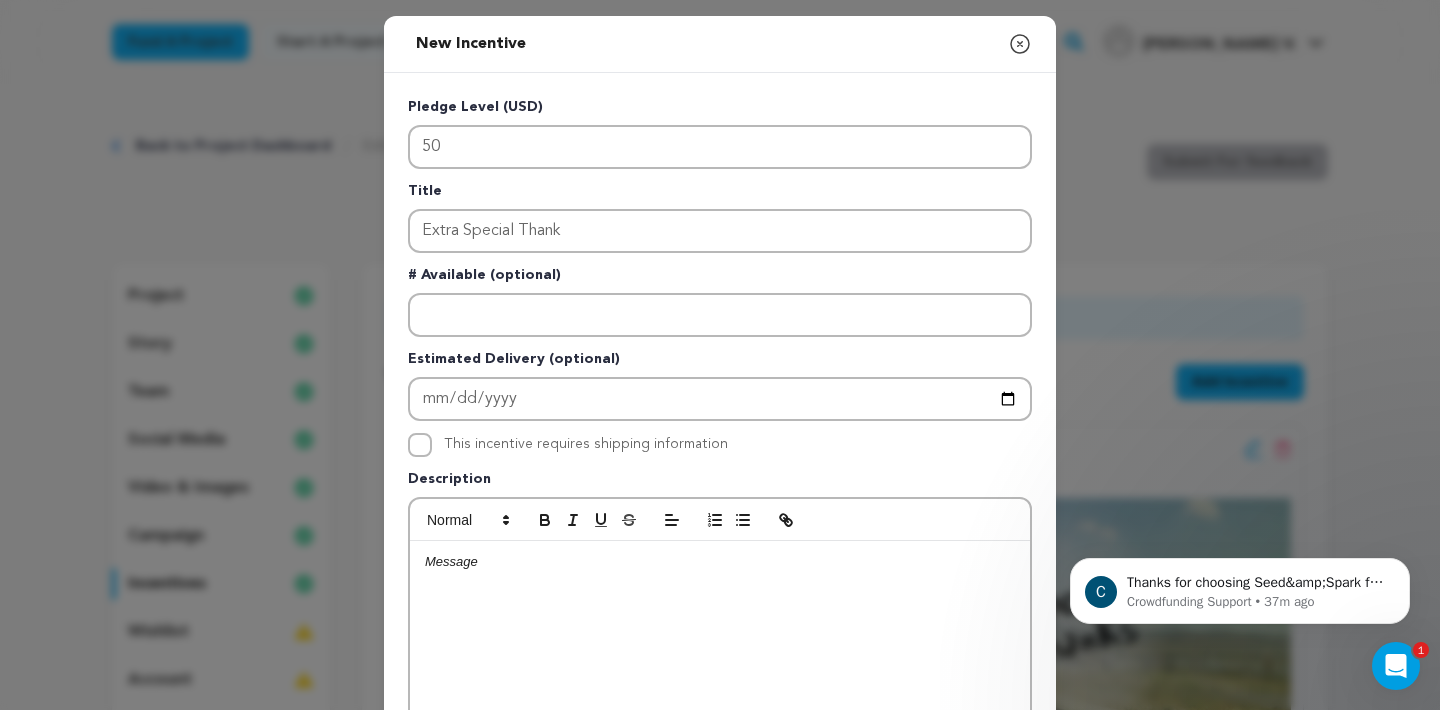type 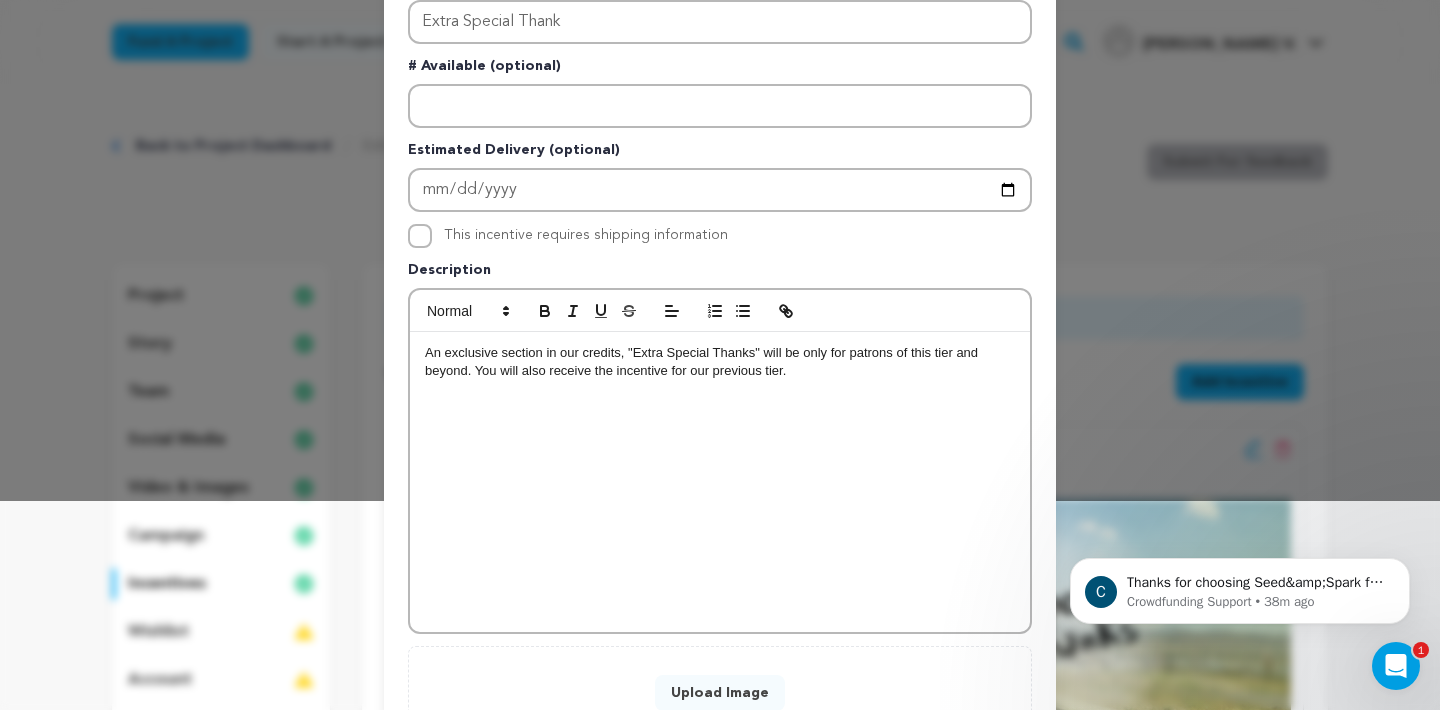 scroll, scrollTop: 363, scrollLeft: 0, axis: vertical 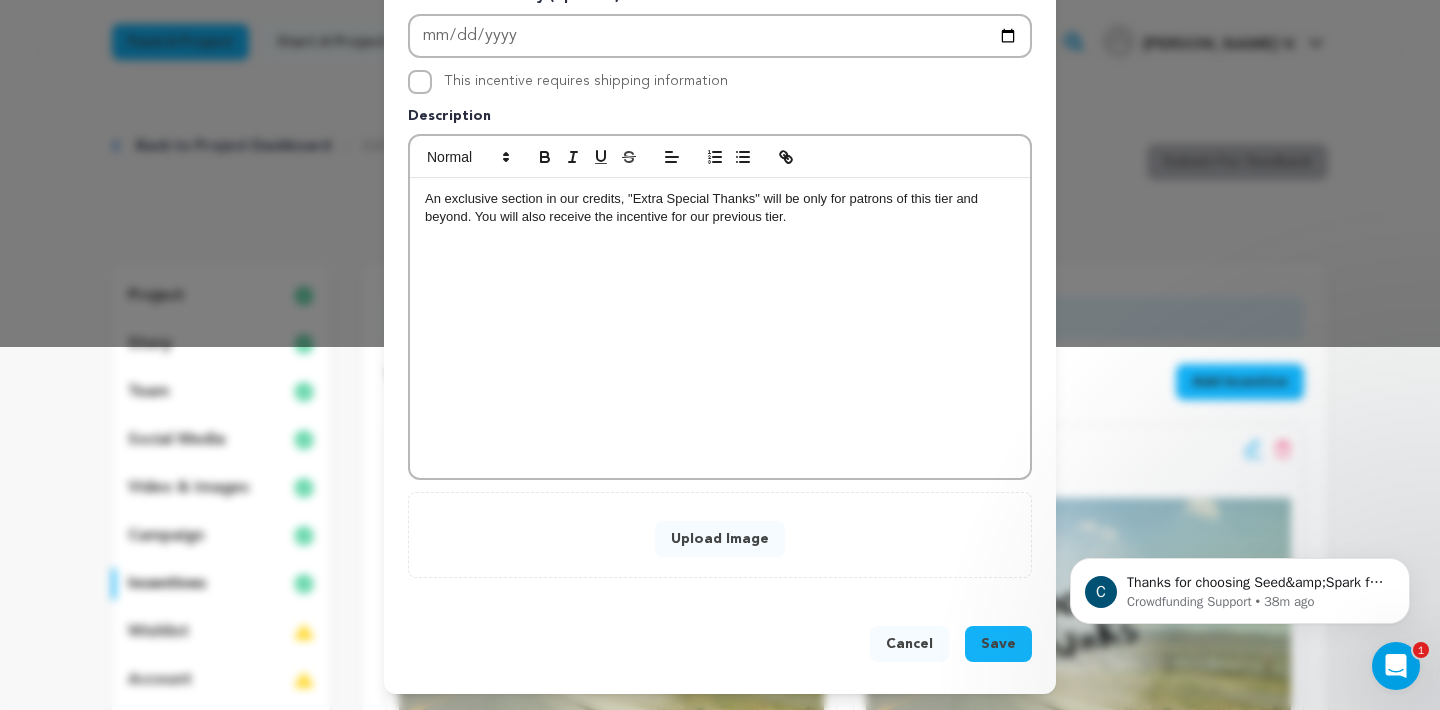 click on "Upload Image" at bounding box center (720, 539) 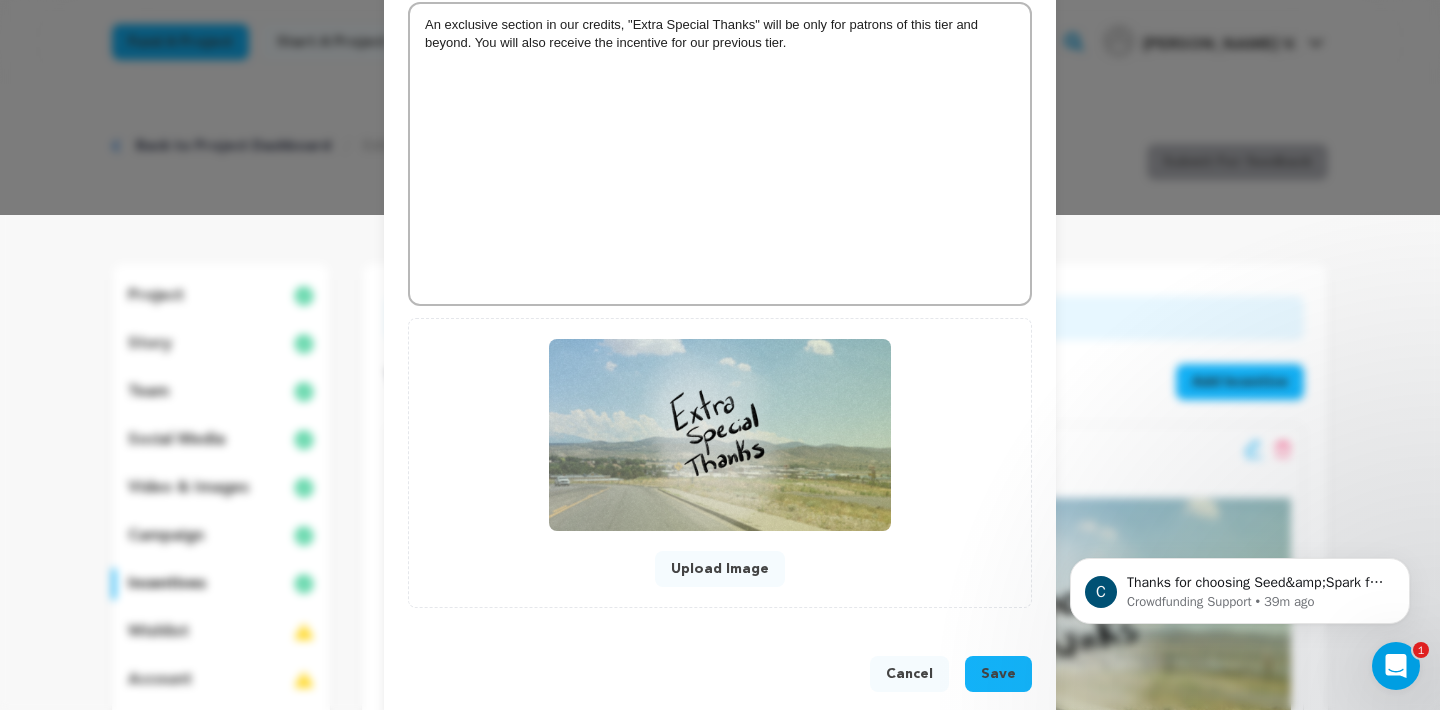 scroll, scrollTop: 525, scrollLeft: 0, axis: vertical 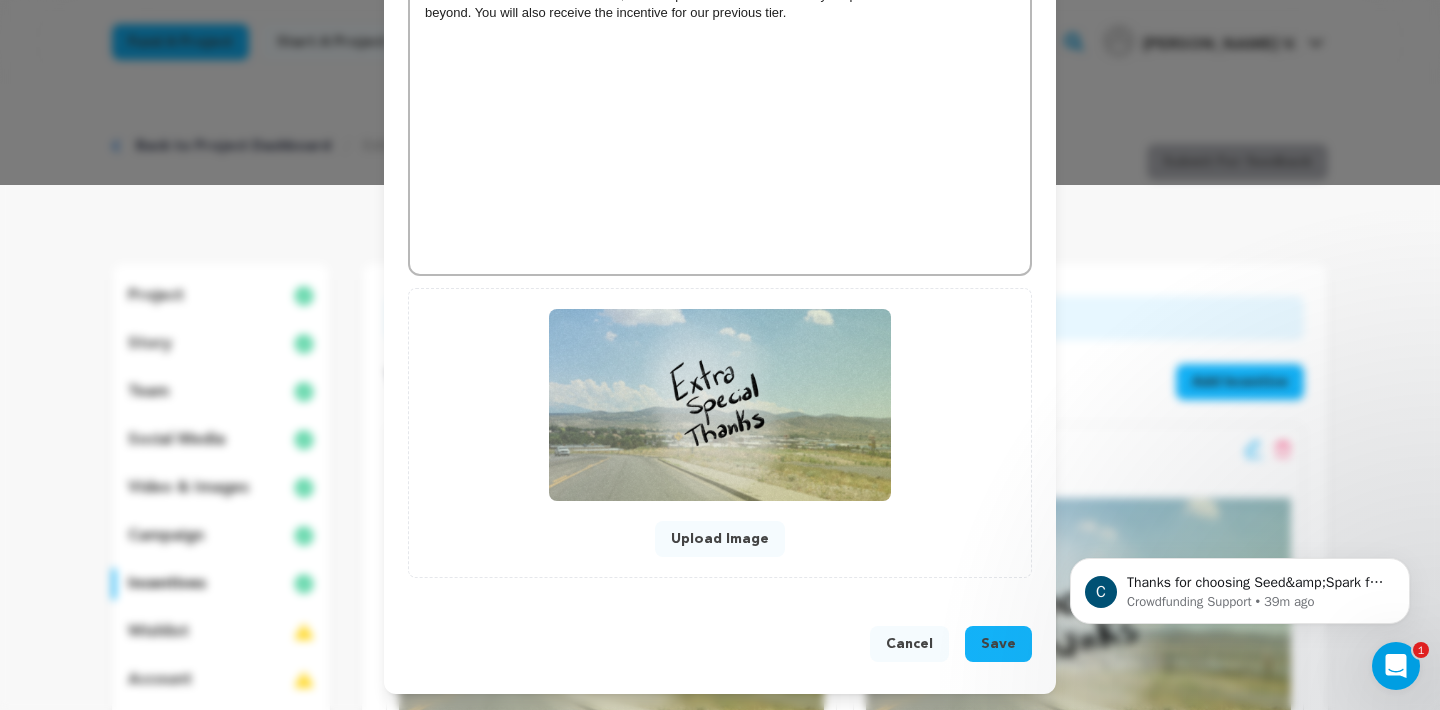 click on "Save" at bounding box center (998, 644) 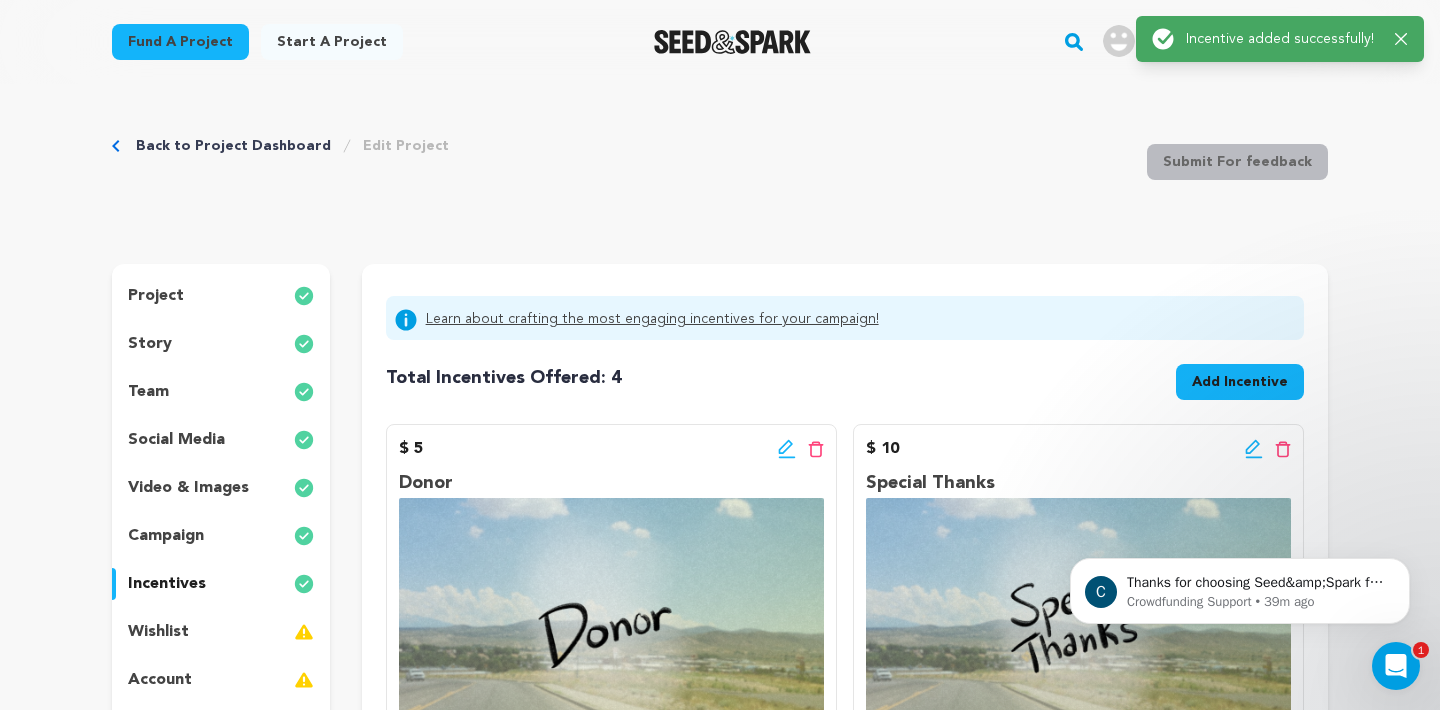 click on "Add Incentive" at bounding box center [1240, 382] 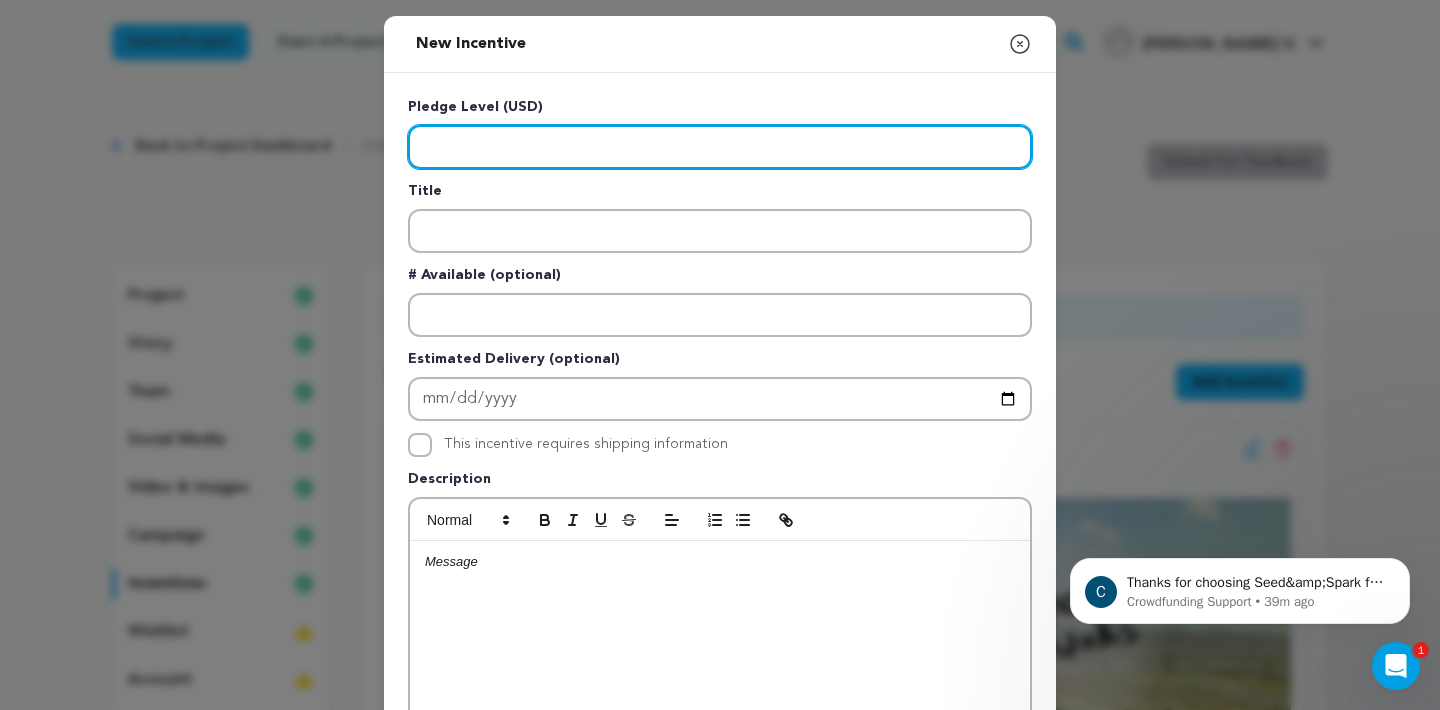 click at bounding box center [720, 147] 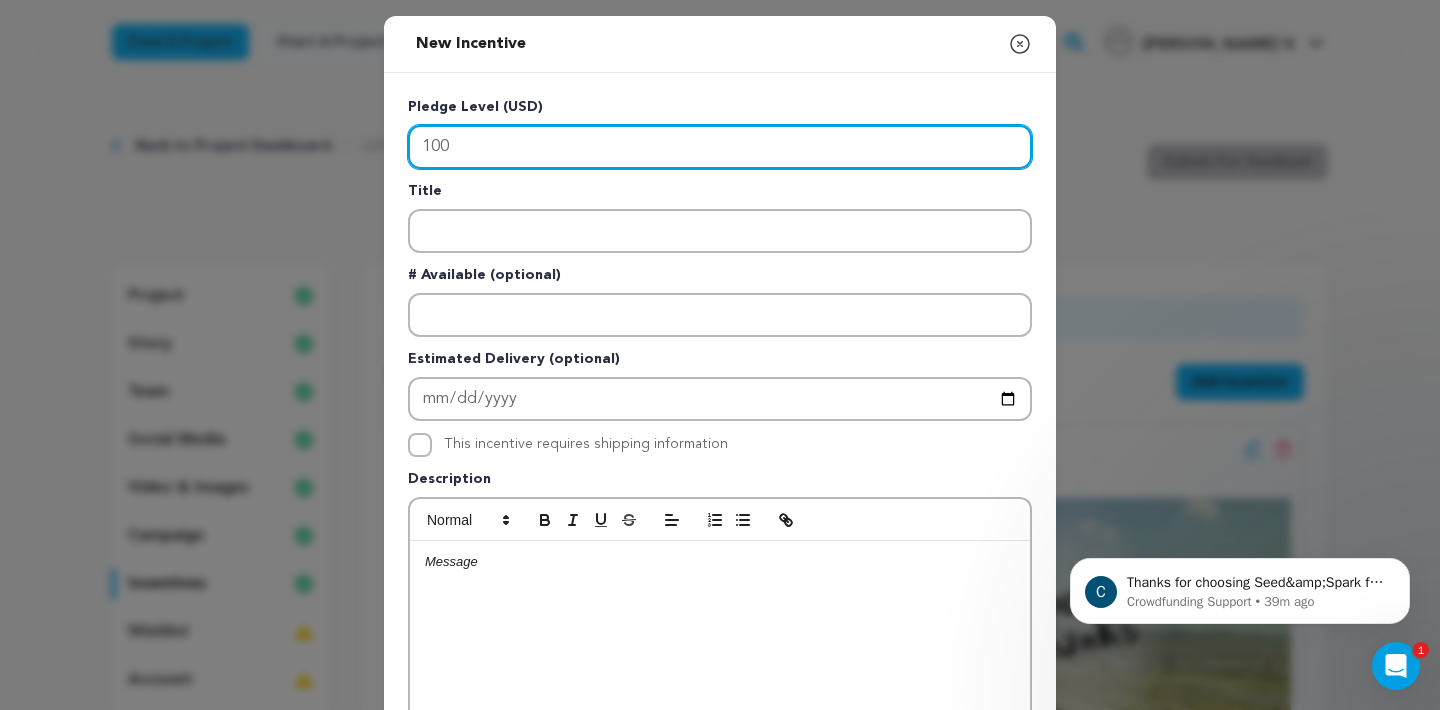 type on "100" 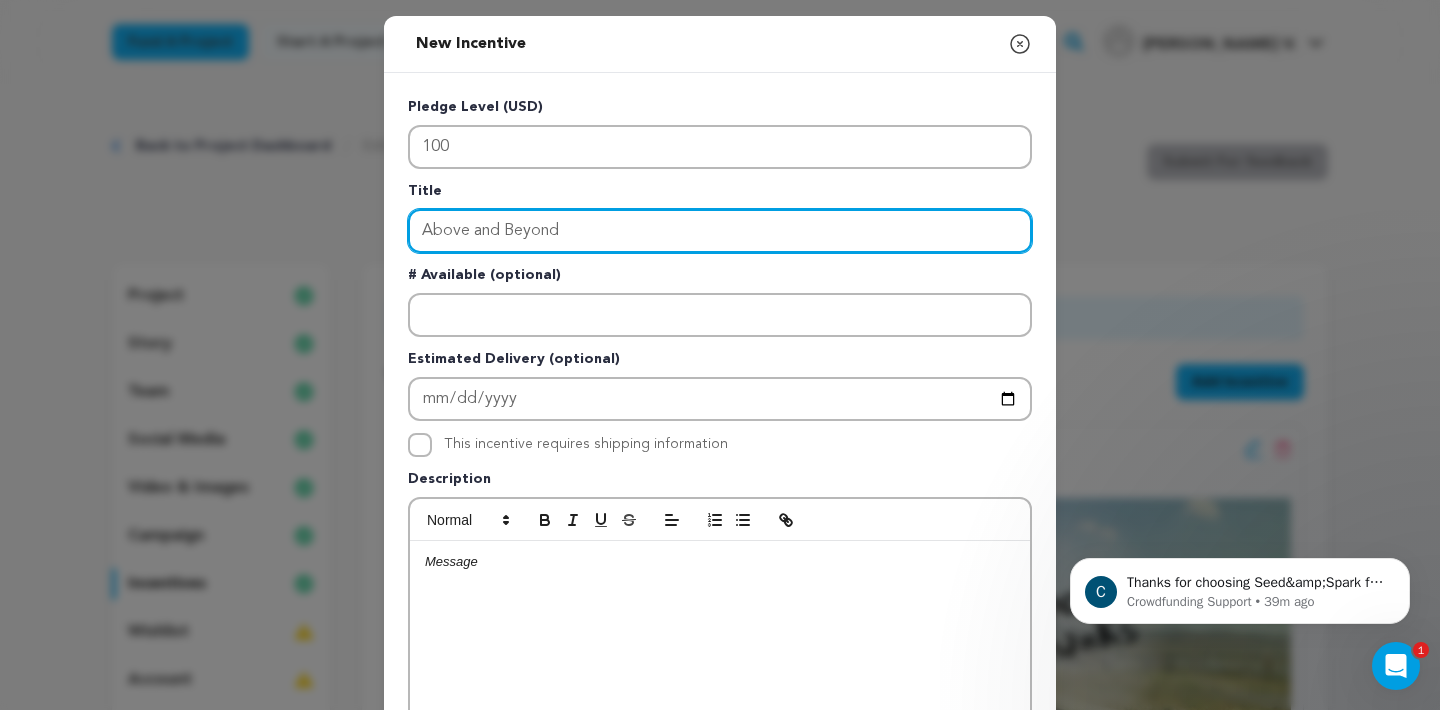 type on "Above and Beyond" 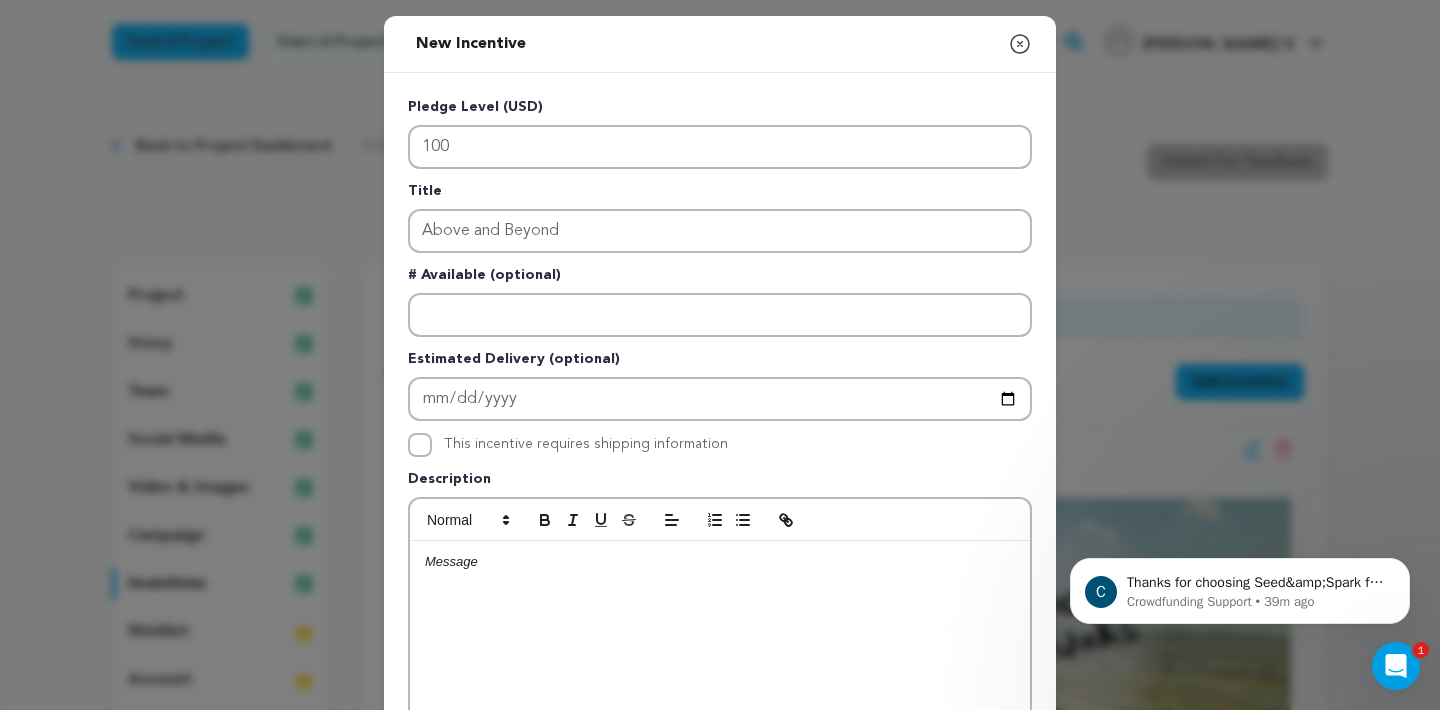 type 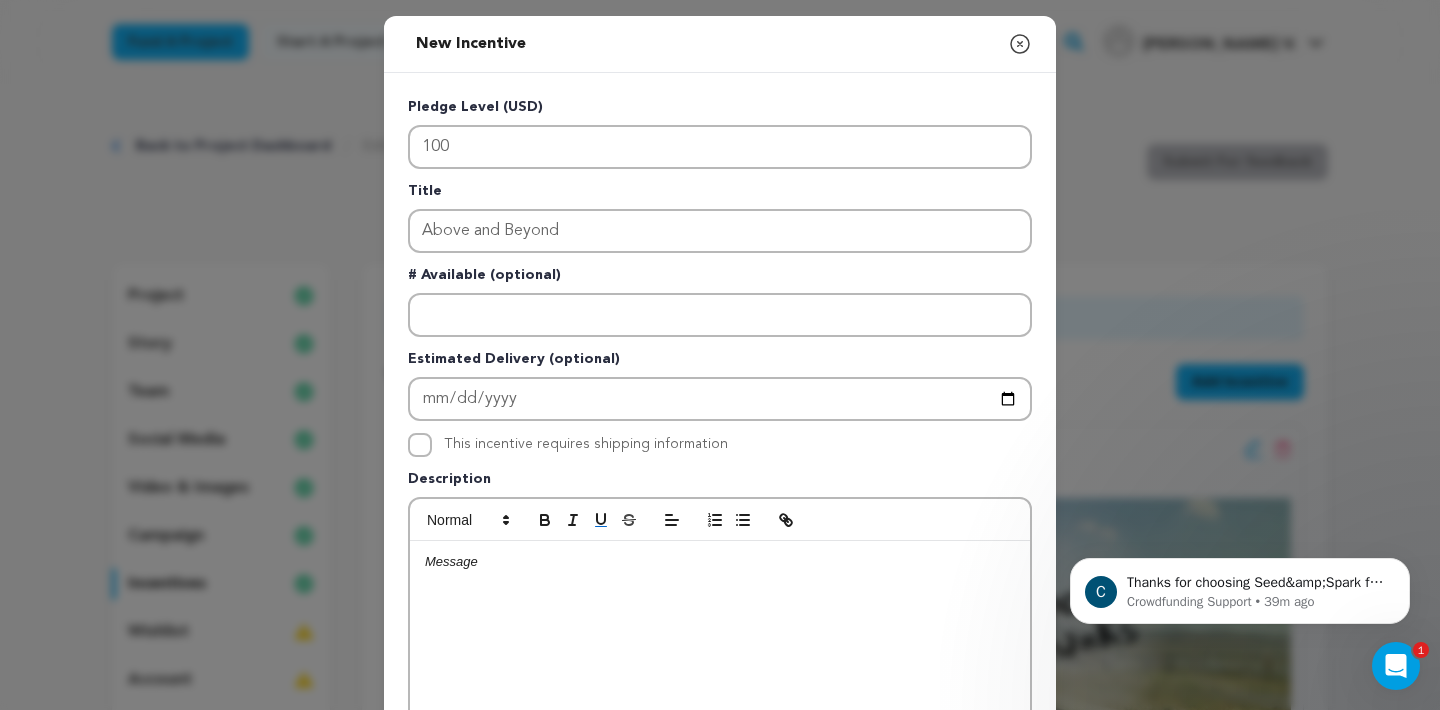 type 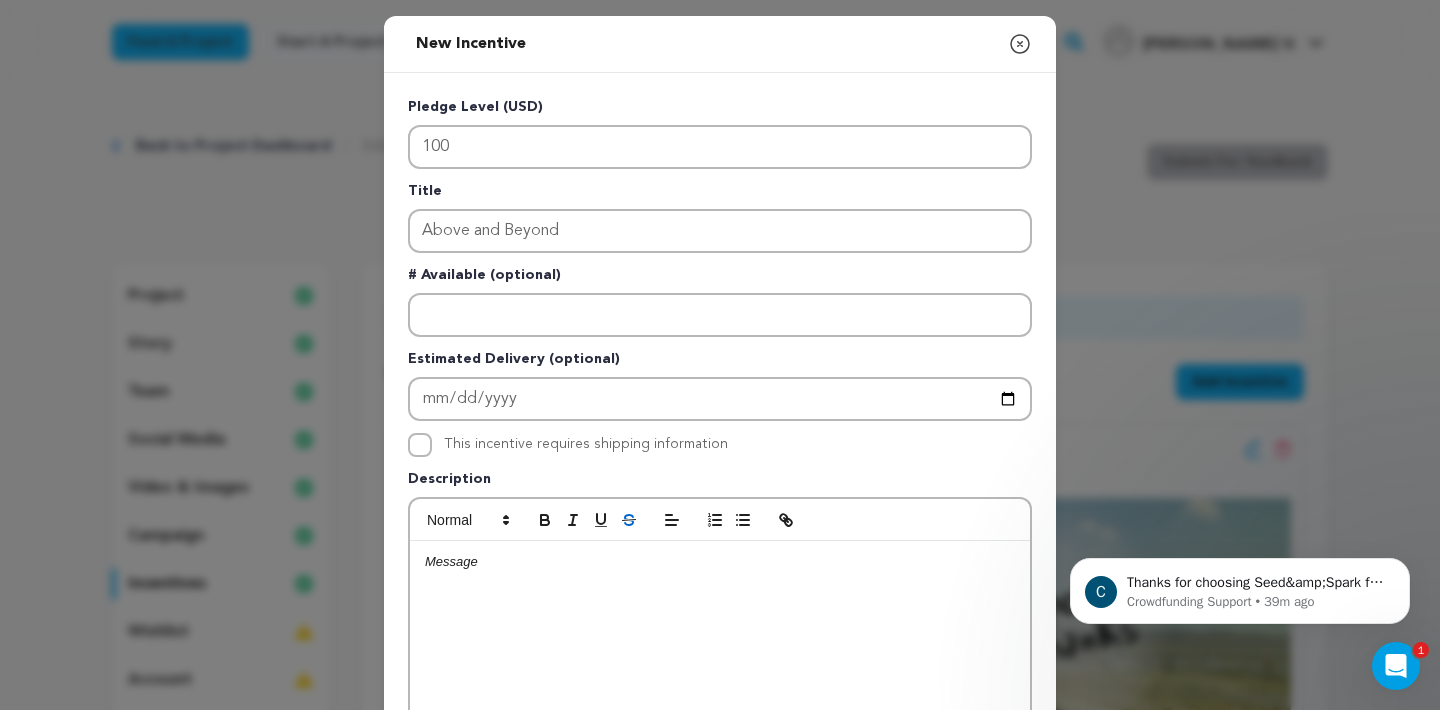 type 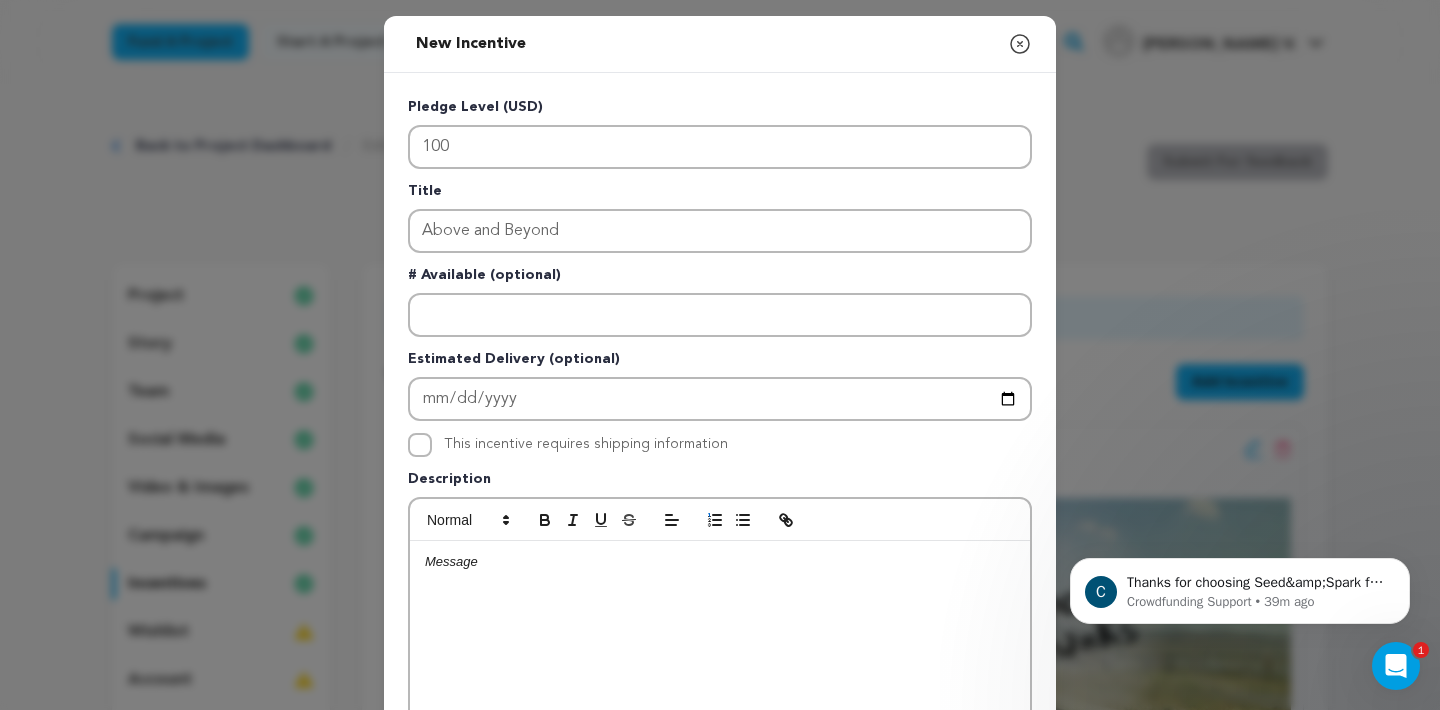 type on "ordered" 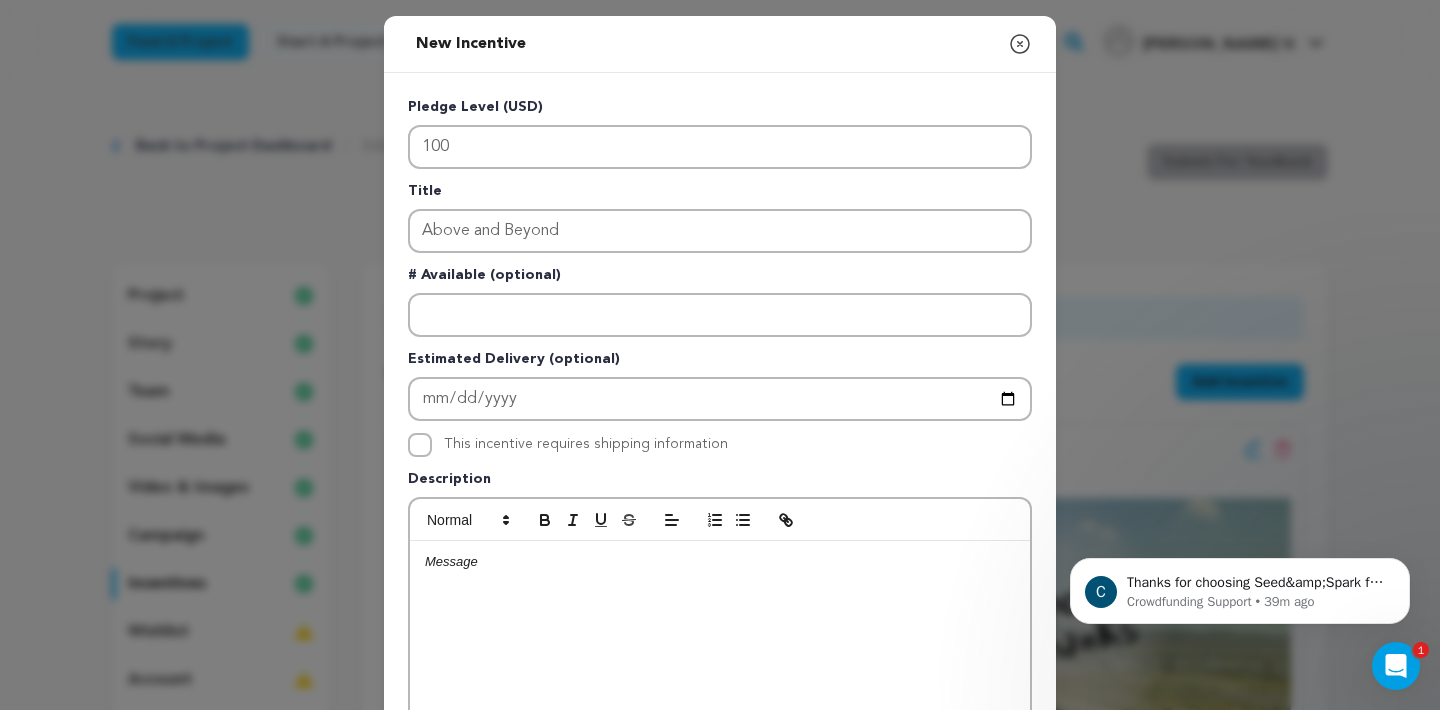 type on "bullet" 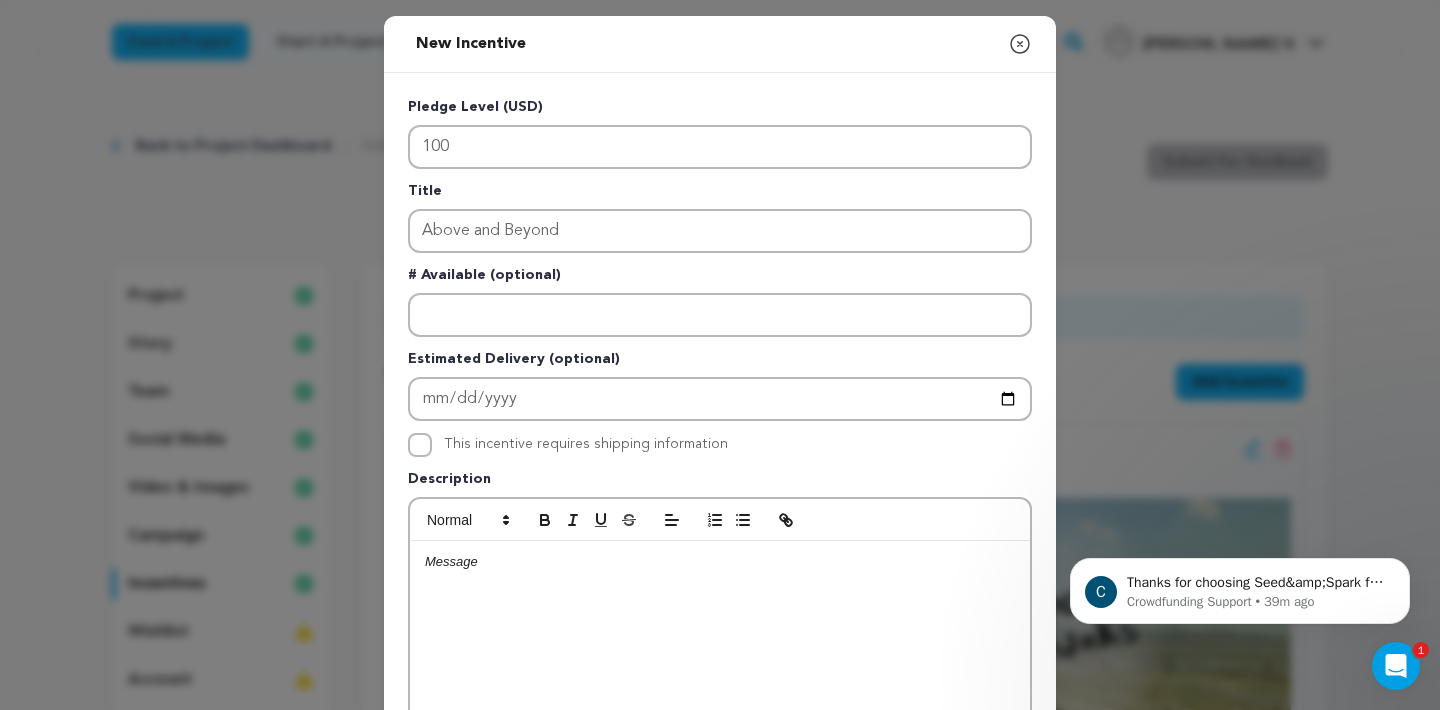 type 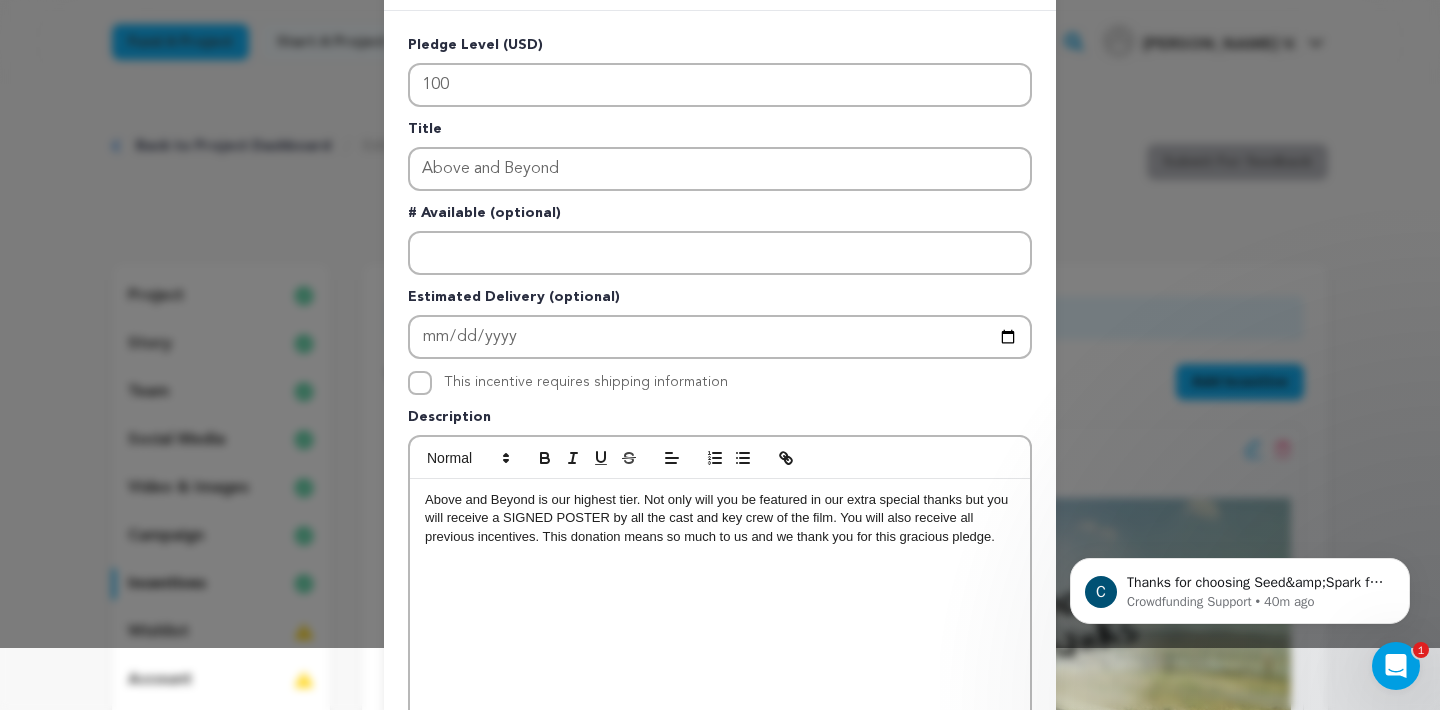 scroll, scrollTop: 363, scrollLeft: 0, axis: vertical 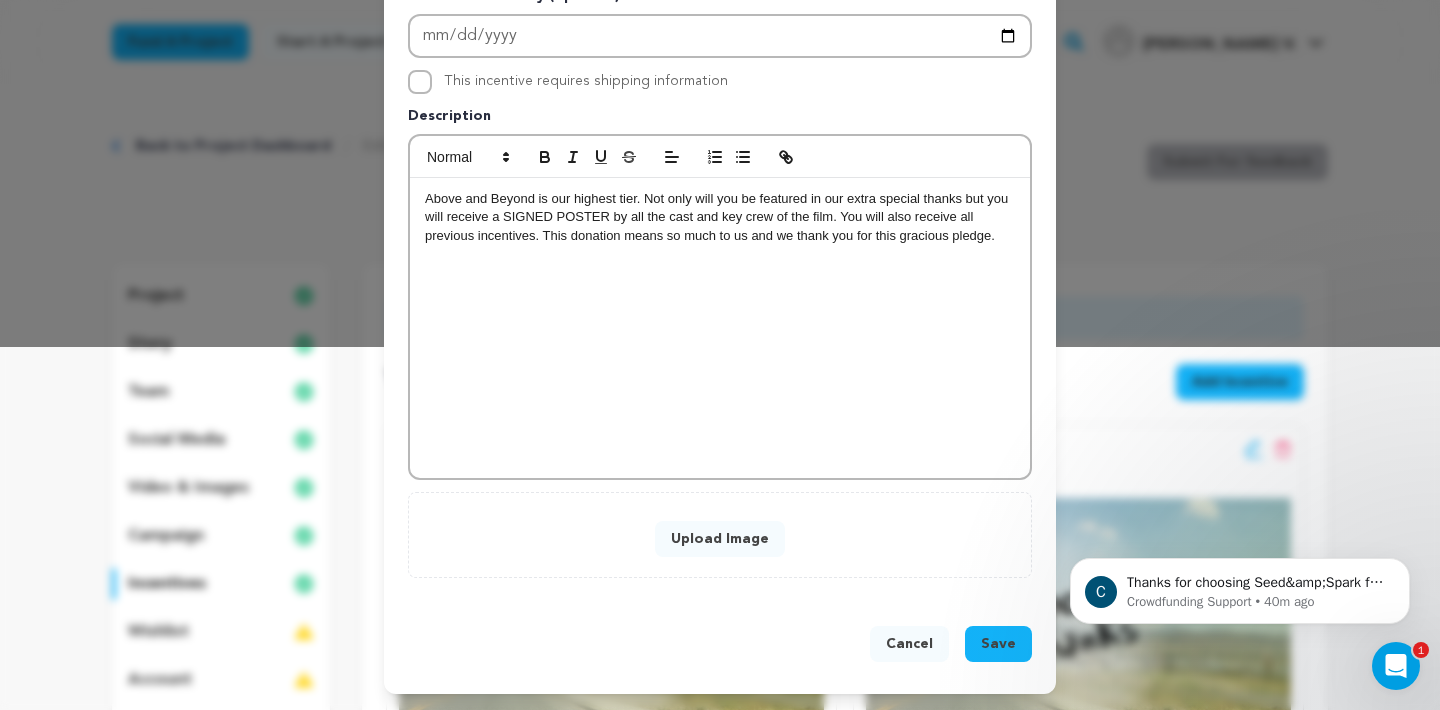click on "Upload Image" at bounding box center [720, 535] 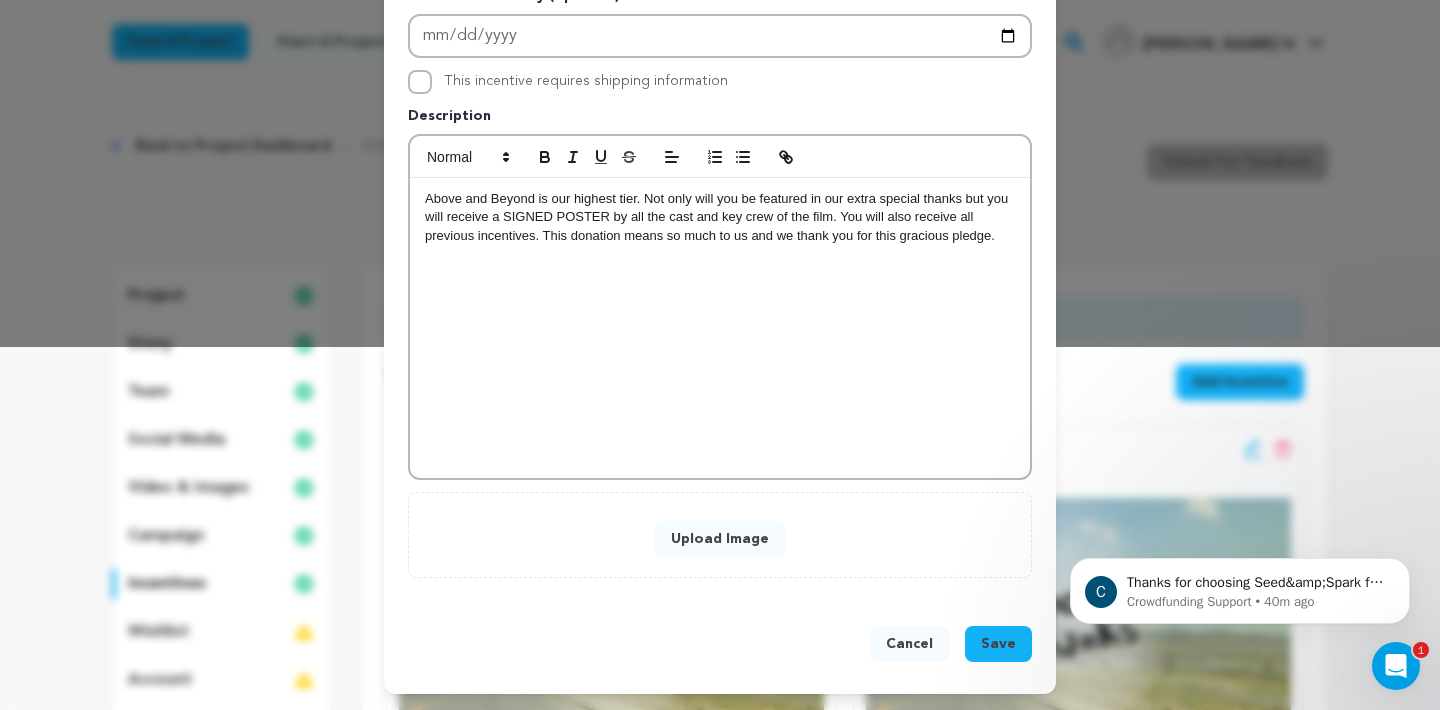 click on "Pledge Level (USD)
100
Title
Above and Beyond
# Available (optional)
Estimated Delivery (optional)
This incentive requires shipping information" at bounding box center (720, 156) 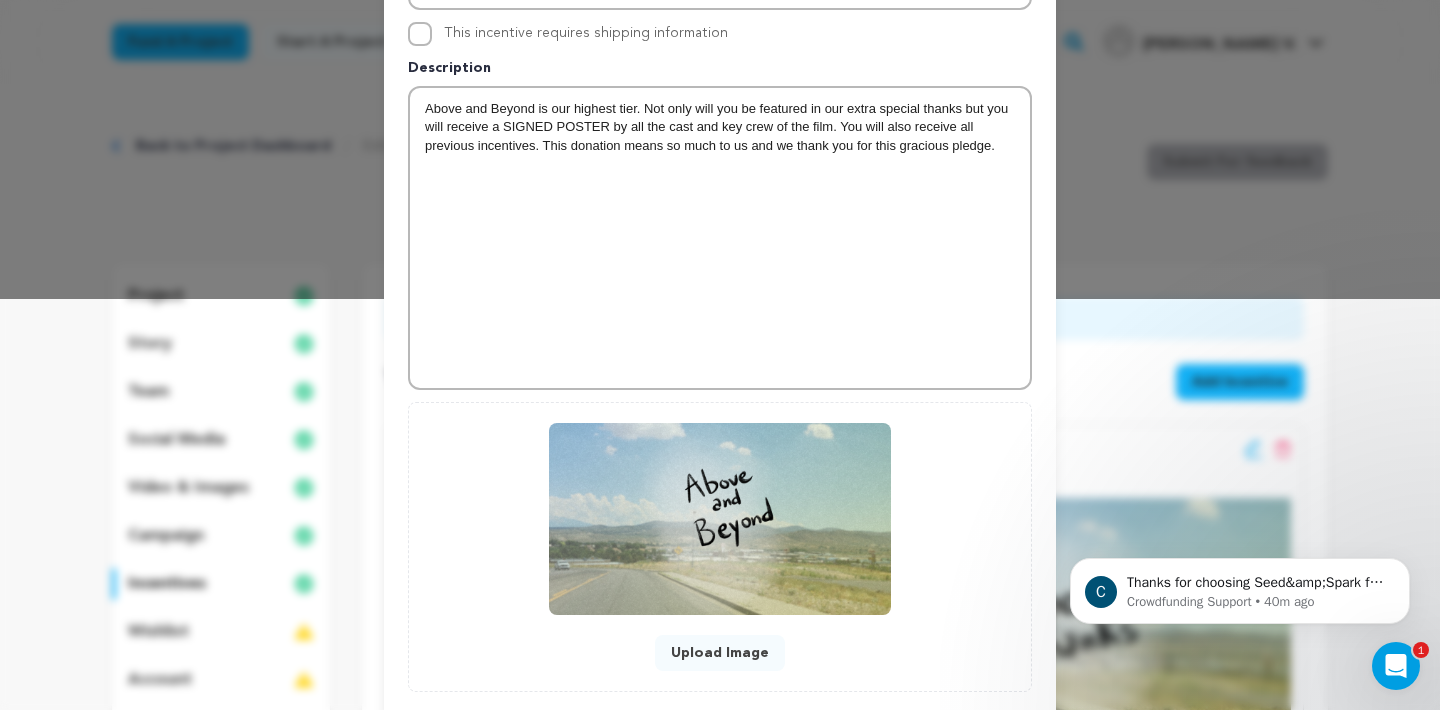 scroll, scrollTop: 484, scrollLeft: 0, axis: vertical 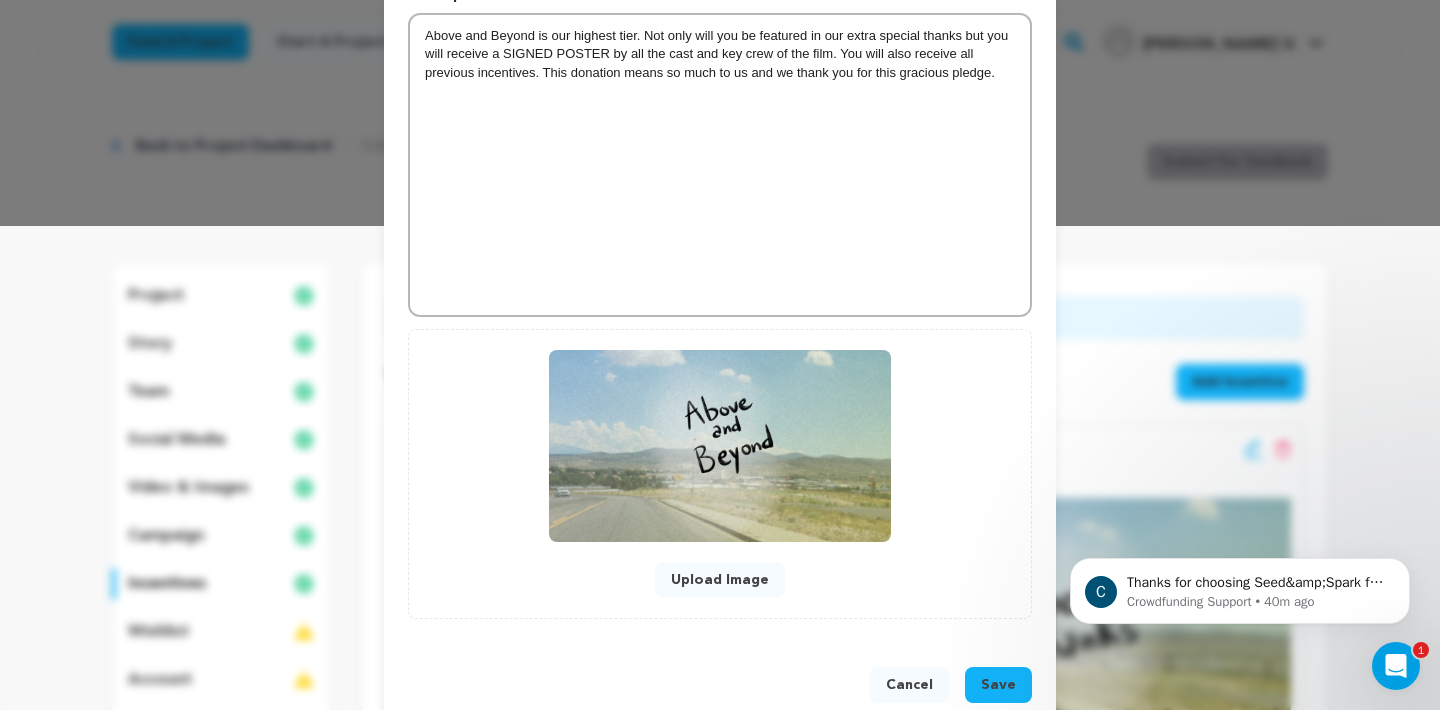 click on "Save" at bounding box center (998, 685) 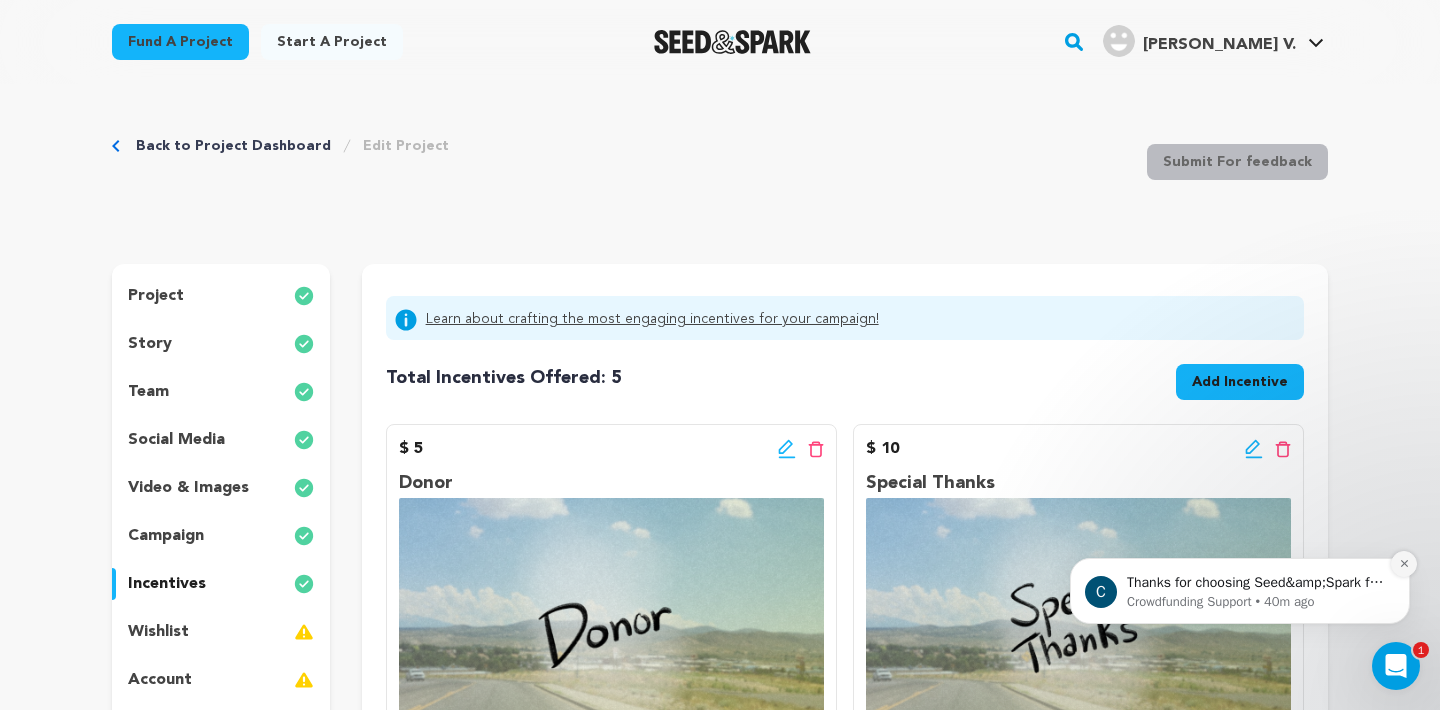 click 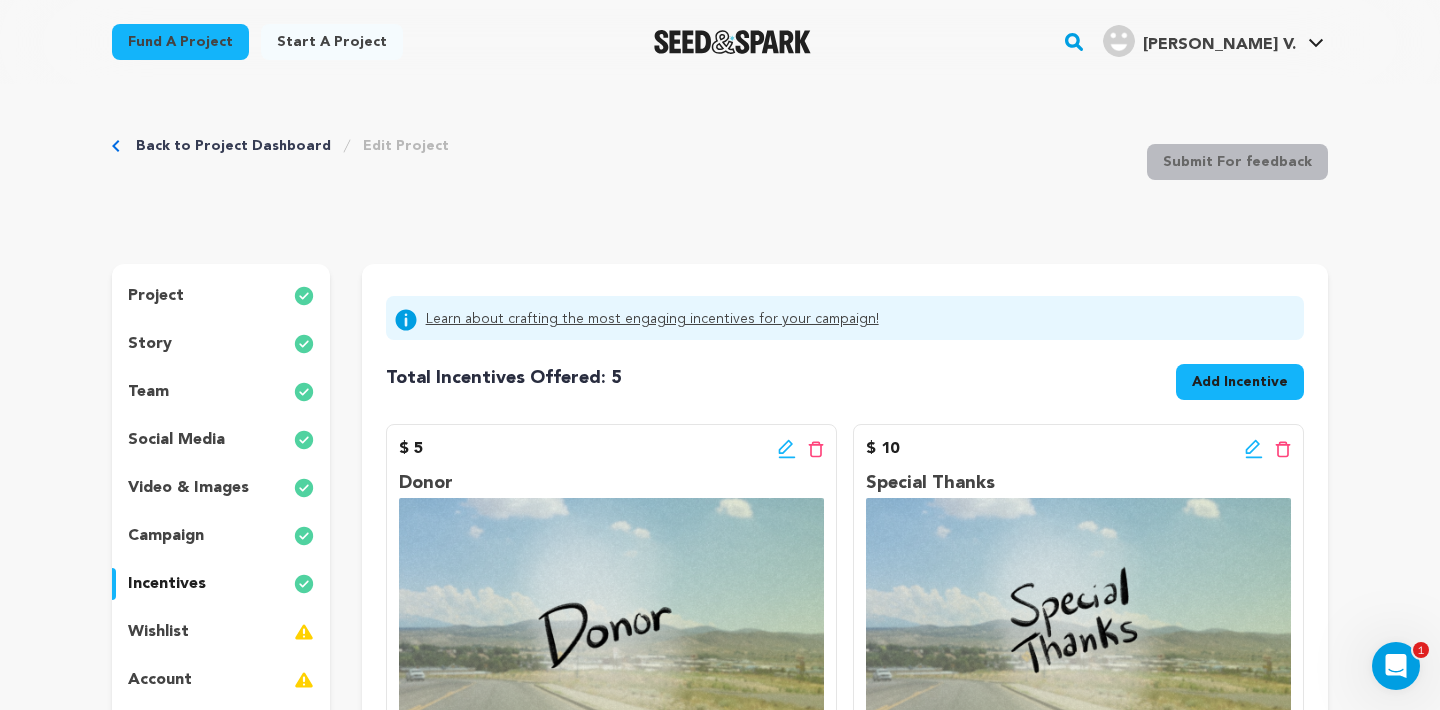 click on "Total Incentives Offered:
Incentives:
5
Add Incentive" at bounding box center [845, 378] 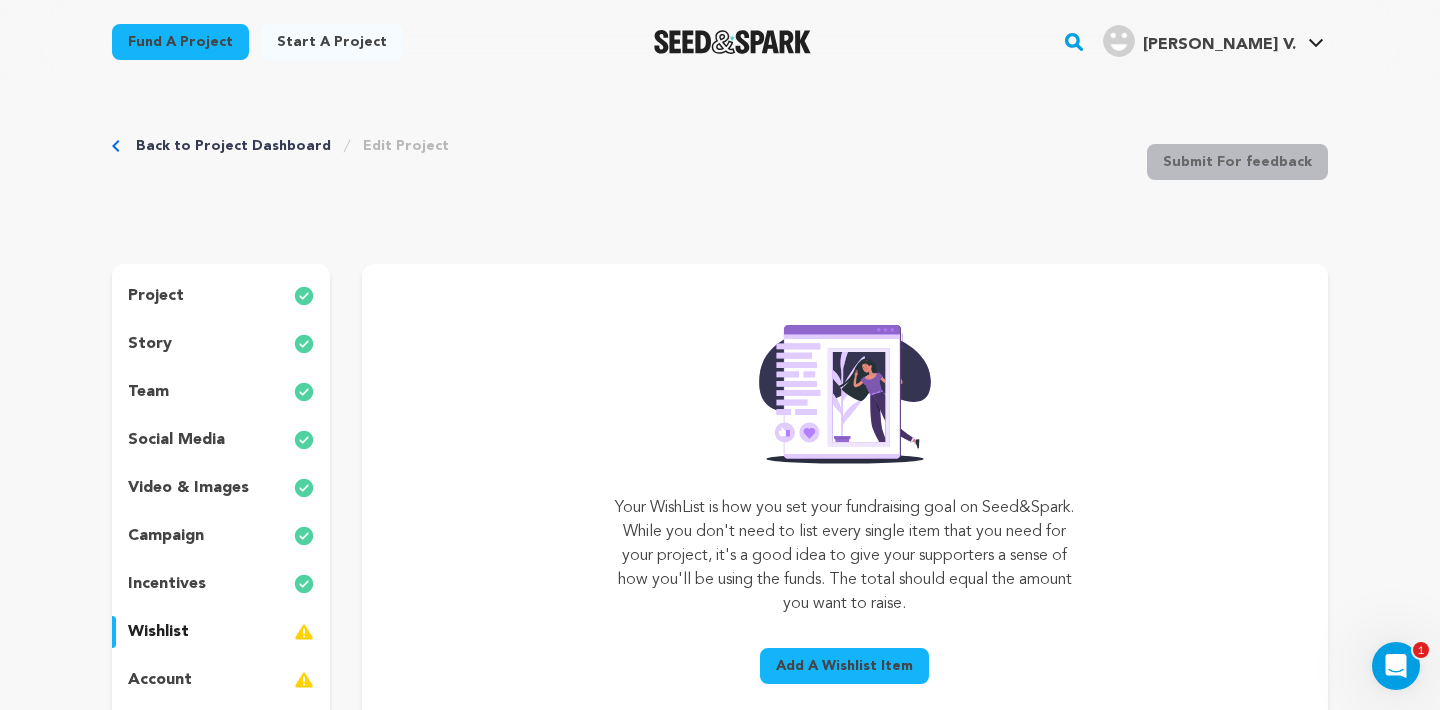 click on "project
story
team
social media
video & images
campaign
incentives
wishlist account" at bounding box center [221, 512] 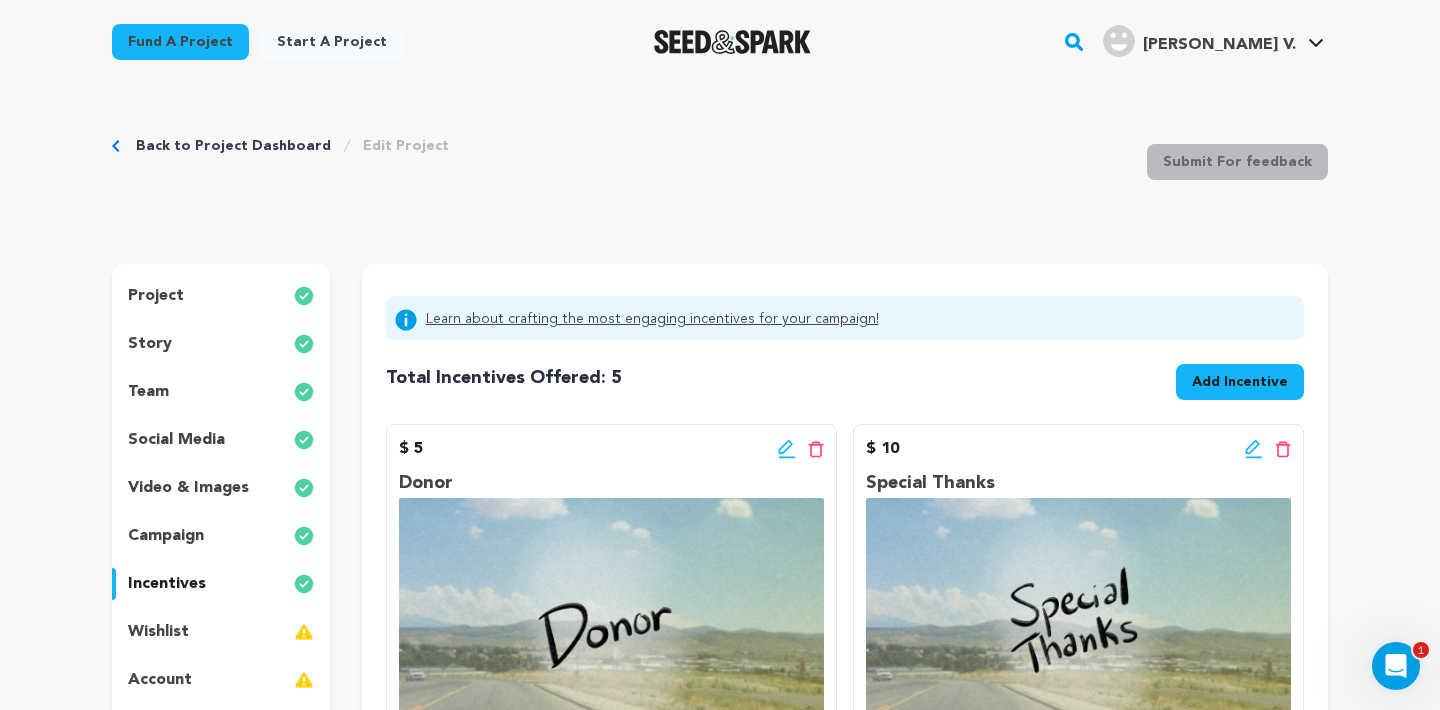 click on "video & images" at bounding box center (188, 488) 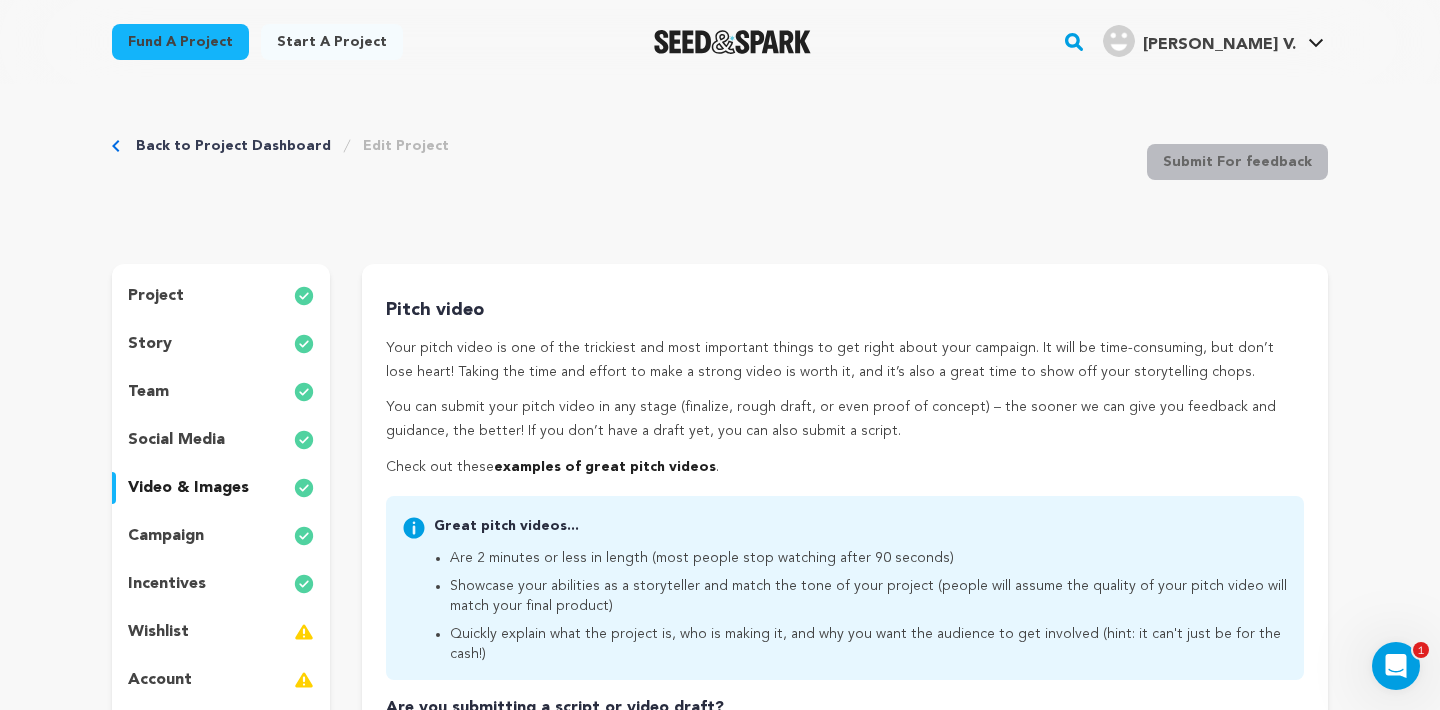 click on "Great pitch videos...
Are 2 minutes or less in length (most people stop watching after 90 seconds)
Showcase your abilities as a storyteller and match the tone of your project (people will assume
the quality of your pitch video will match your final product)
Quickly explain what the project is, who is making it, and why you want the audience to get
involved (hint: it can't just be for the cash!)" at bounding box center (845, 588) 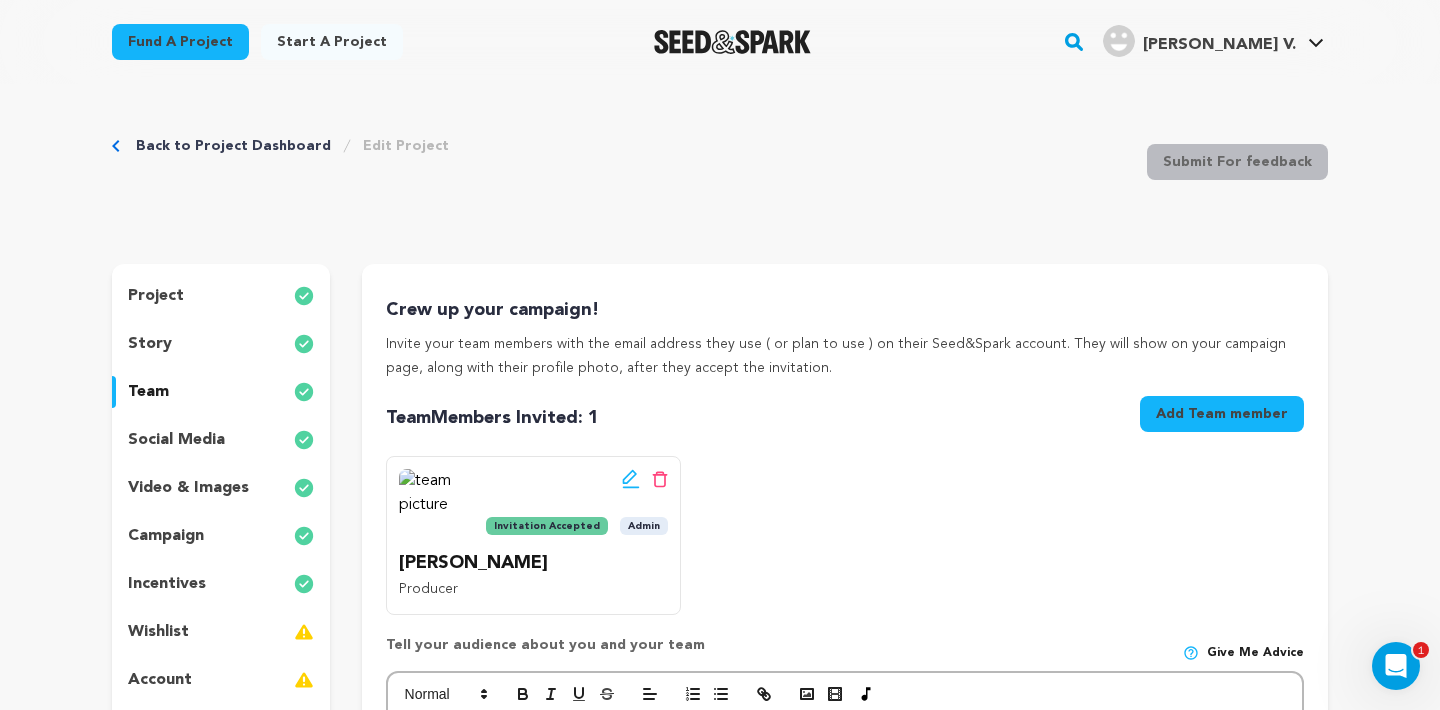 click on "Back to Project Dashboard
Edit Project
Submit For feedback
Submit For feedback" at bounding box center (720, 166) 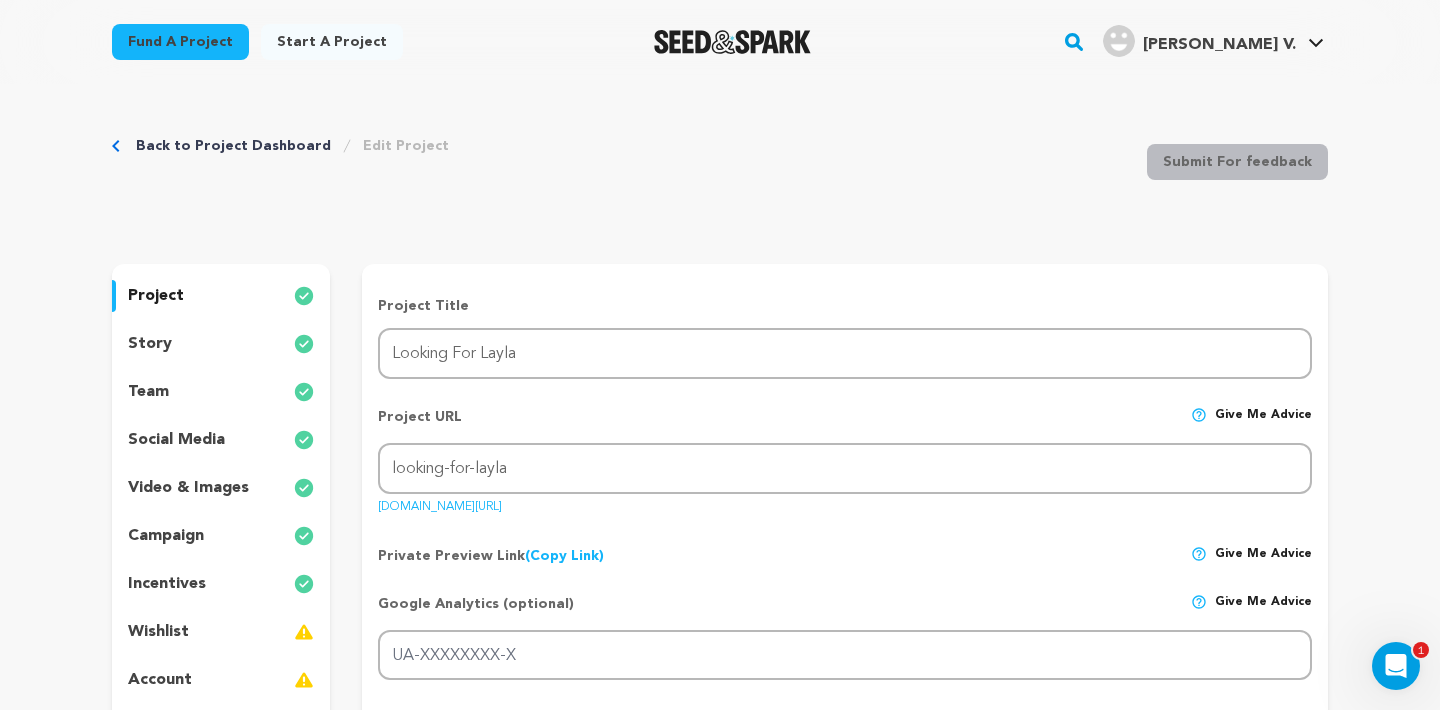 click on "project
story
team
social media
video & images
campaign
incentives
wishlist account" at bounding box center (221, 512) 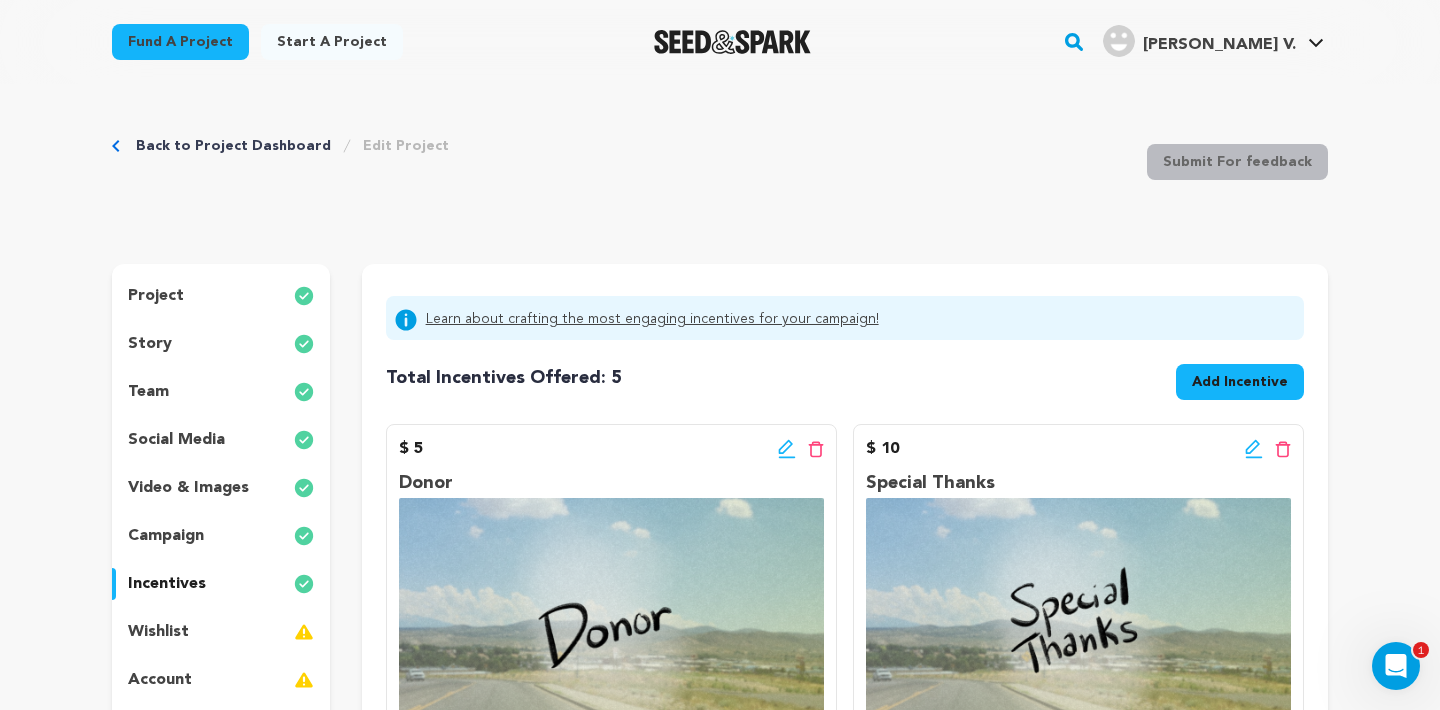 click on "project
story
team
social media
video & images
campaign
incentives
wishlist account" at bounding box center (221, 512) 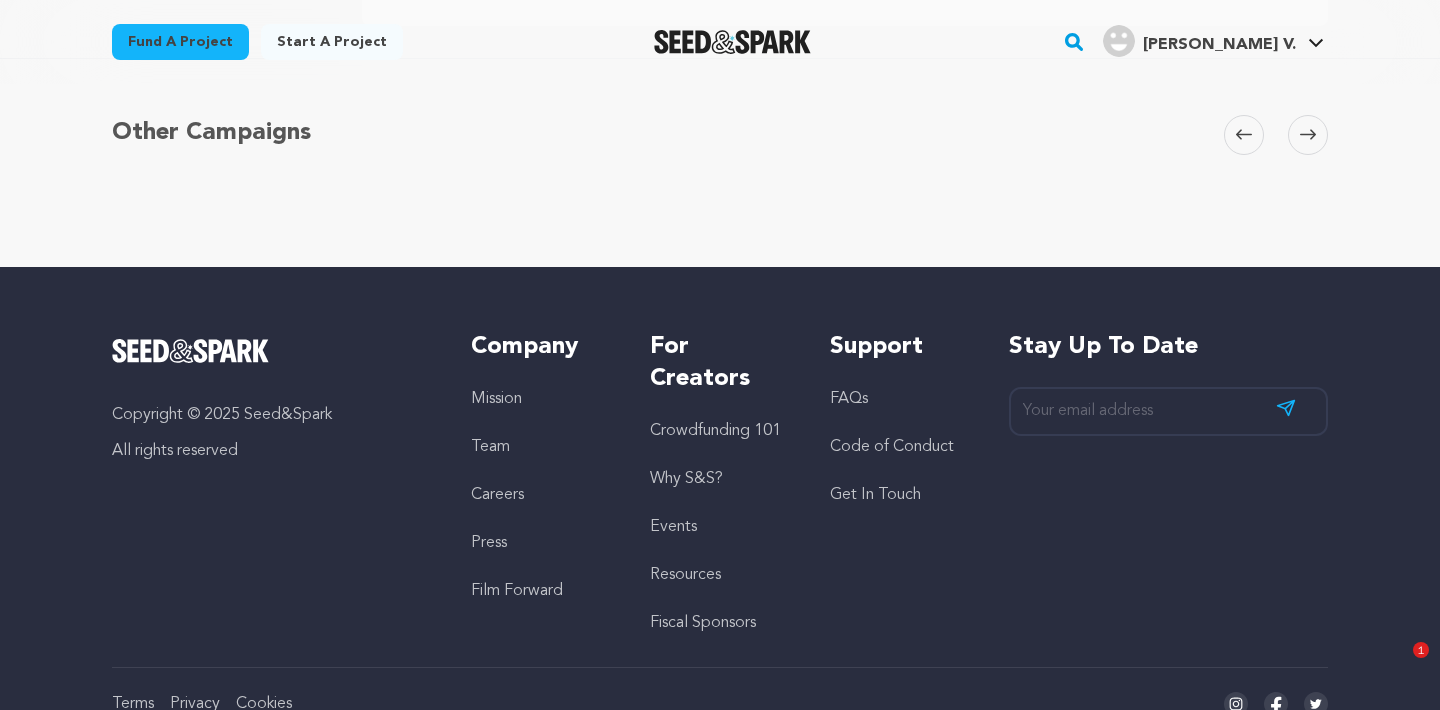 scroll, scrollTop: 133, scrollLeft: 0, axis: vertical 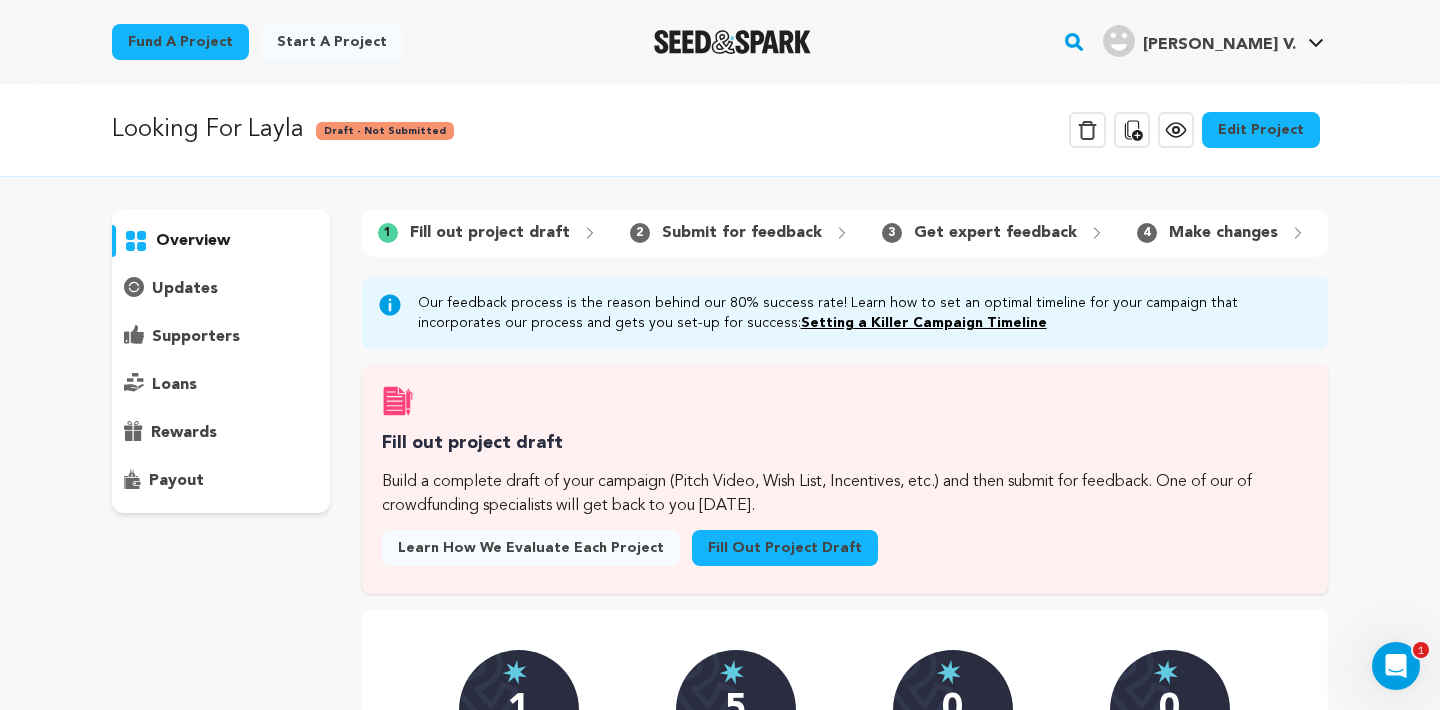 click on "Edit Project" at bounding box center [1261, 130] 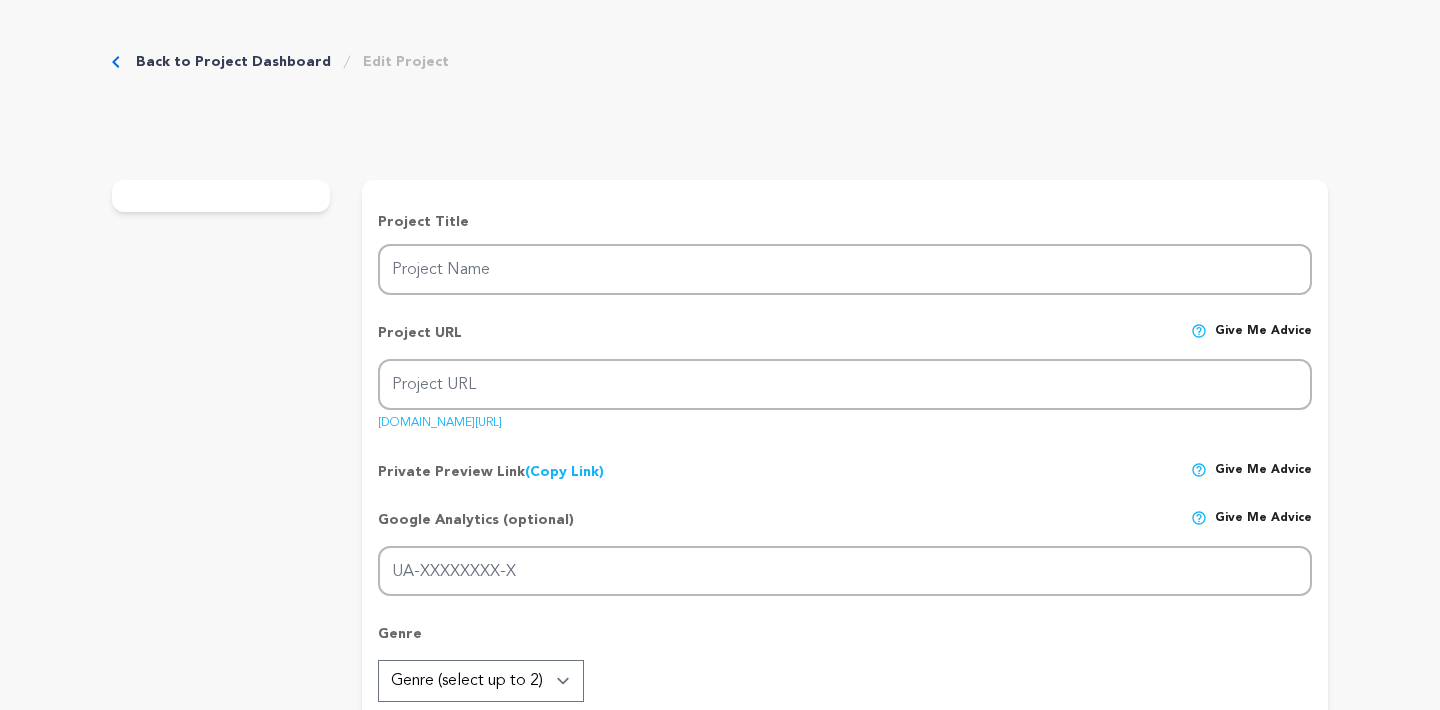 scroll, scrollTop: 0, scrollLeft: 0, axis: both 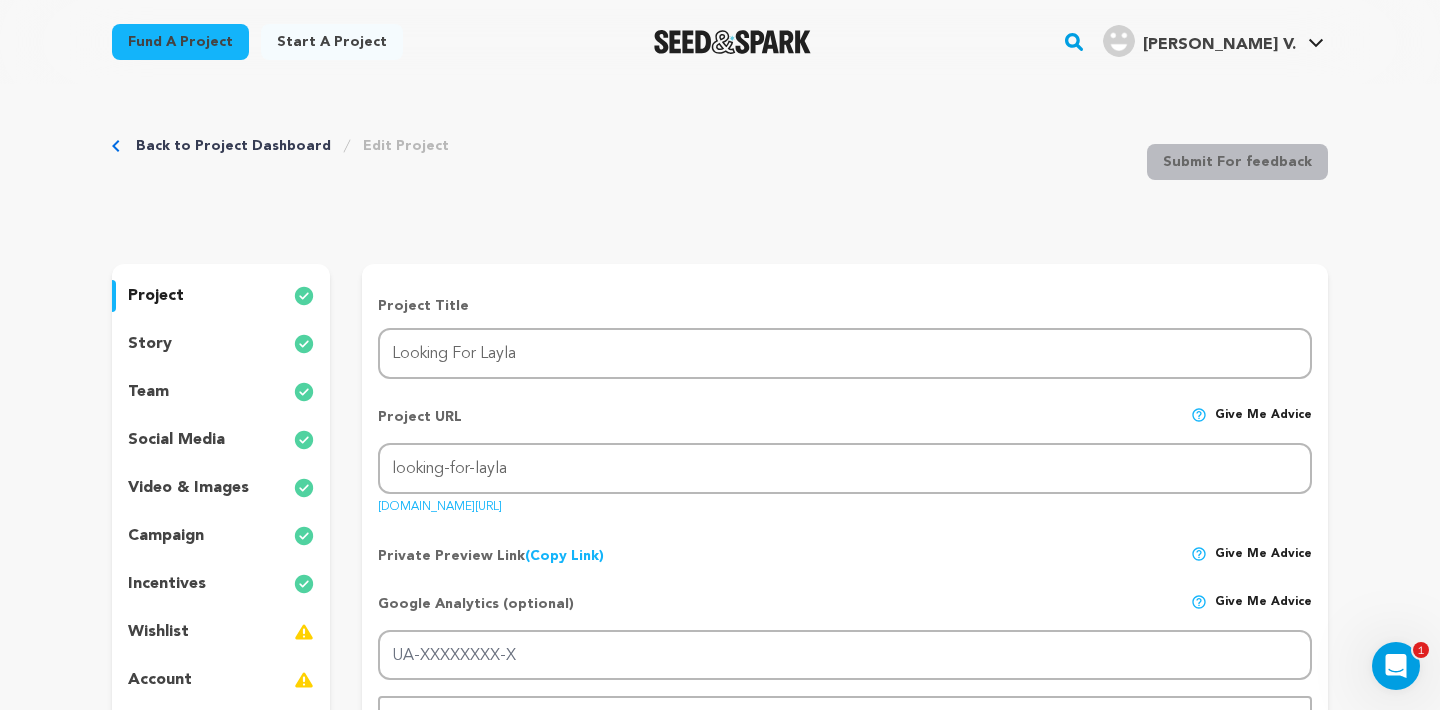 click on "story" at bounding box center [221, 344] 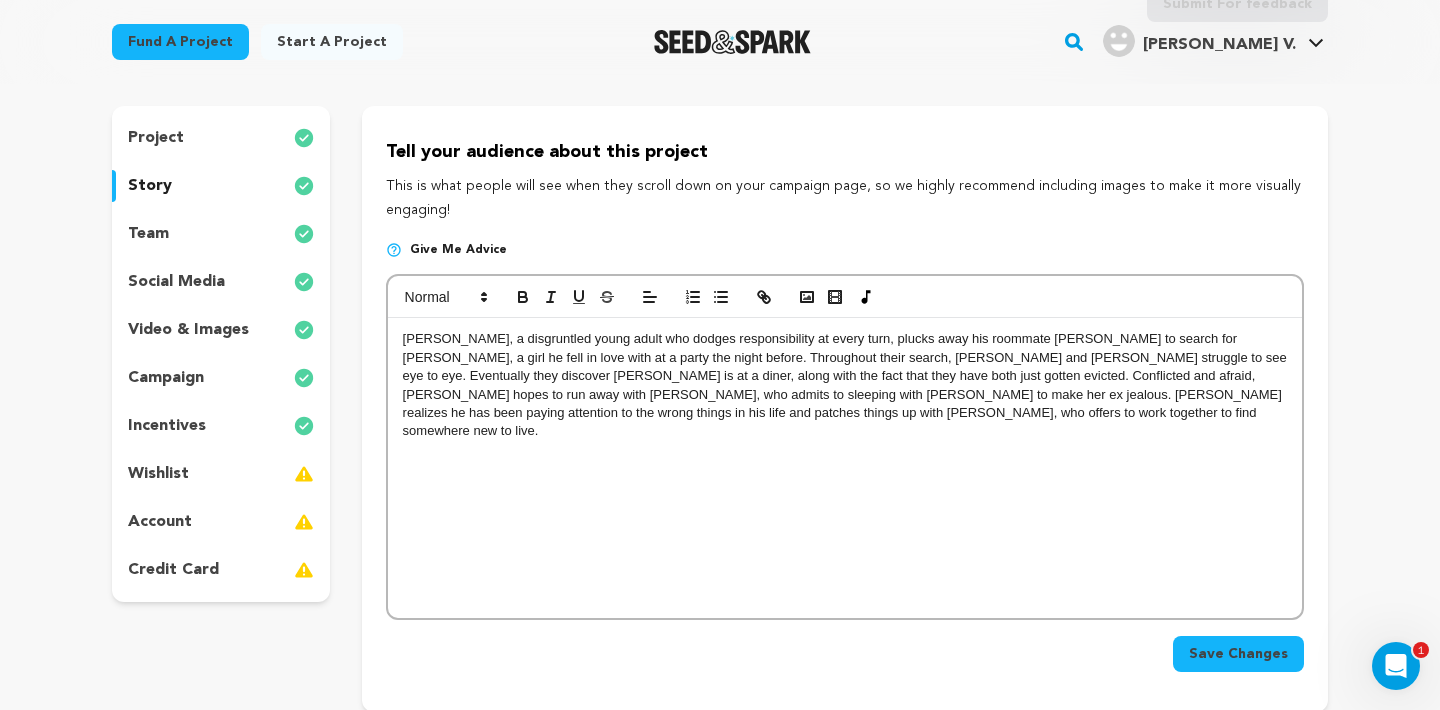 scroll, scrollTop: 156, scrollLeft: 0, axis: vertical 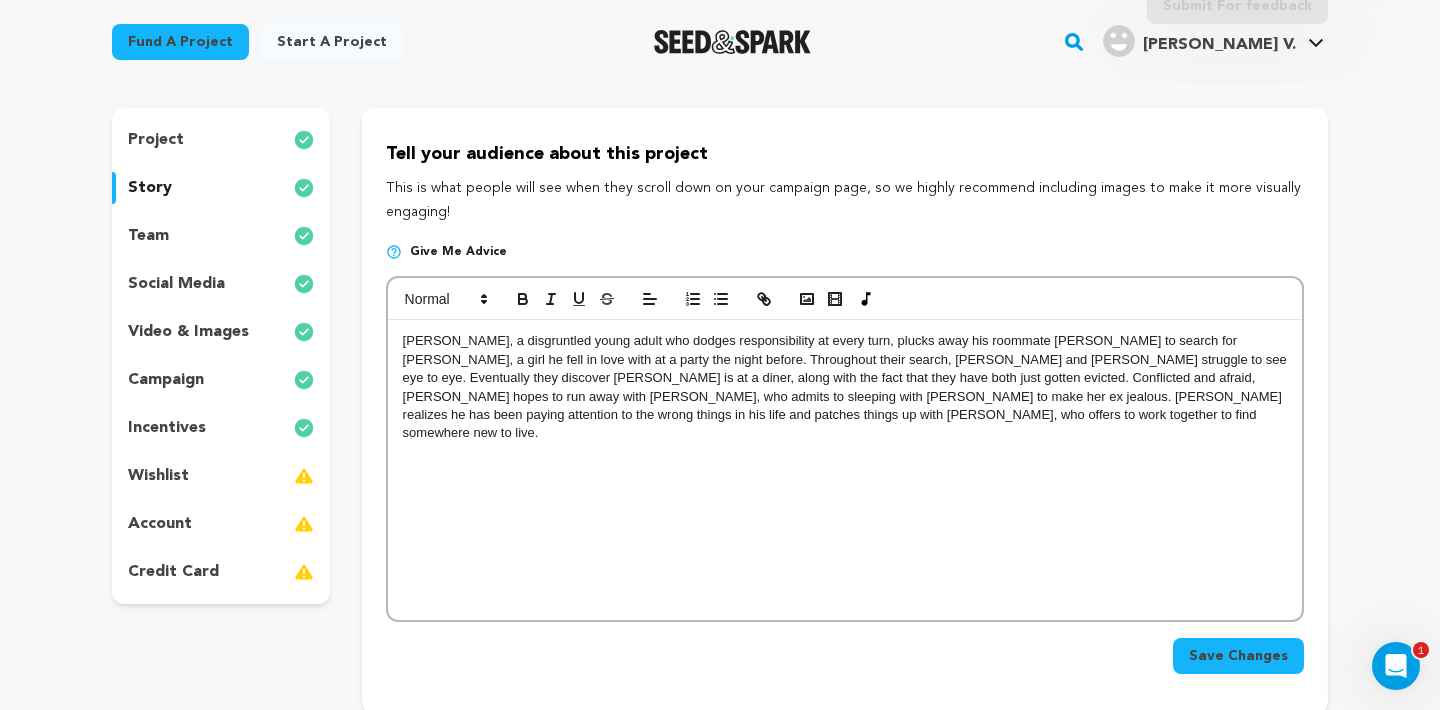 click on "project
story
team
social media
video & images
campaign
incentives
wishlist account" at bounding box center [221, 356] 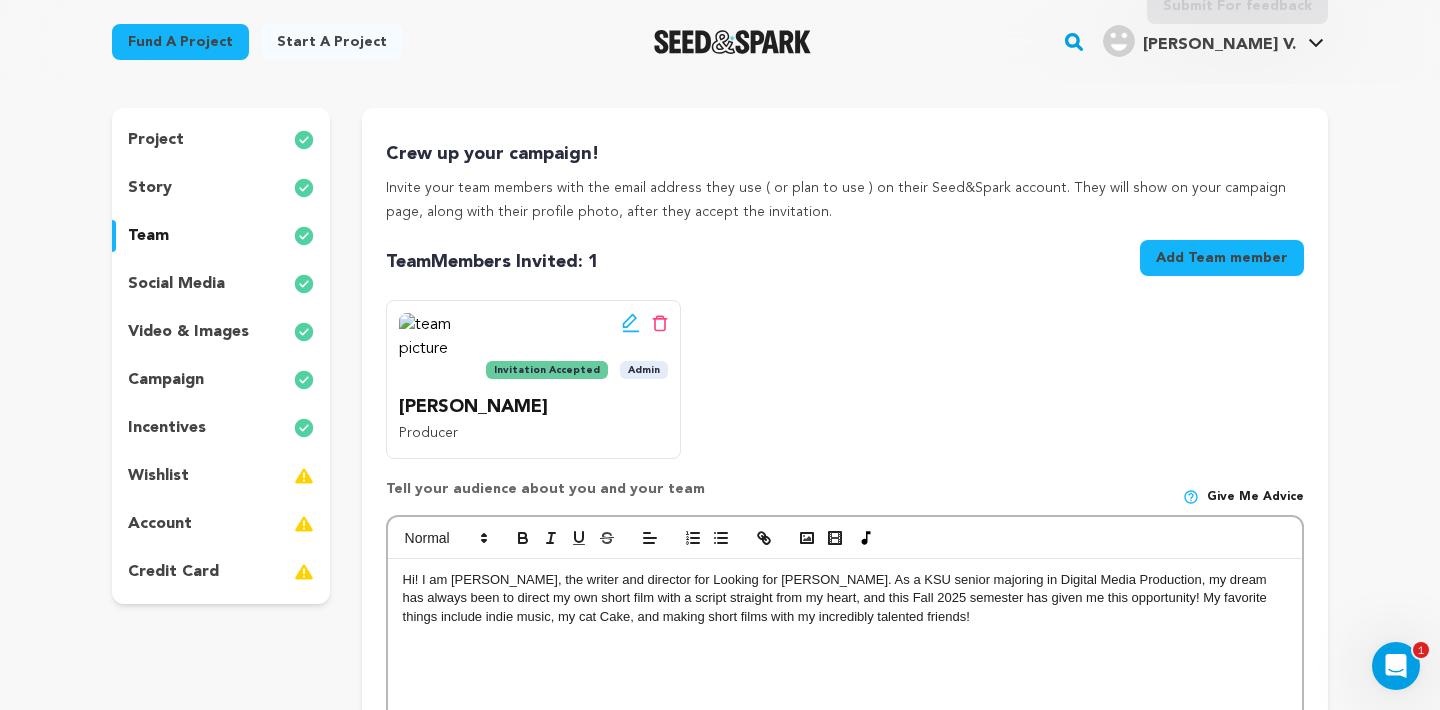 click 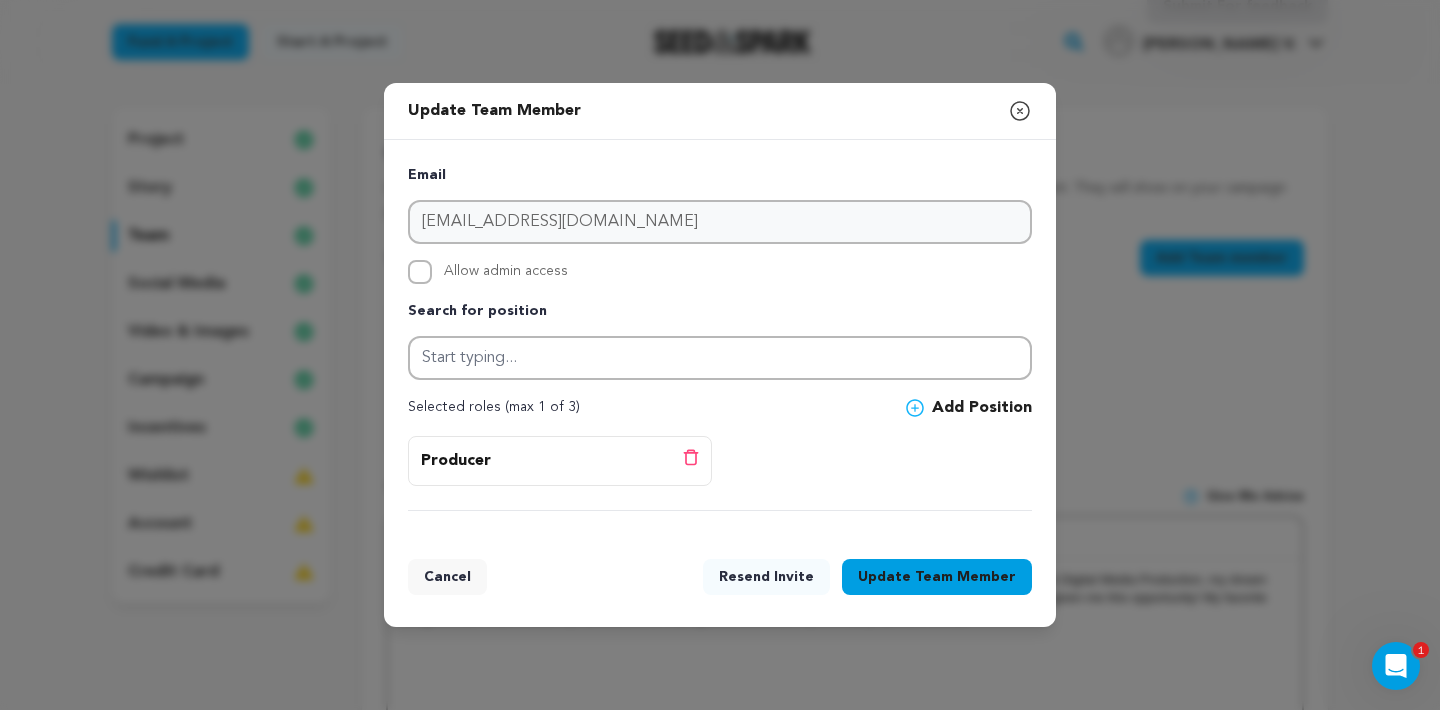 click on "Cancel" at bounding box center (447, 577) 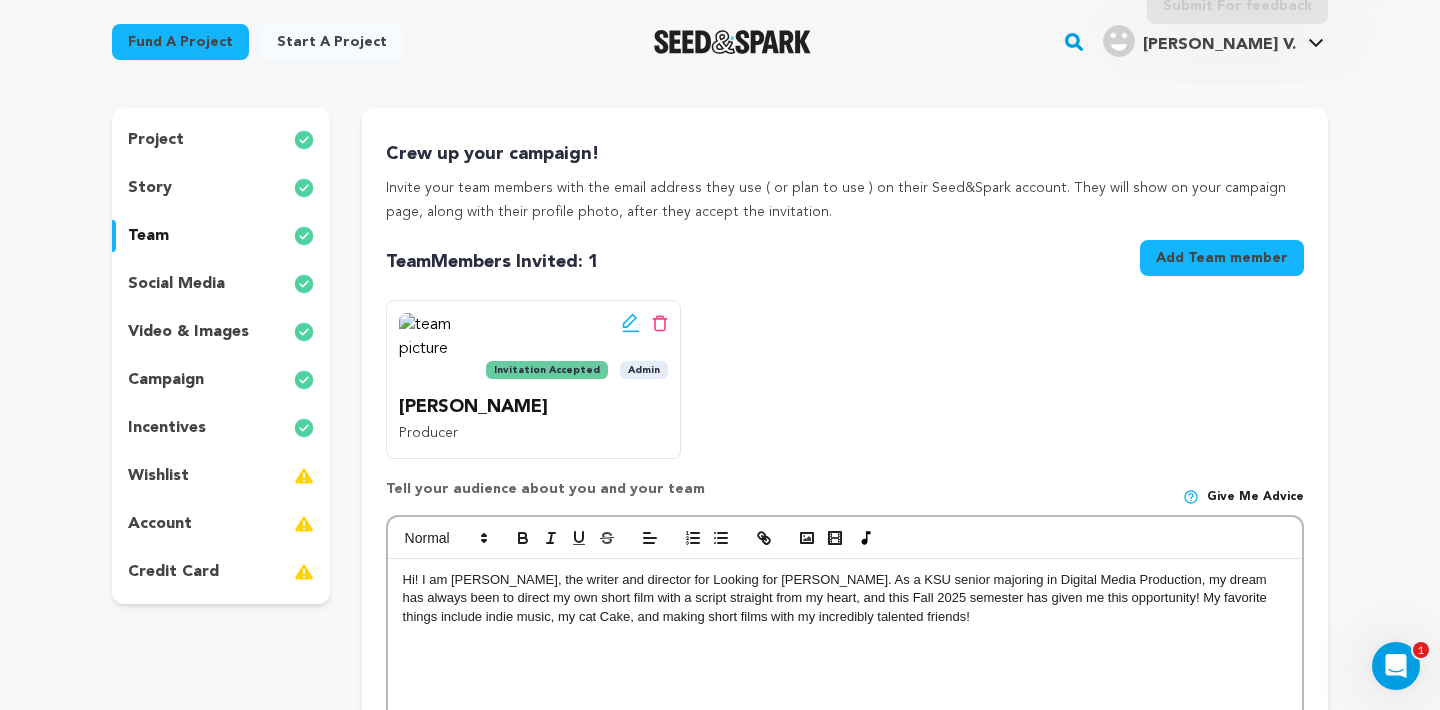 click 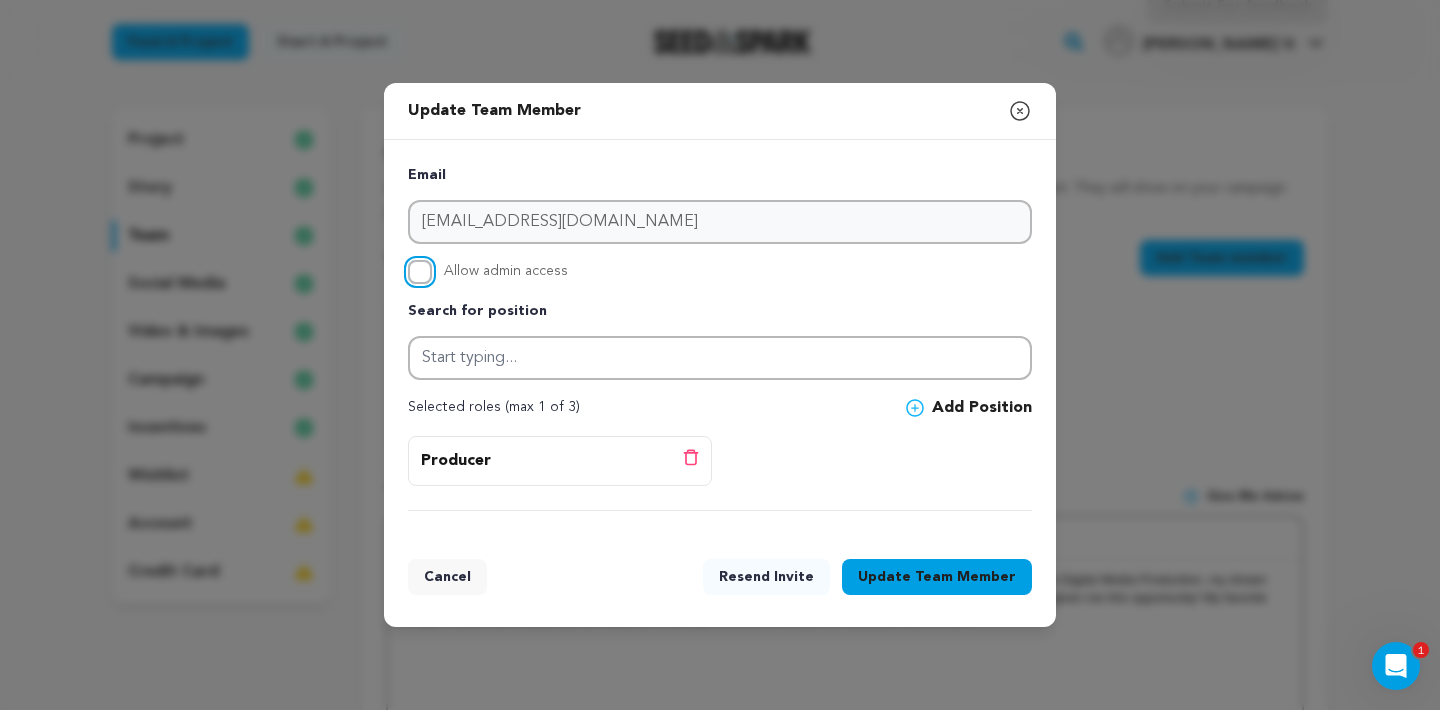 click on "Allow admin access" at bounding box center [420, 272] 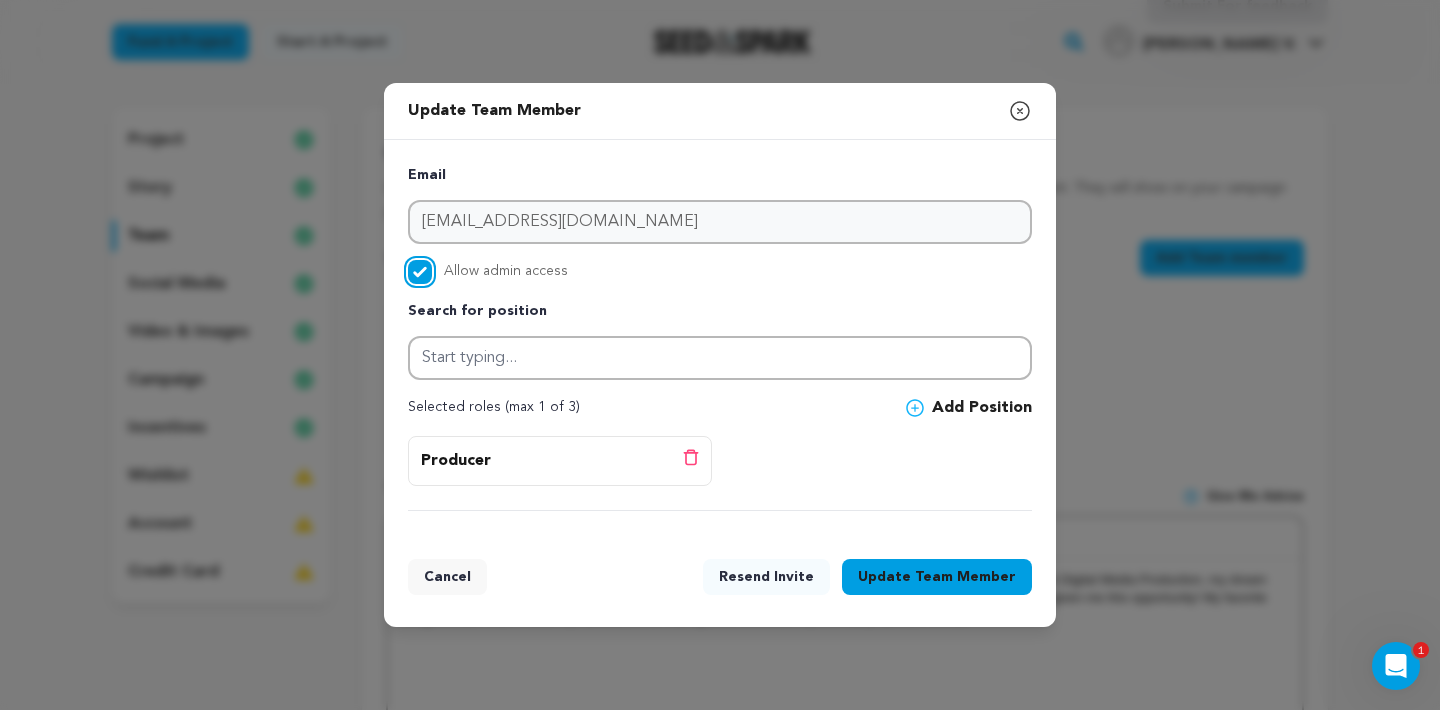 click on "Allow admin access" at bounding box center (420, 272) 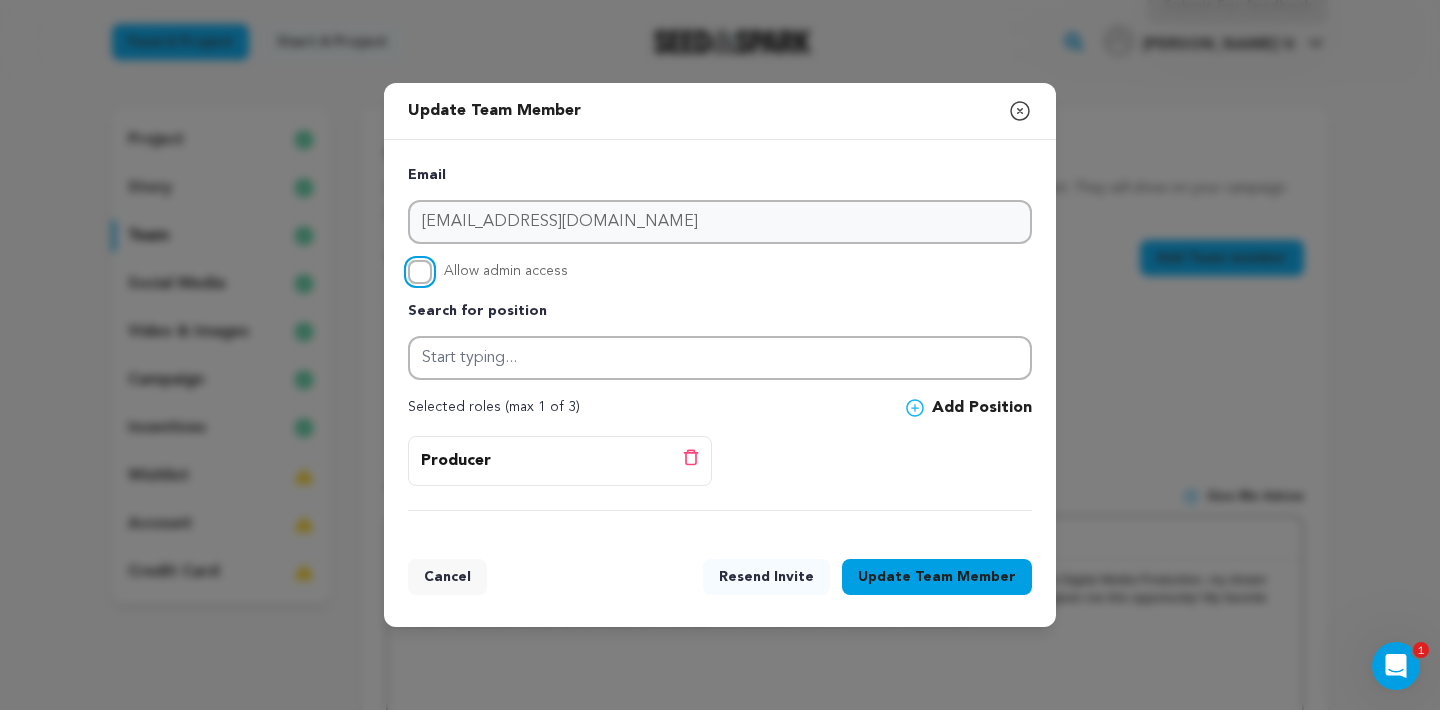 click on "Allow admin access" at bounding box center (420, 272) 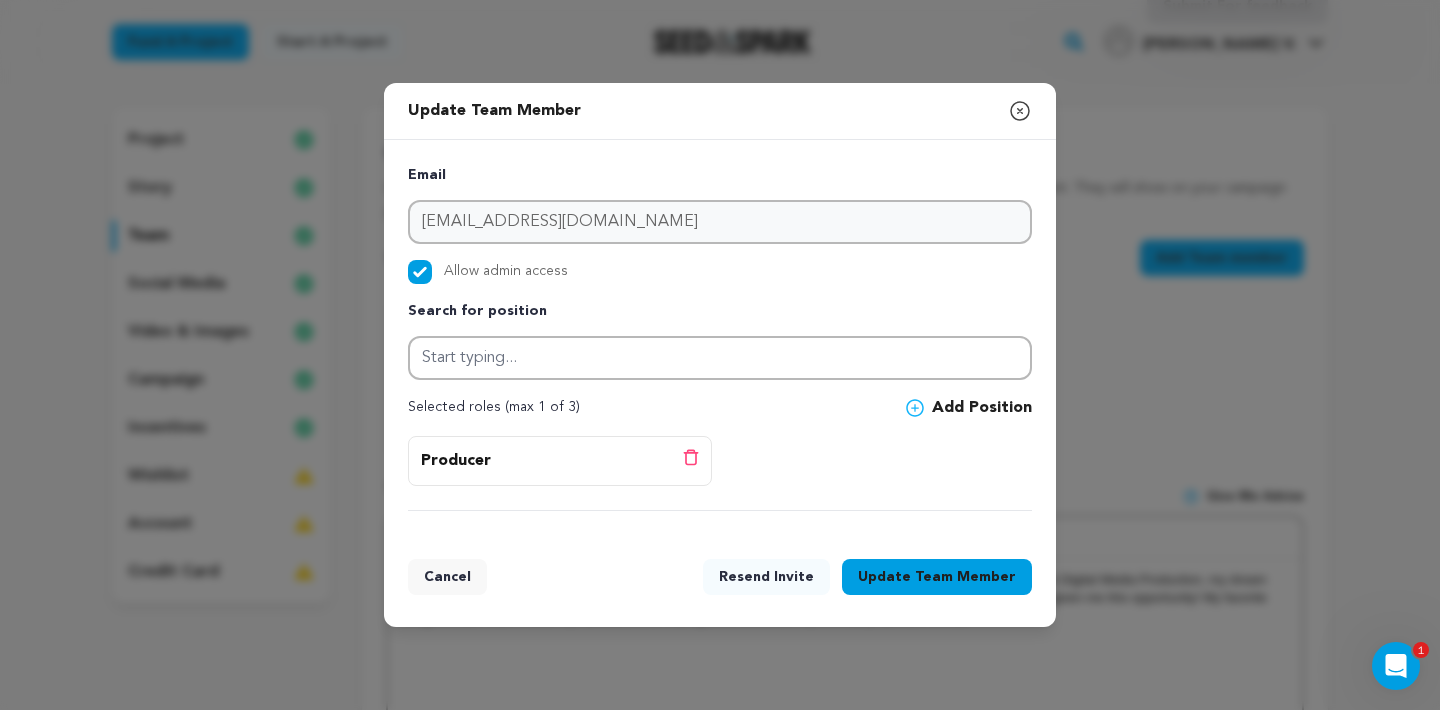 click on "Resend Invite
Update  Team Member" at bounding box center [867, 581] 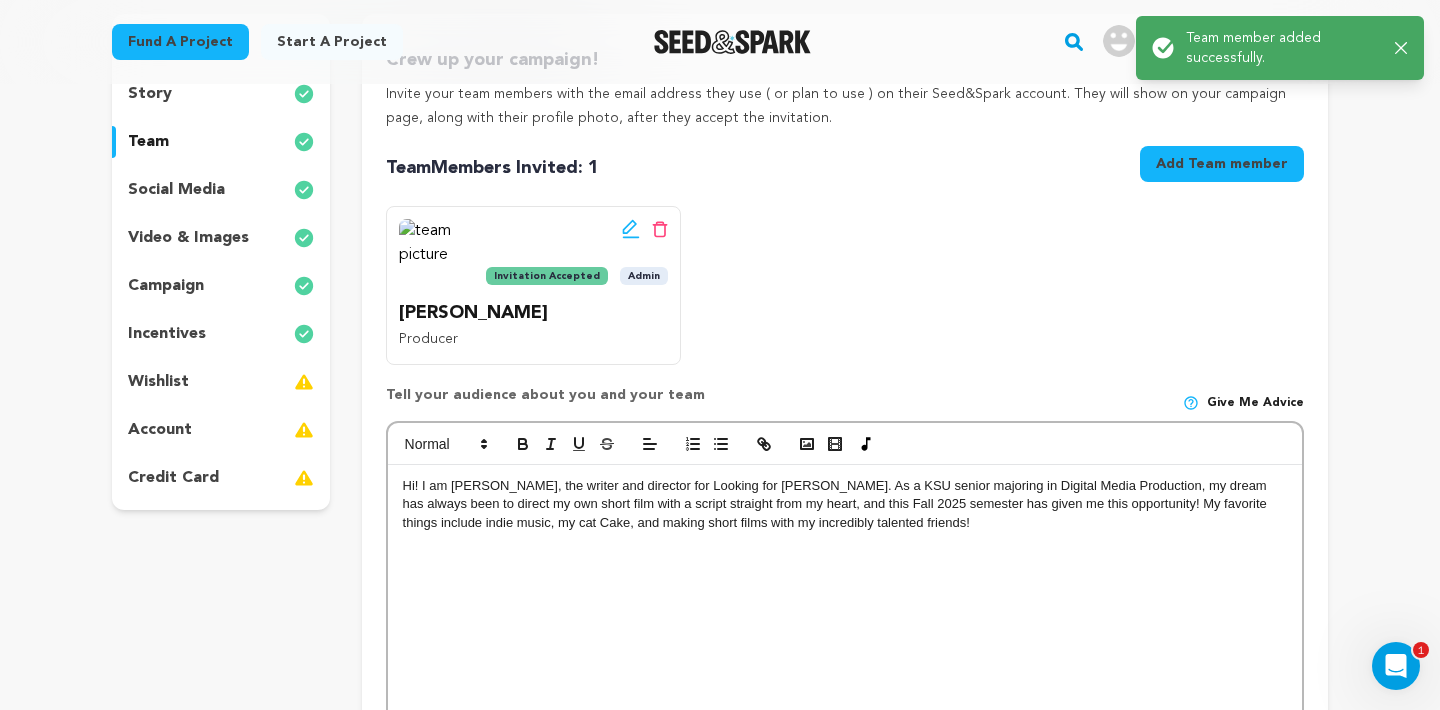 scroll, scrollTop: 252, scrollLeft: 0, axis: vertical 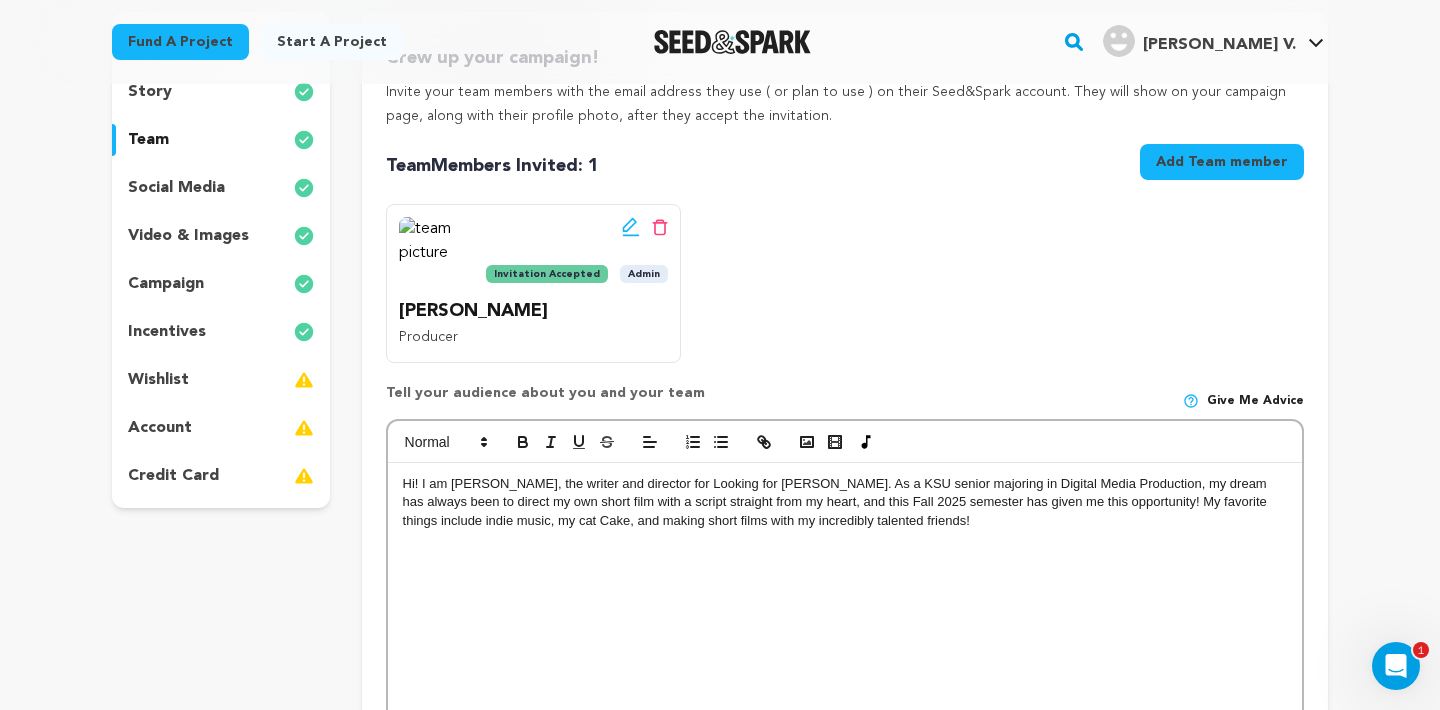 click on "social media" at bounding box center (221, 188) 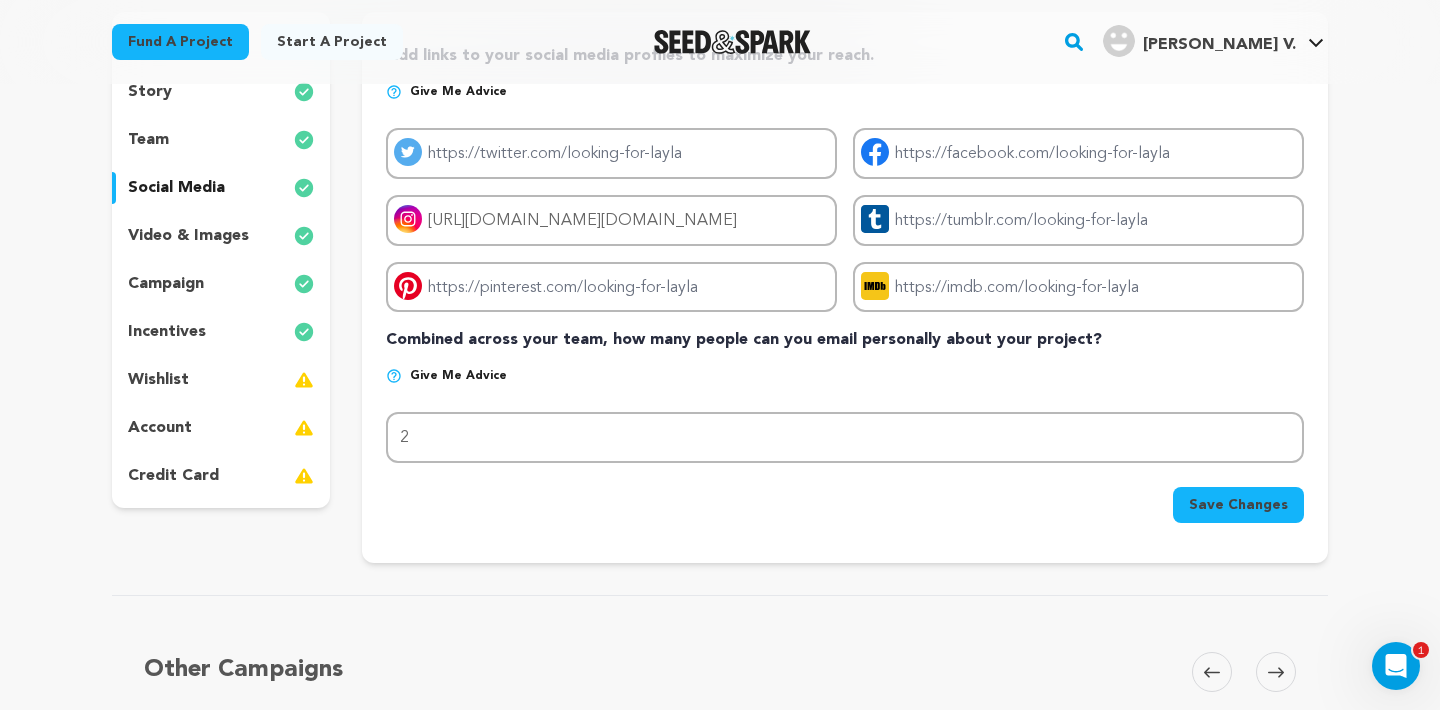 click on "team" at bounding box center (221, 140) 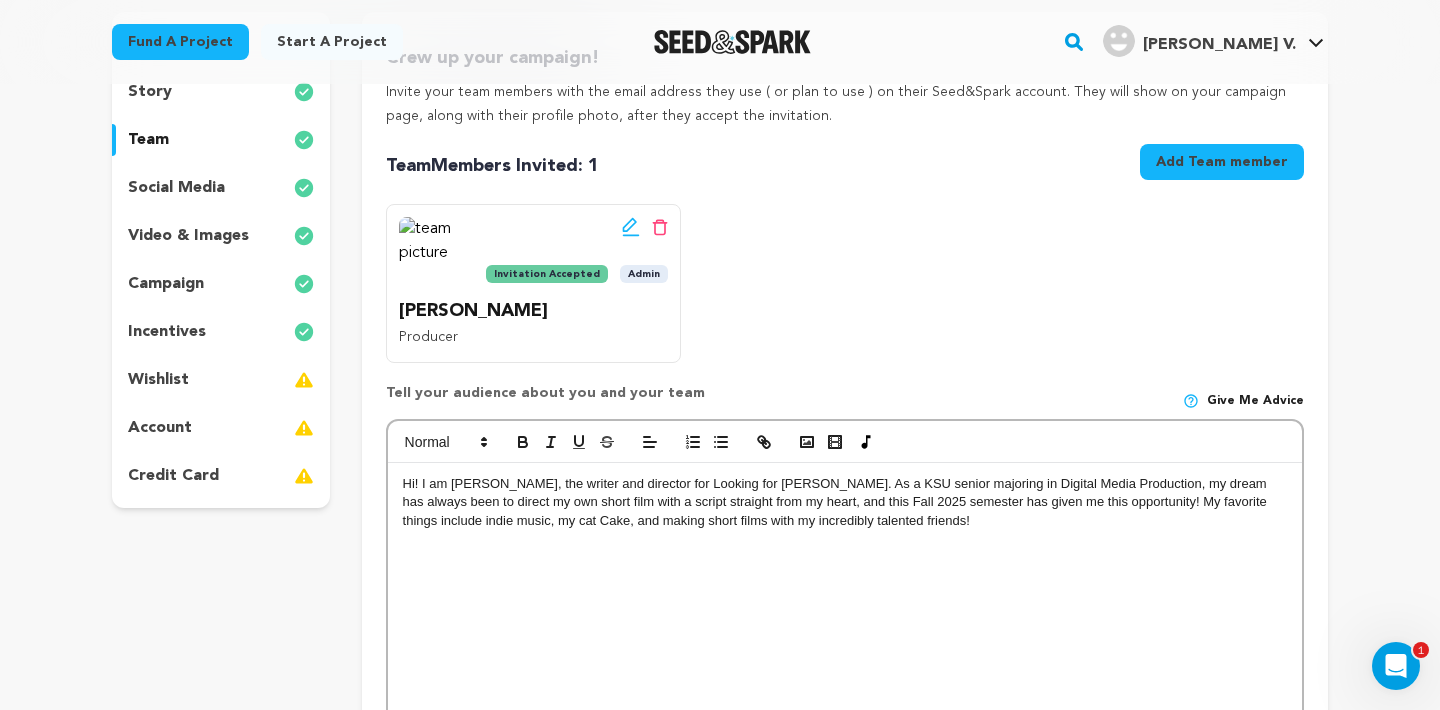 click on "Add Team member" at bounding box center [1222, 162] 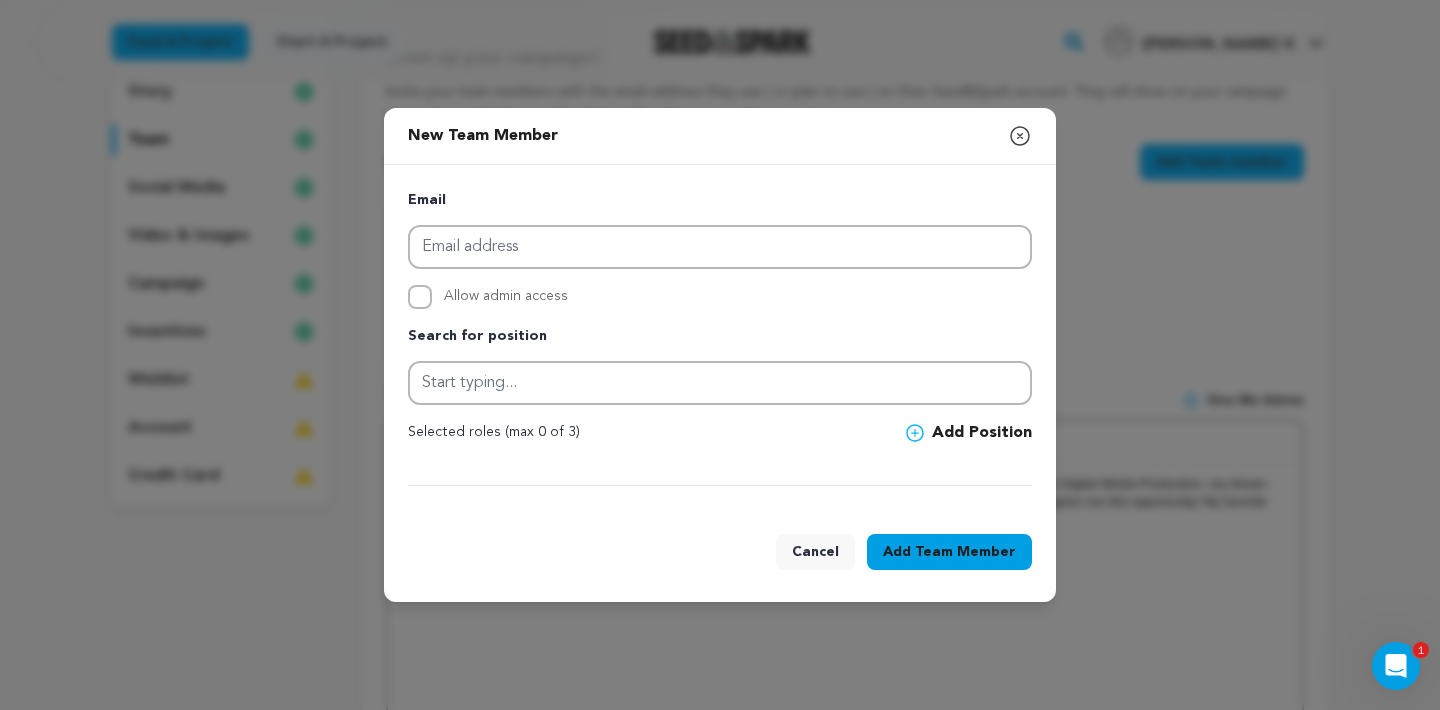 click on "Cancel" at bounding box center (815, 556) 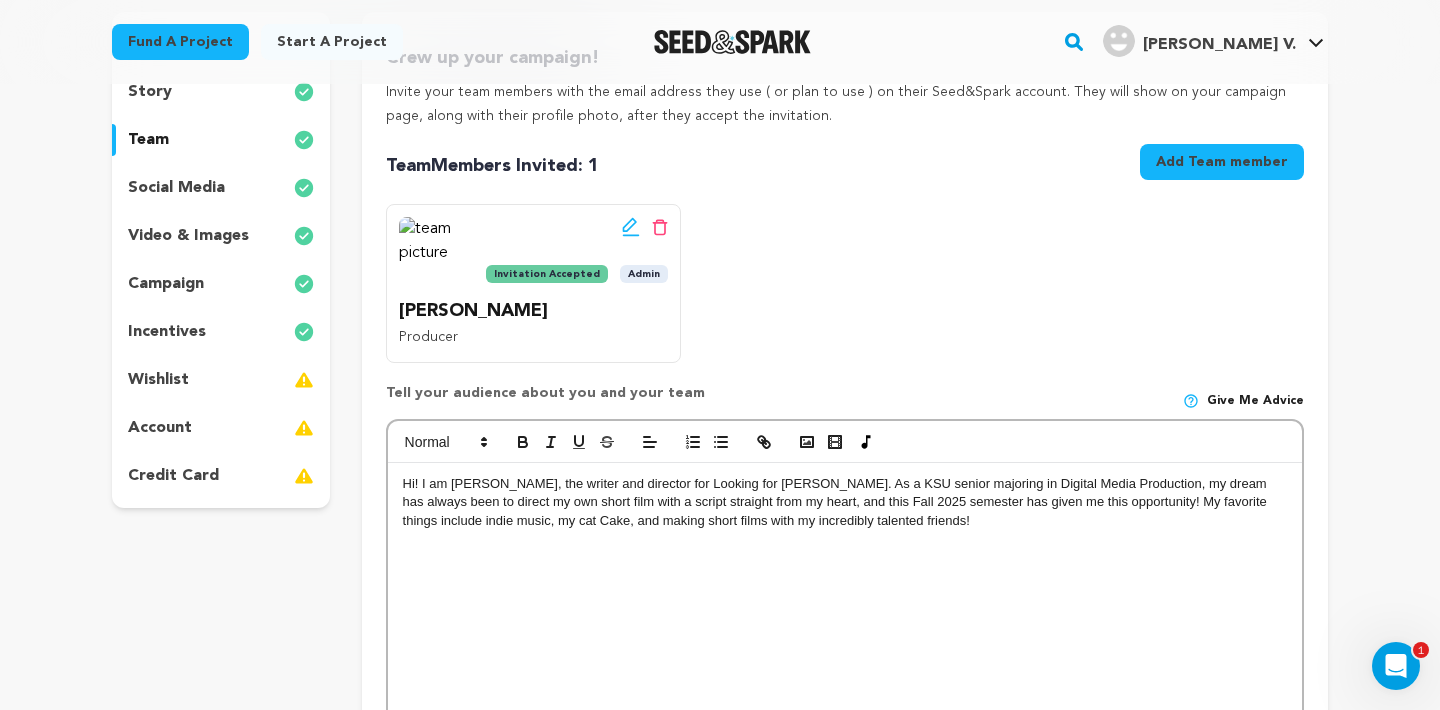 click on "social media" at bounding box center [221, 188] 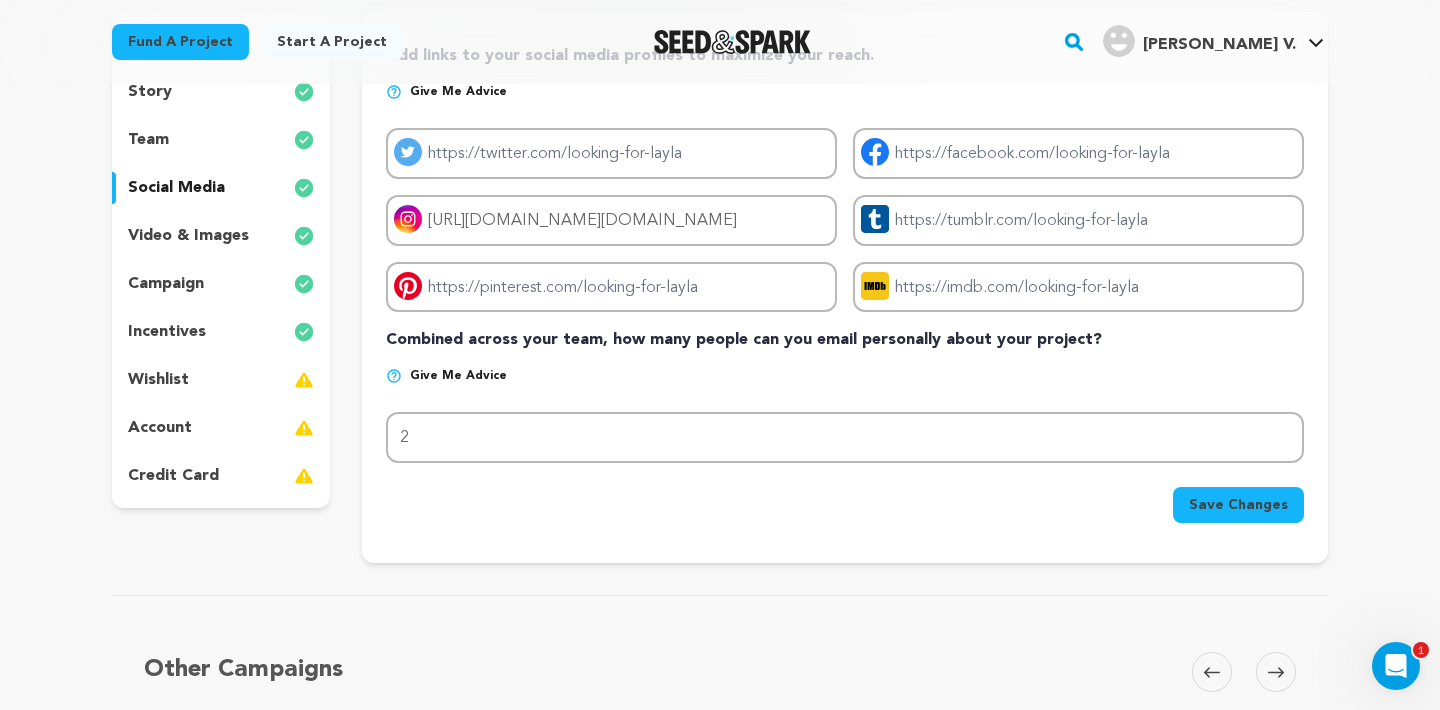 click on "video & images" at bounding box center (188, 236) 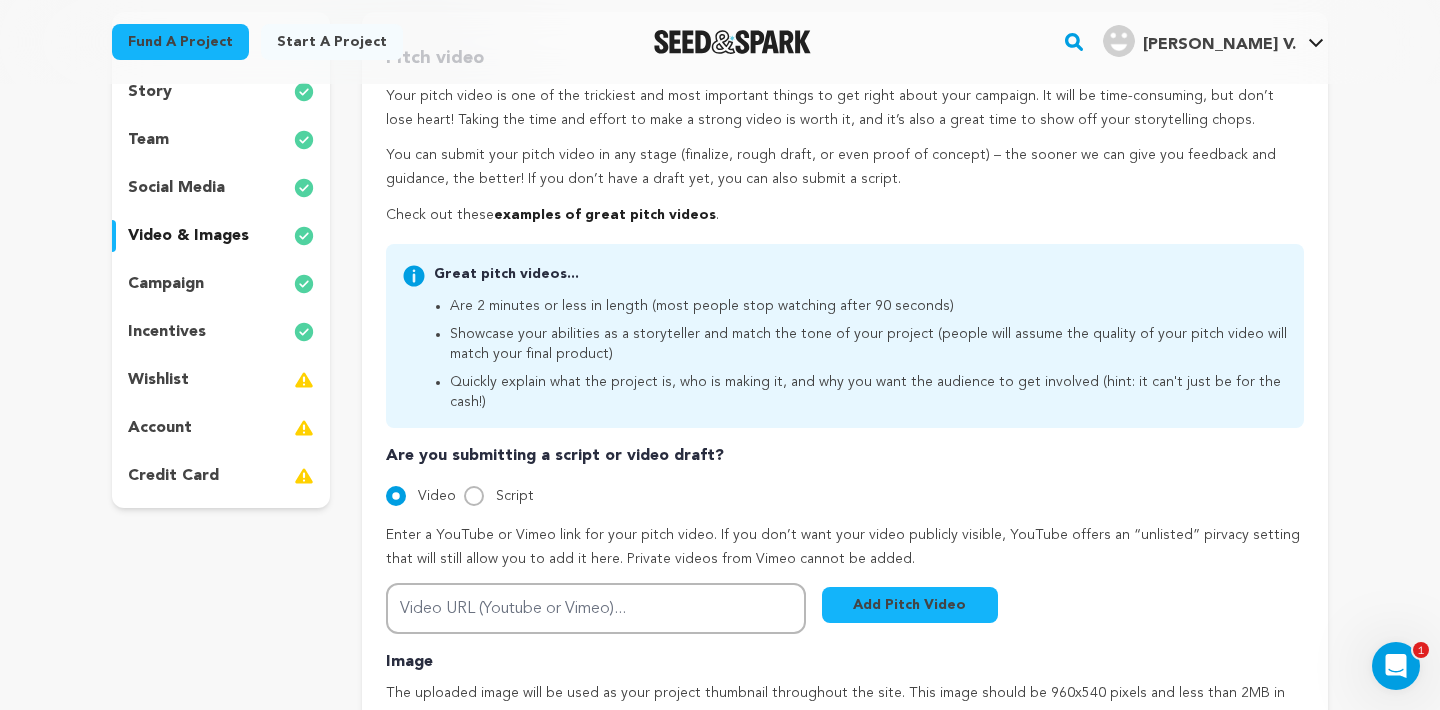 click on "project
story
team
social media
video & images
campaign
incentives
wishlist account" at bounding box center (221, 260) 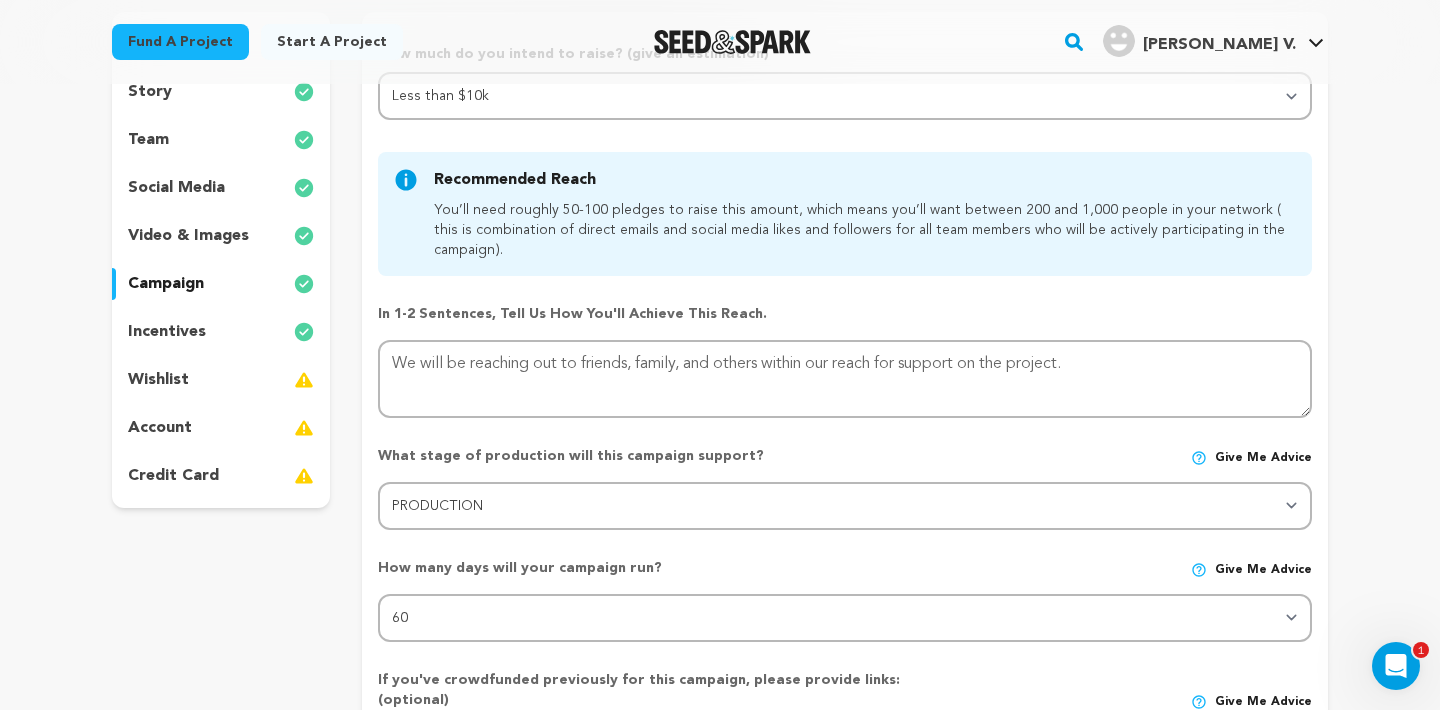 click on "incentives" at bounding box center [167, 332] 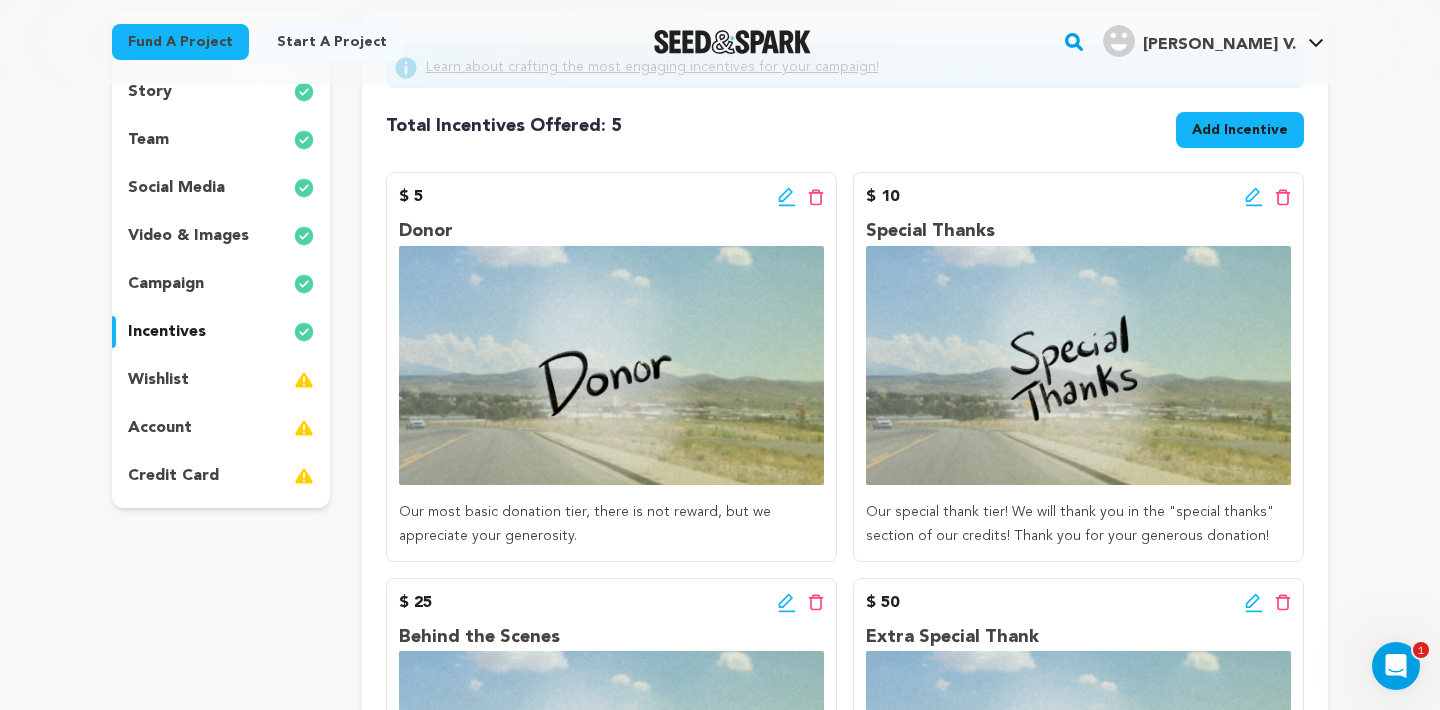 click on "wishlist" at bounding box center (221, 380) 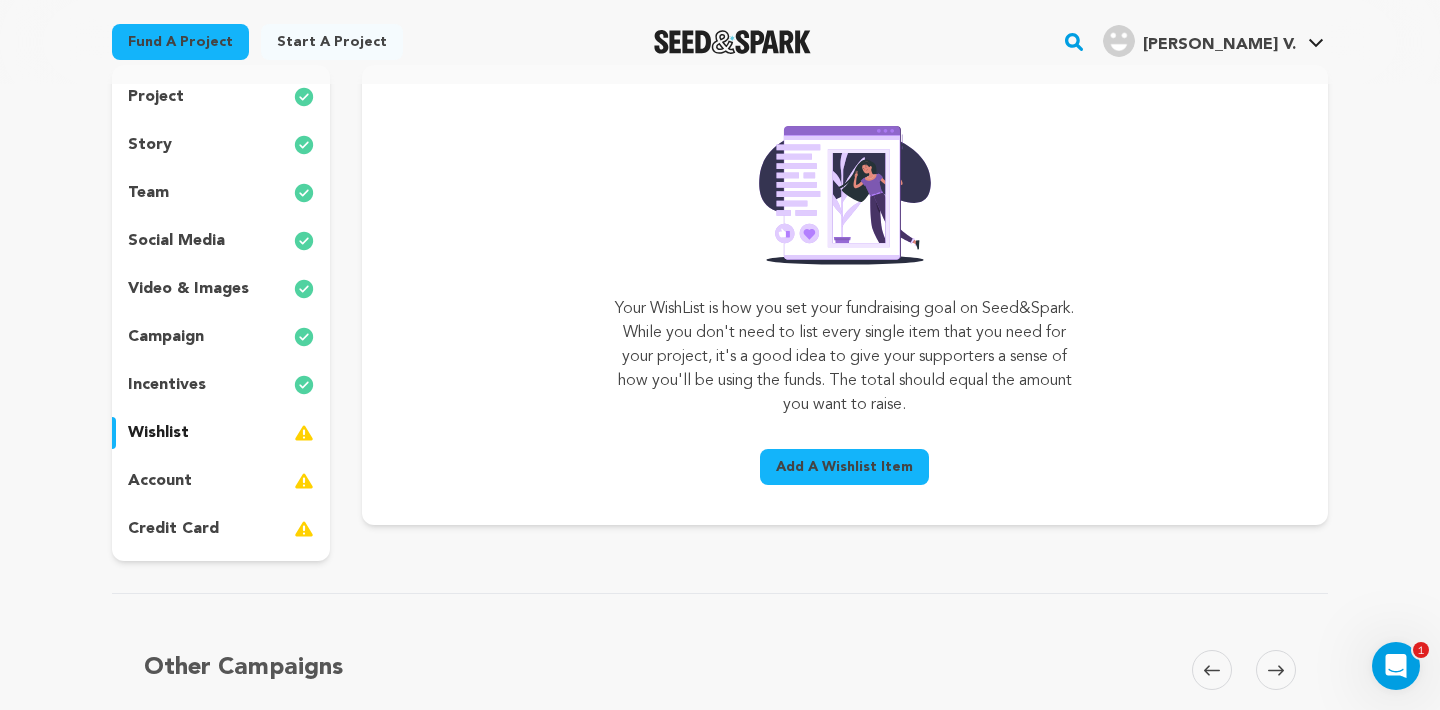 scroll, scrollTop: 181, scrollLeft: 0, axis: vertical 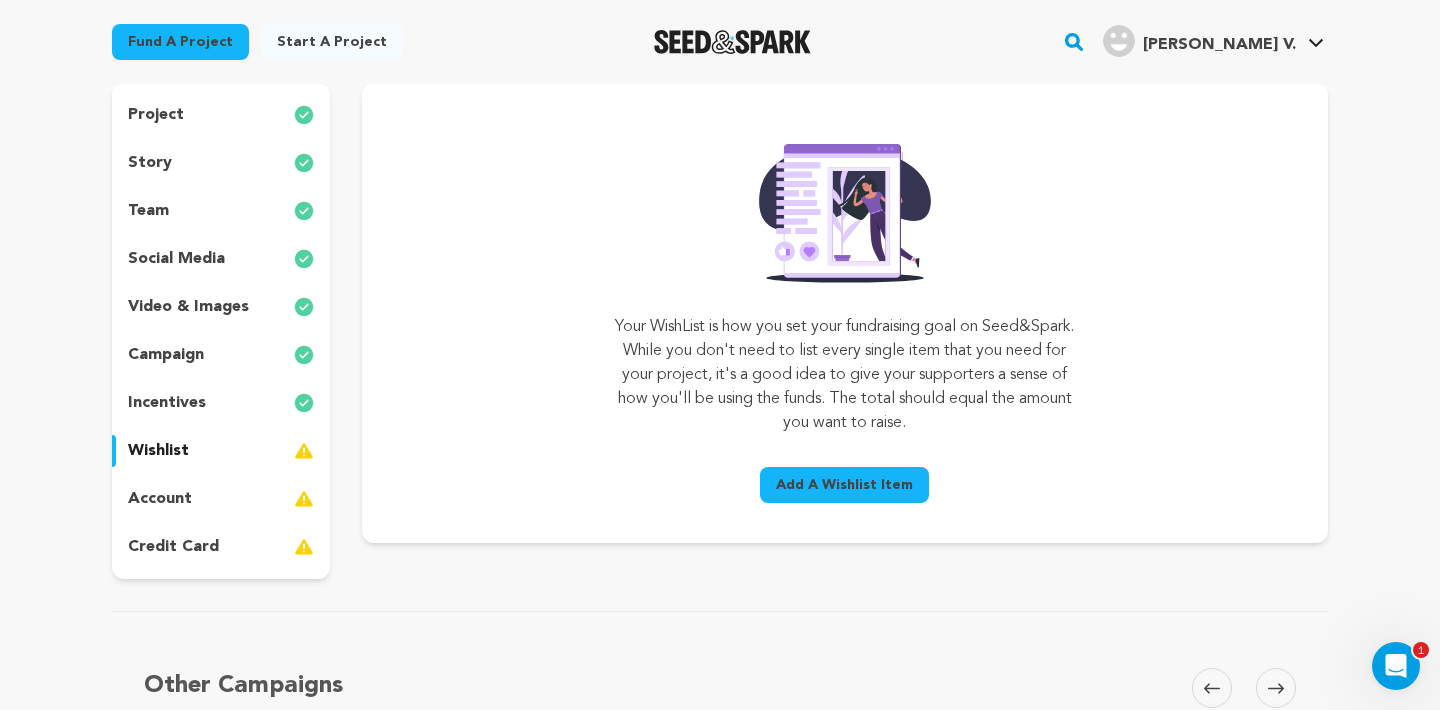 click on "Add A Wishlist Item" at bounding box center (844, 485) 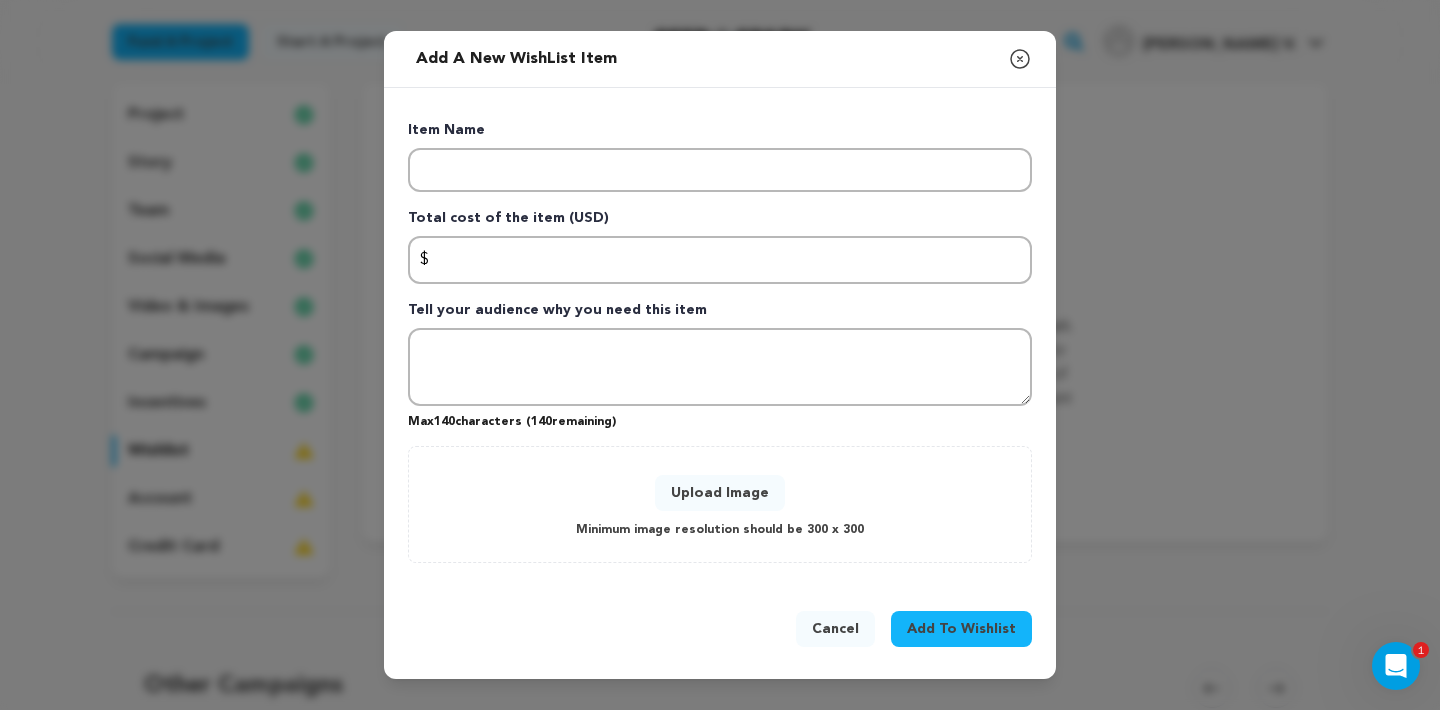 click on "Cancel" at bounding box center [835, 629] 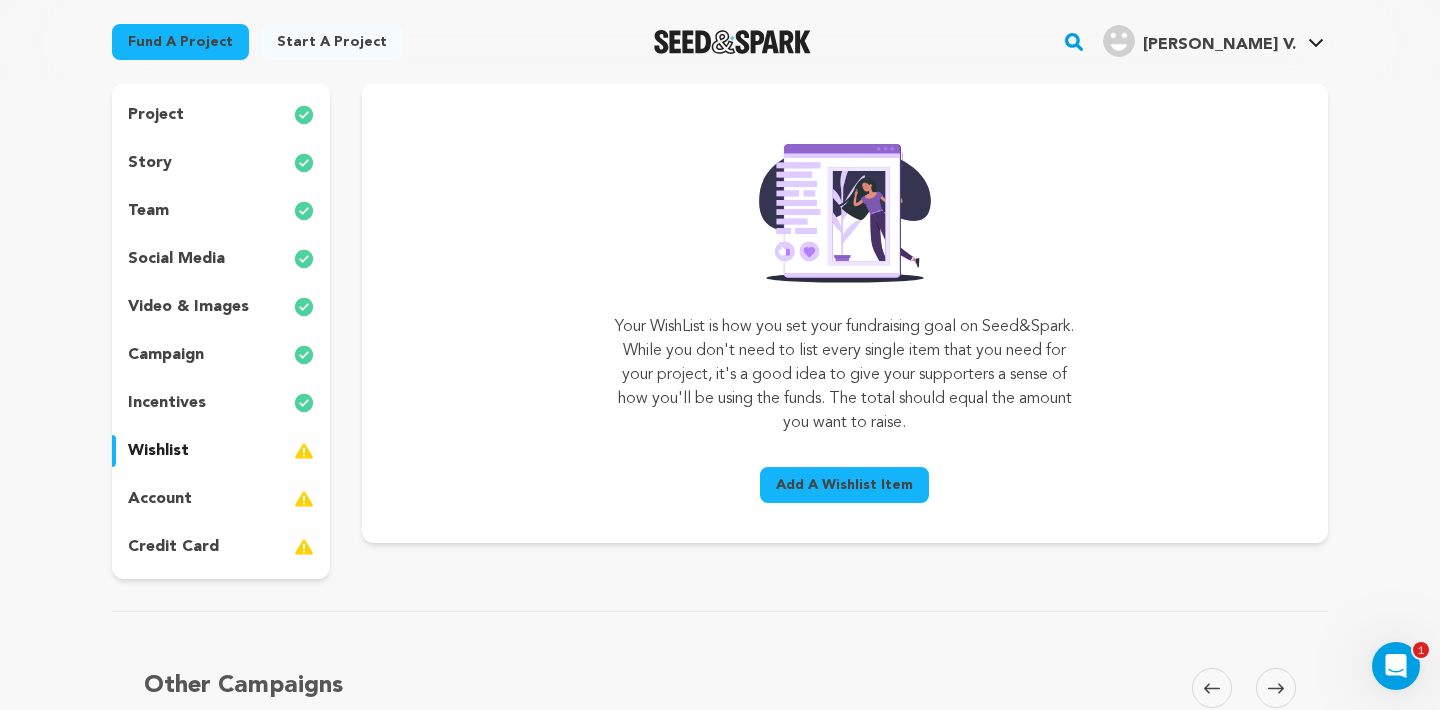 click on "Add A Wishlist Item" at bounding box center (844, 485) 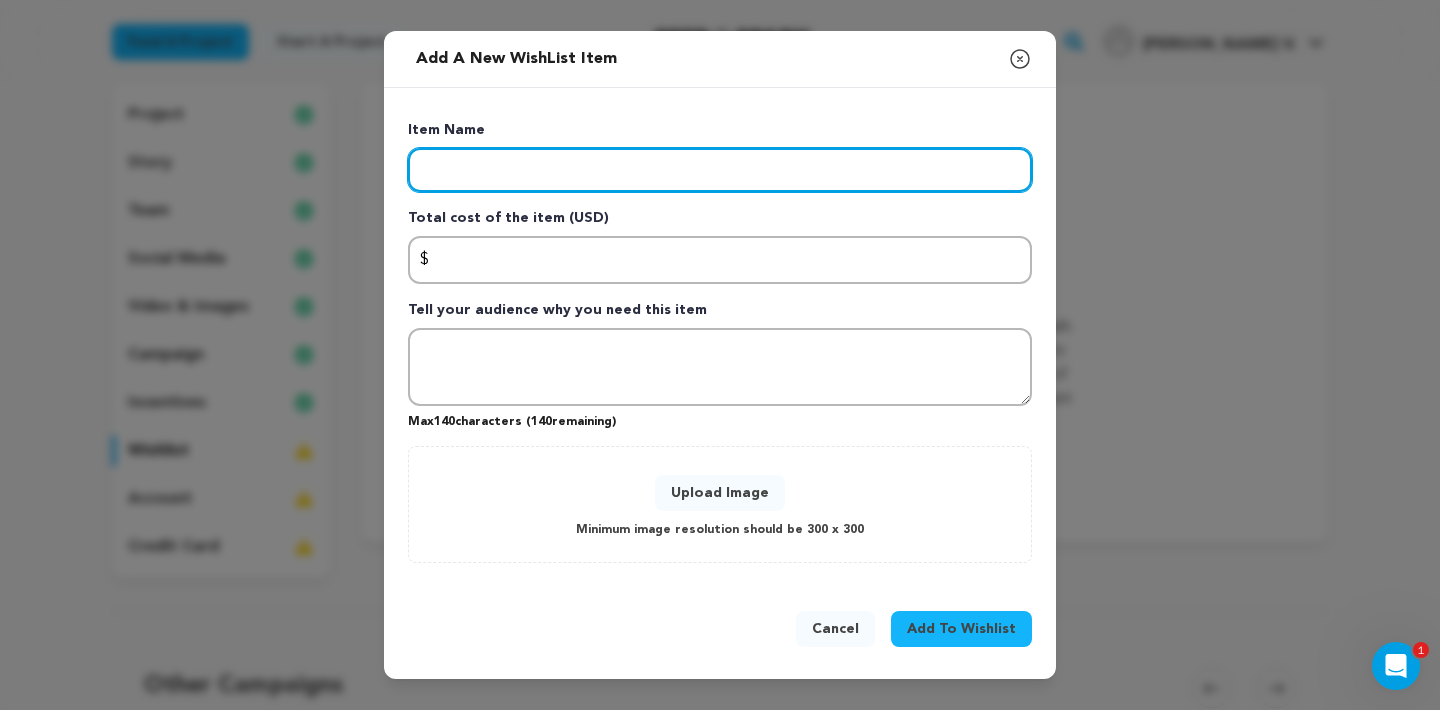 click at bounding box center [720, 170] 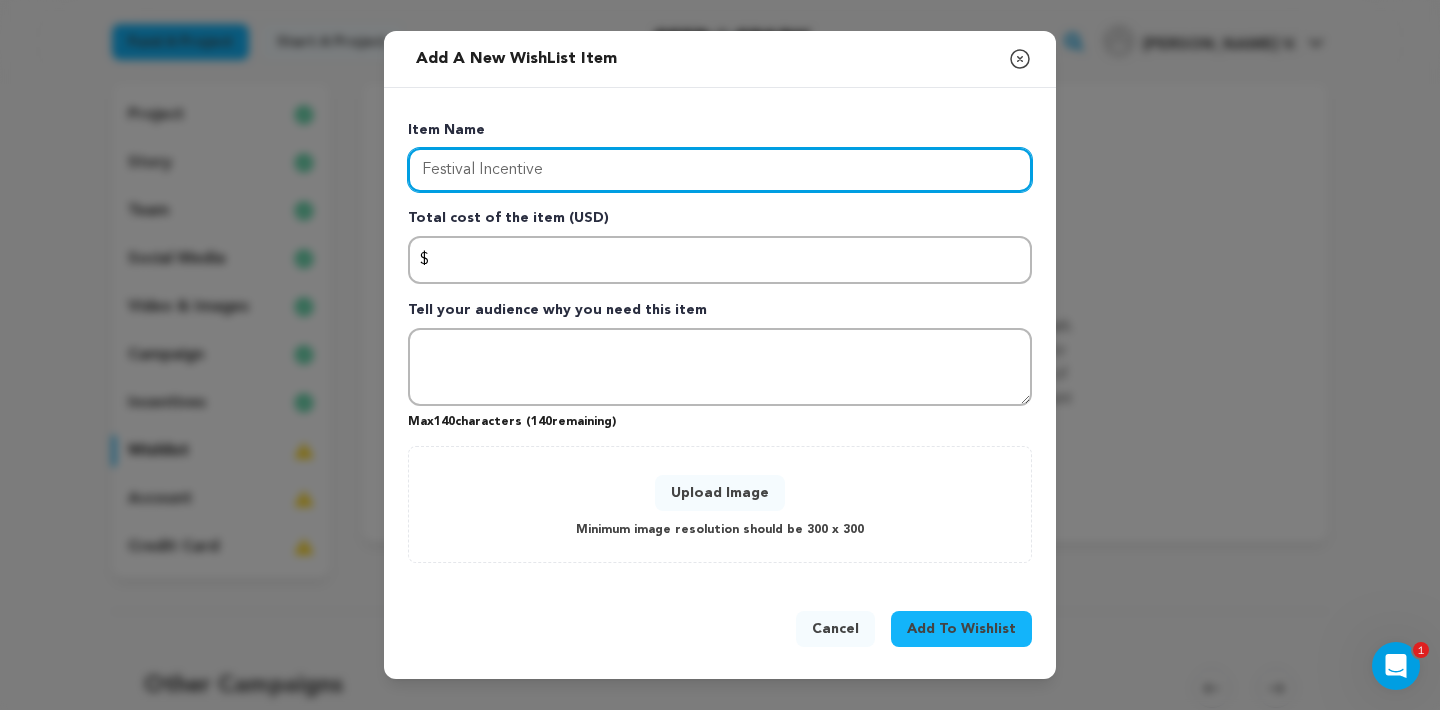 type on "Festival Incentive" 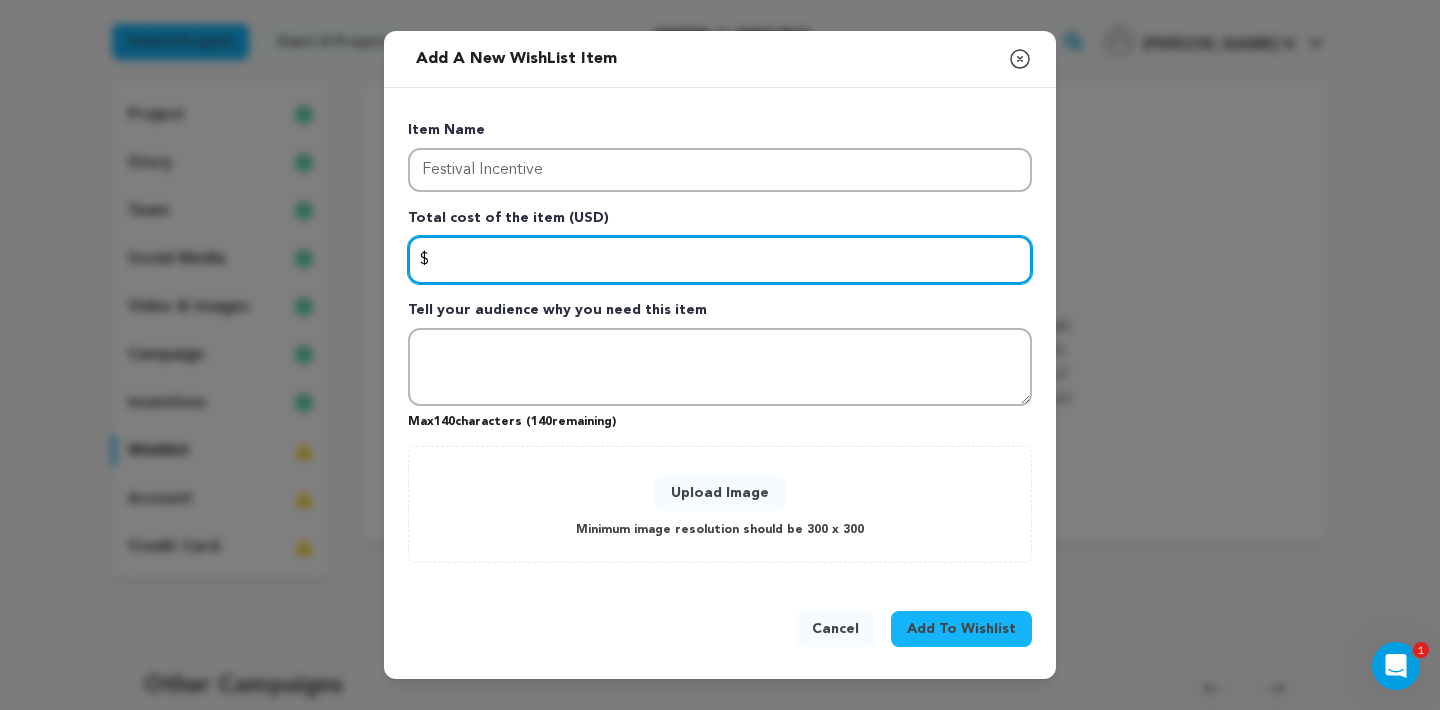 click at bounding box center (720, 260) 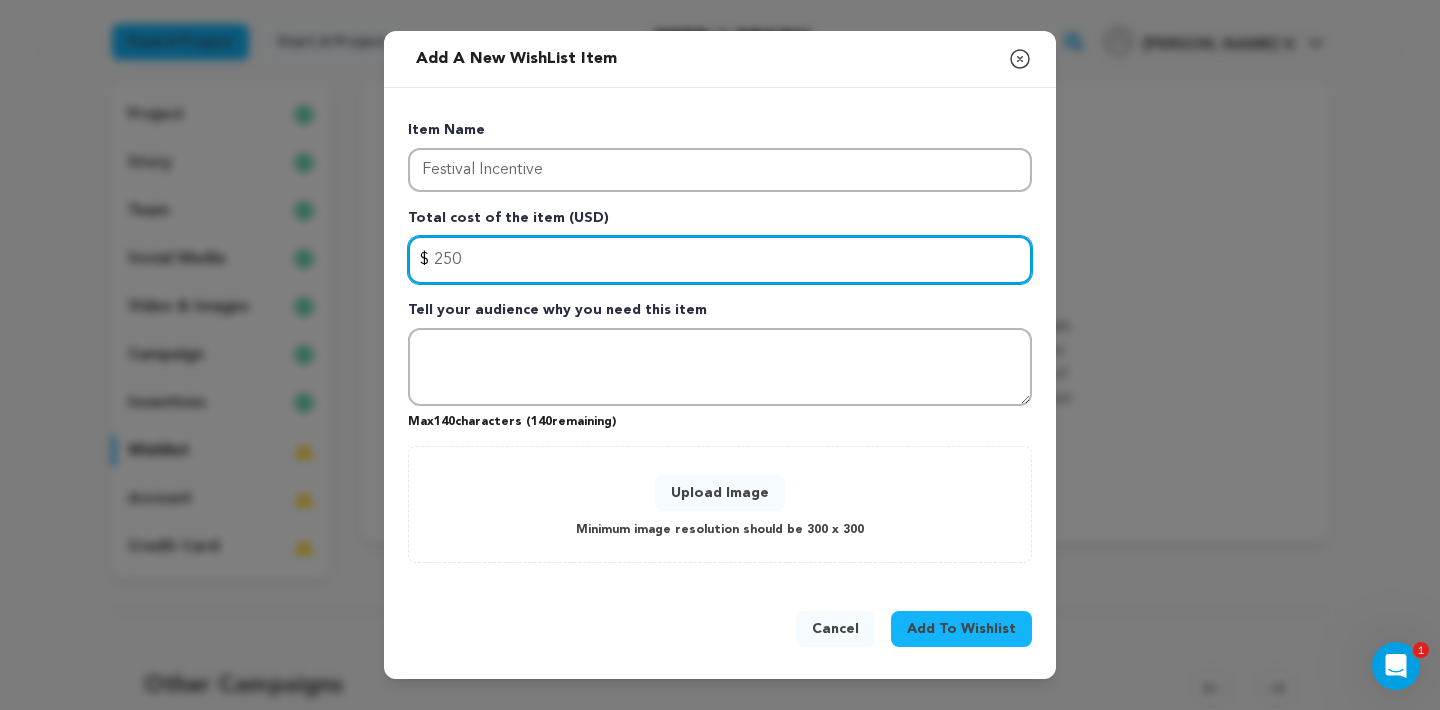 type on "250" 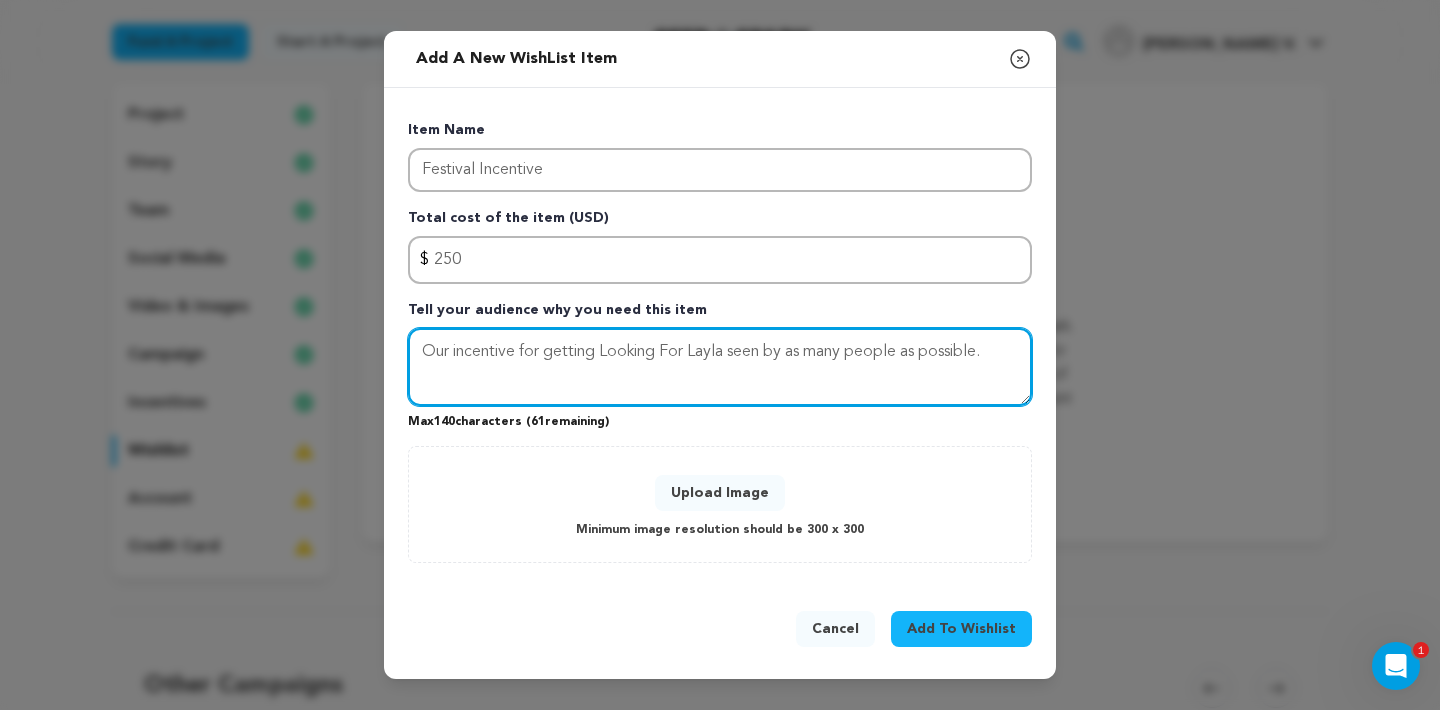 type on "Our incentive for getting Looking For Layla seen by as many people as possible." 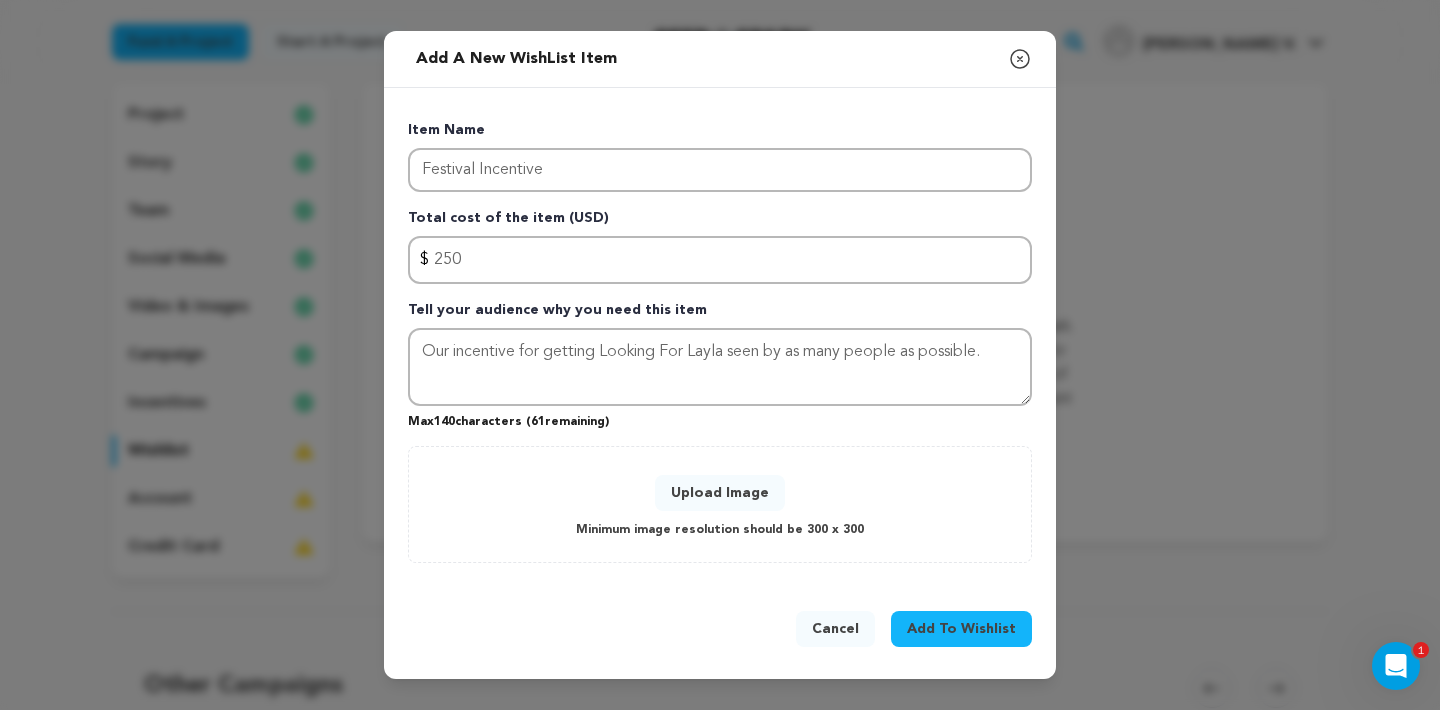 click on "Add To Wishlist" at bounding box center (961, 629) 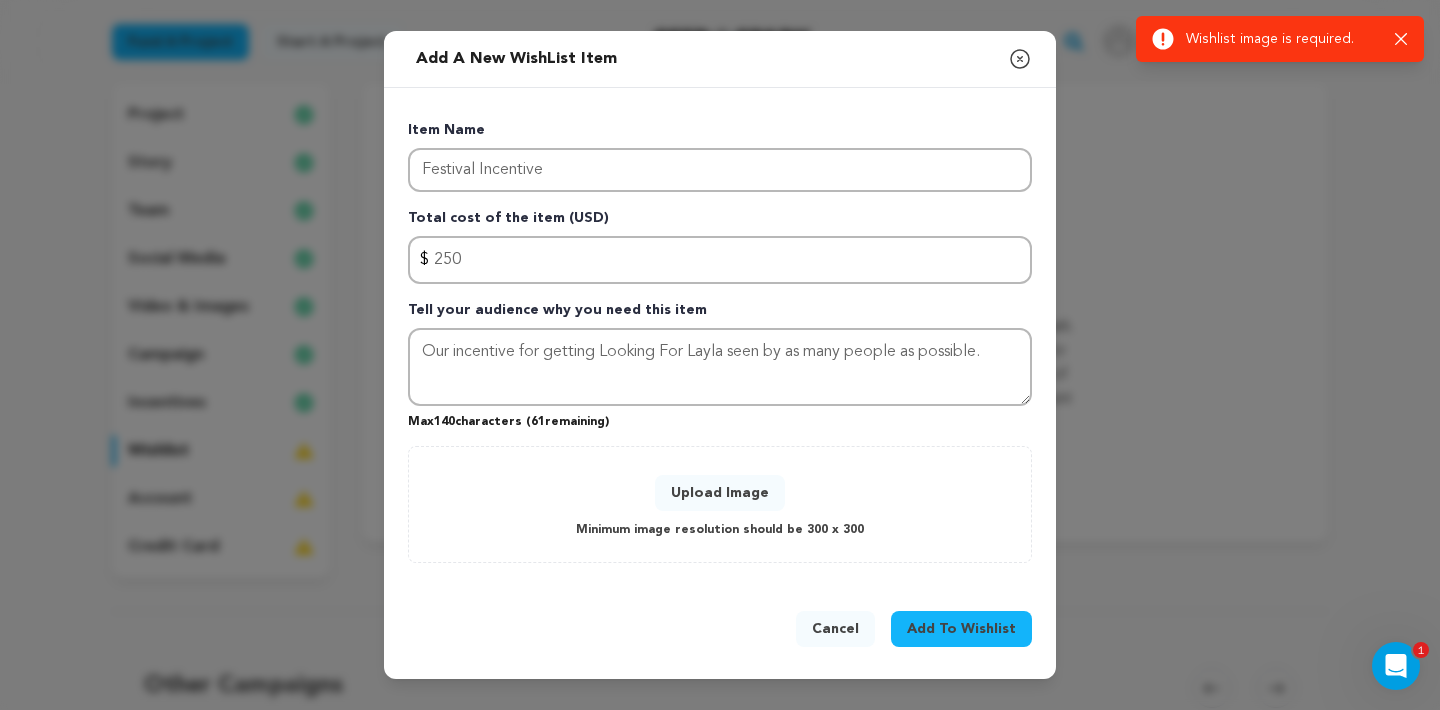 click on "Cancel" at bounding box center [835, 629] 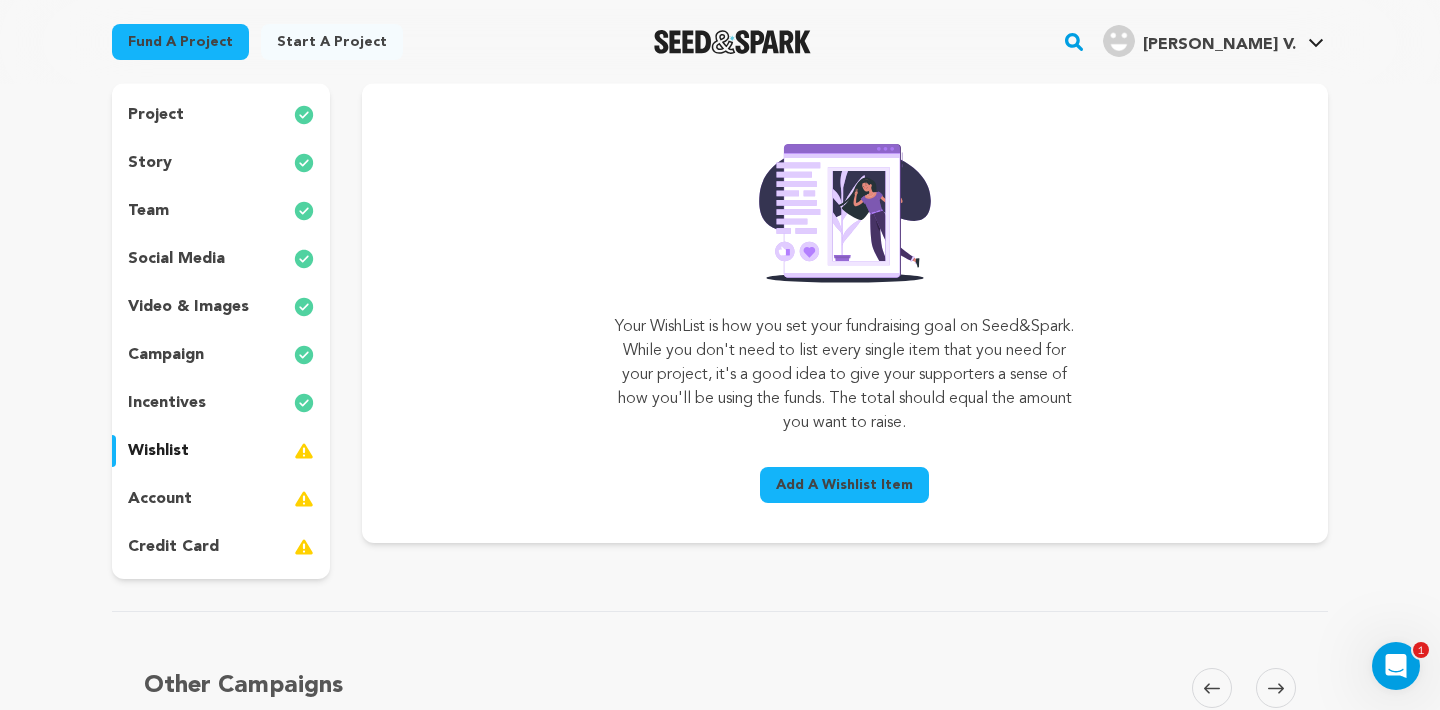 click on "account" at bounding box center [160, 499] 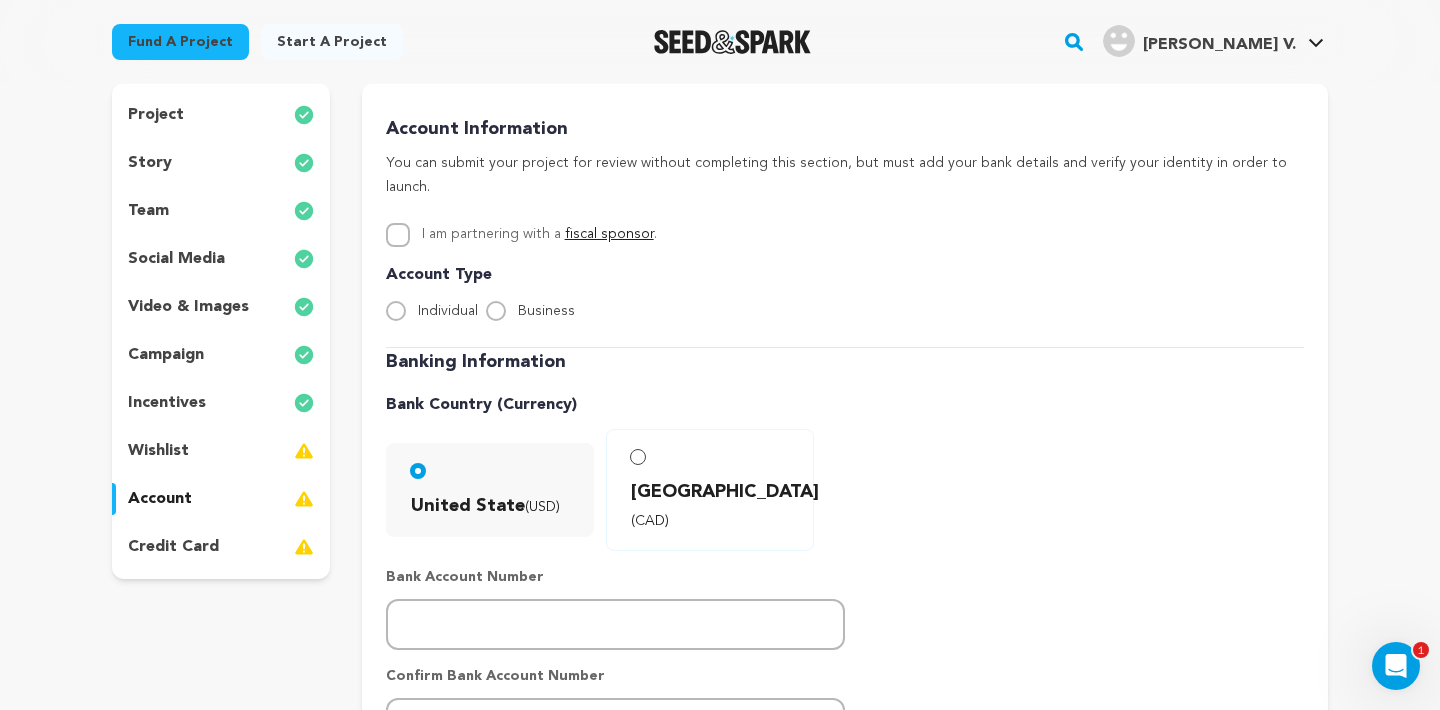 click on "credit card" at bounding box center [221, 547] 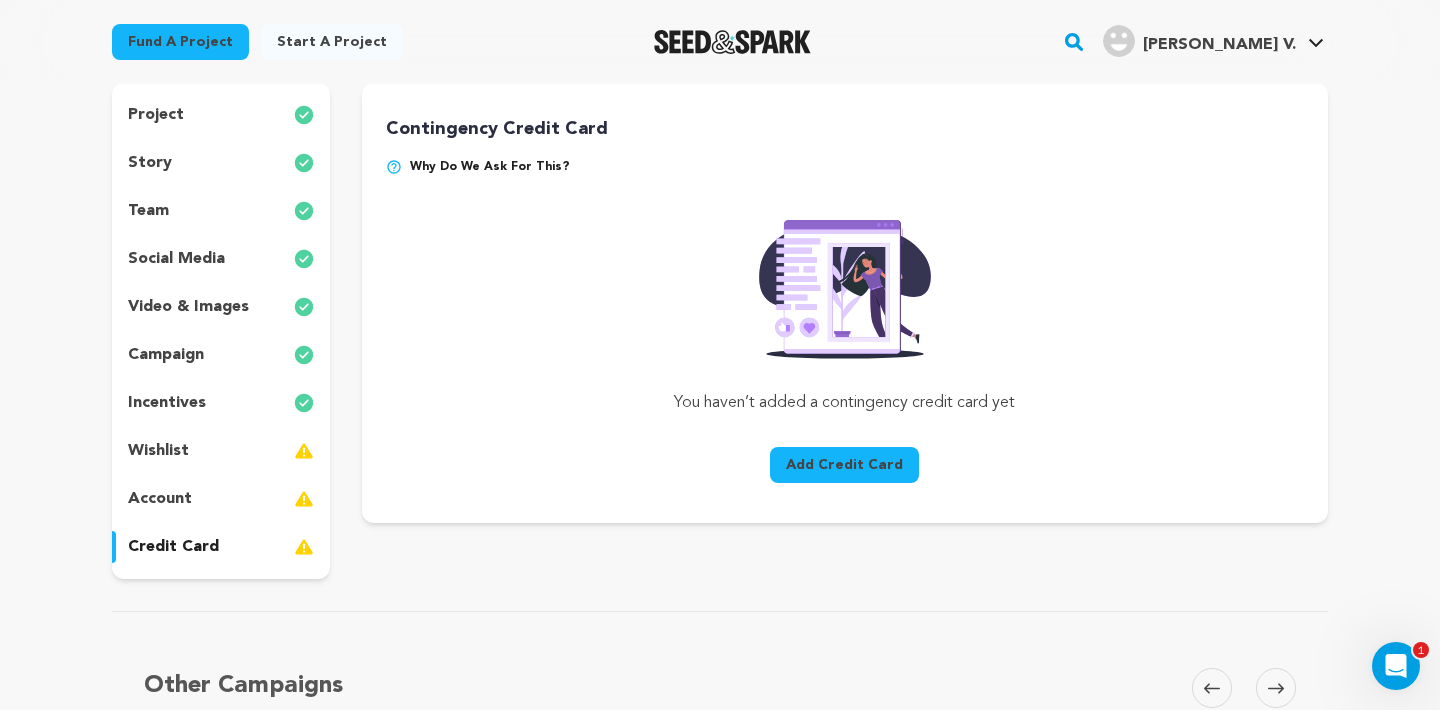 click at bounding box center (394, 167) 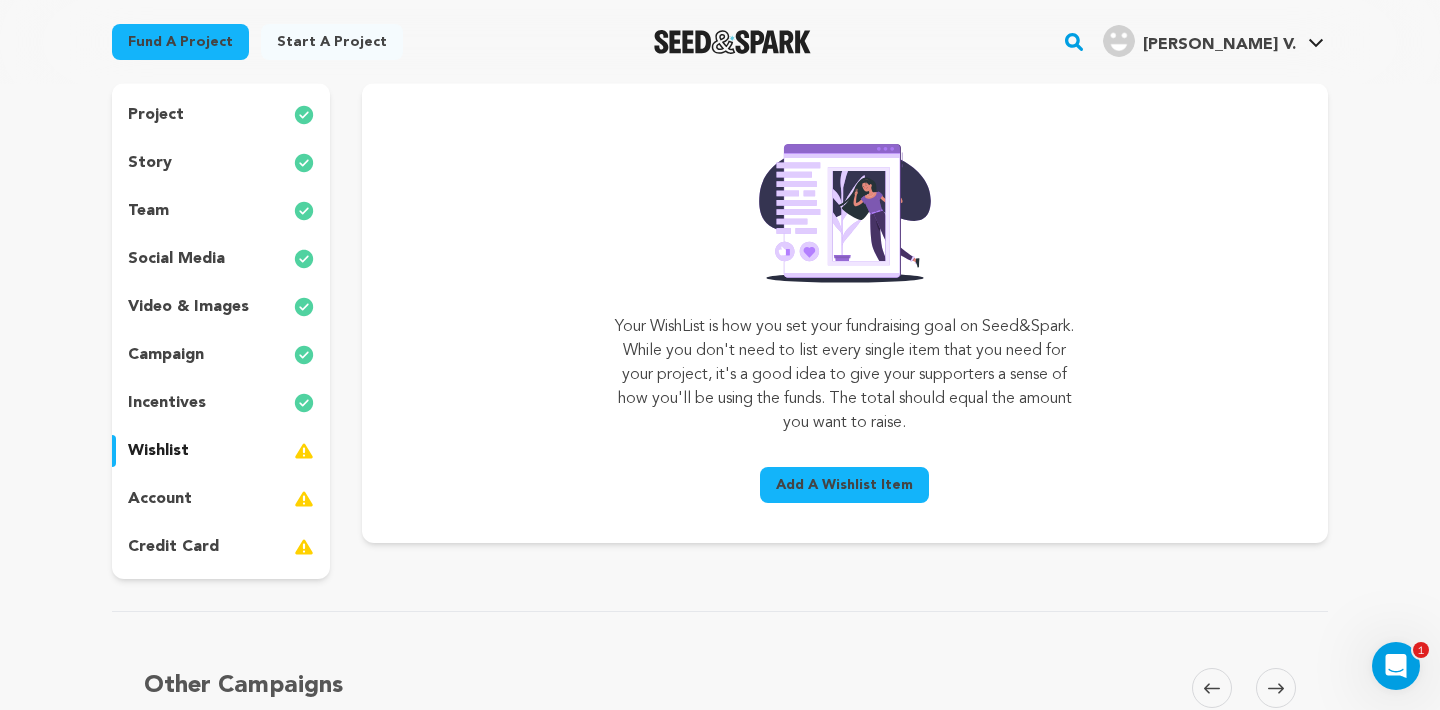 click on "account" at bounding box center [221, 499] 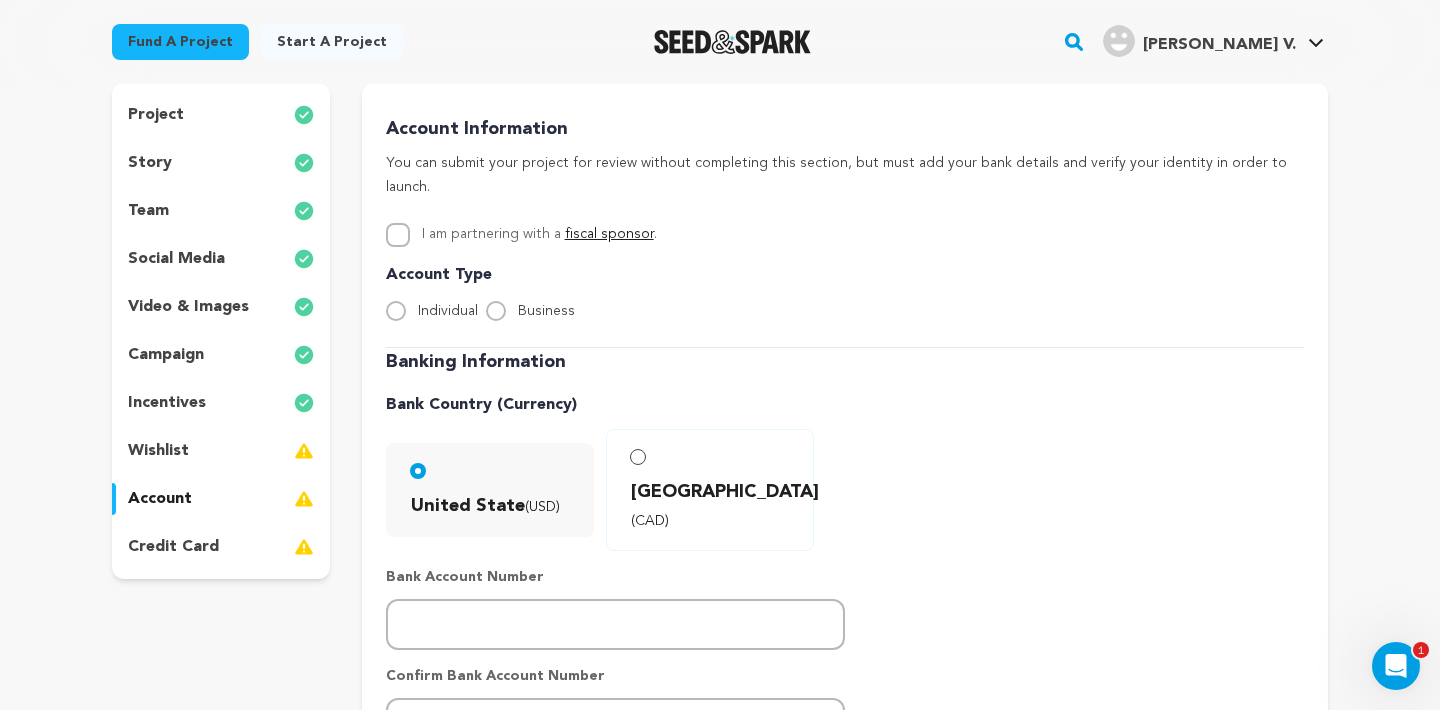 click on "credit card" at bounding box center [173, 547] 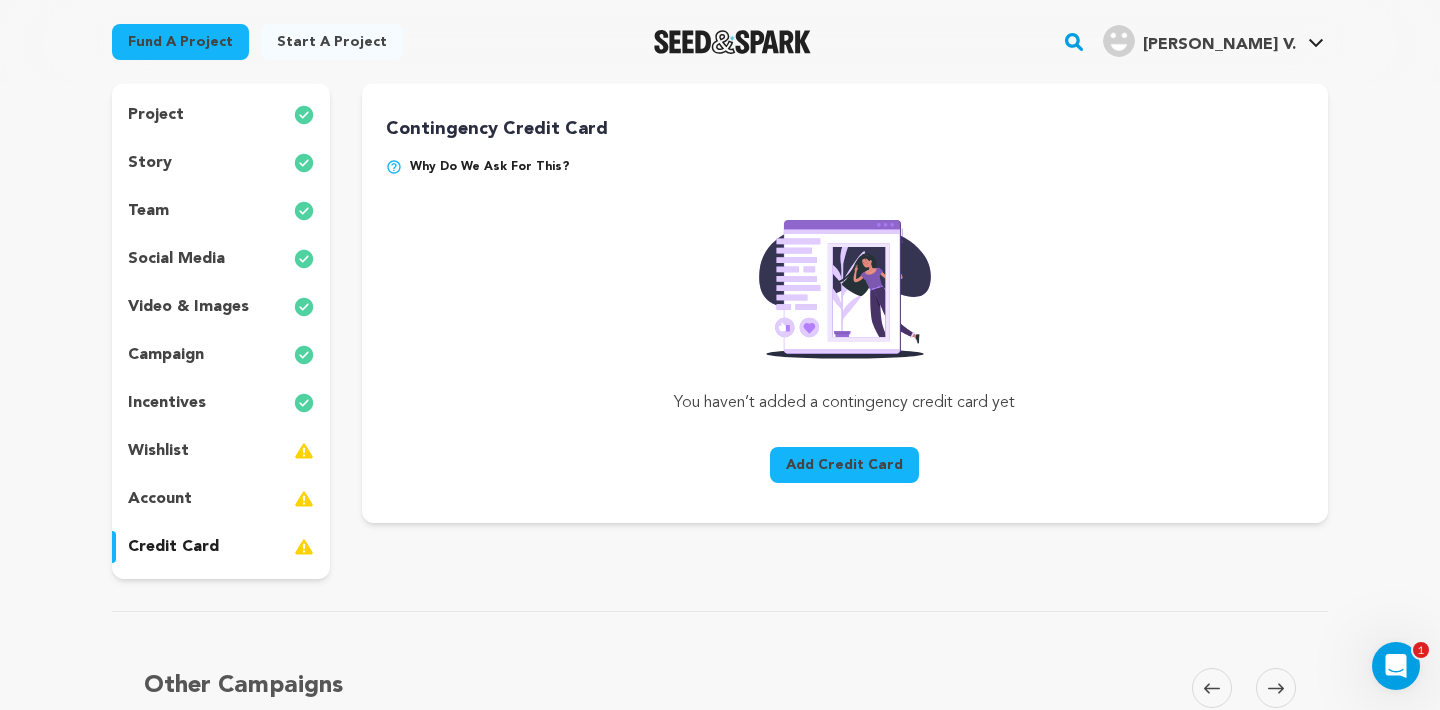 click on "account" at bounding box center (221, 499) 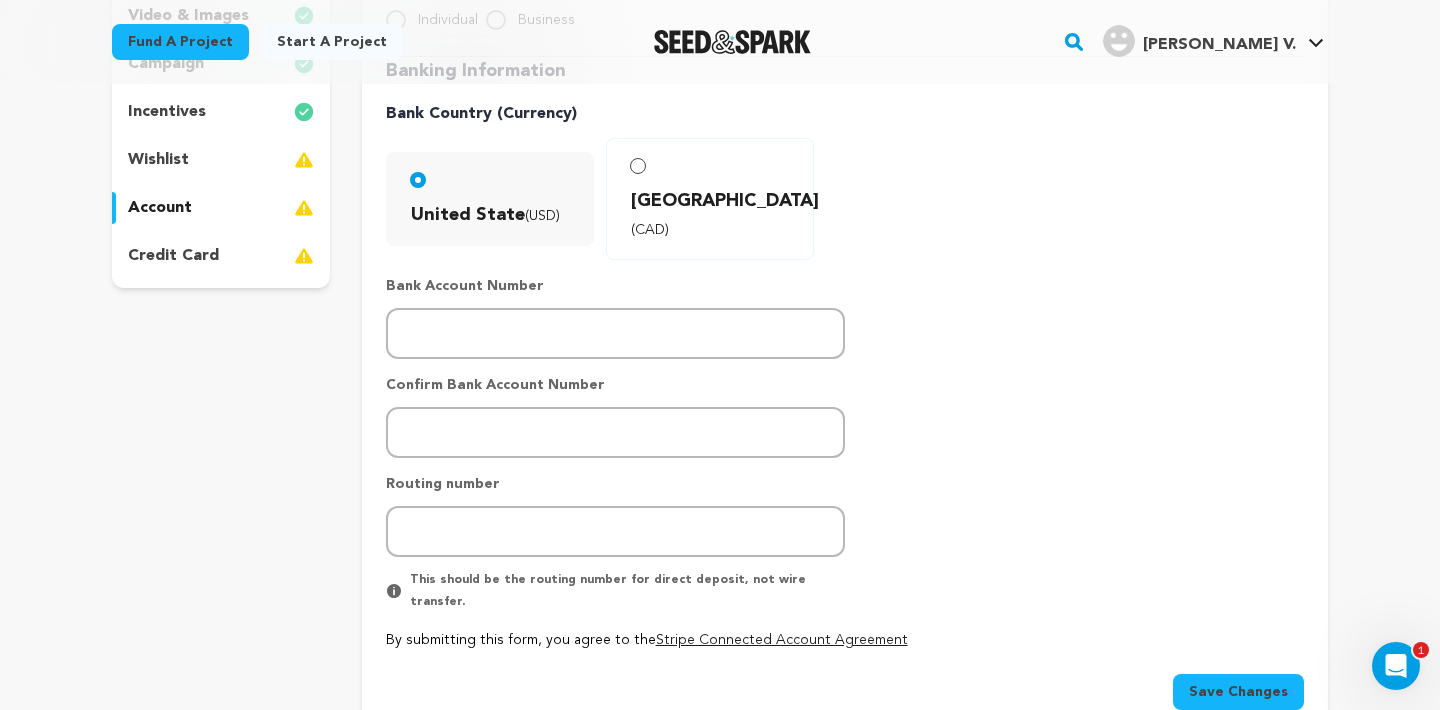 scroll, scrollTop: 0, scrollLeft: 0, axis: both 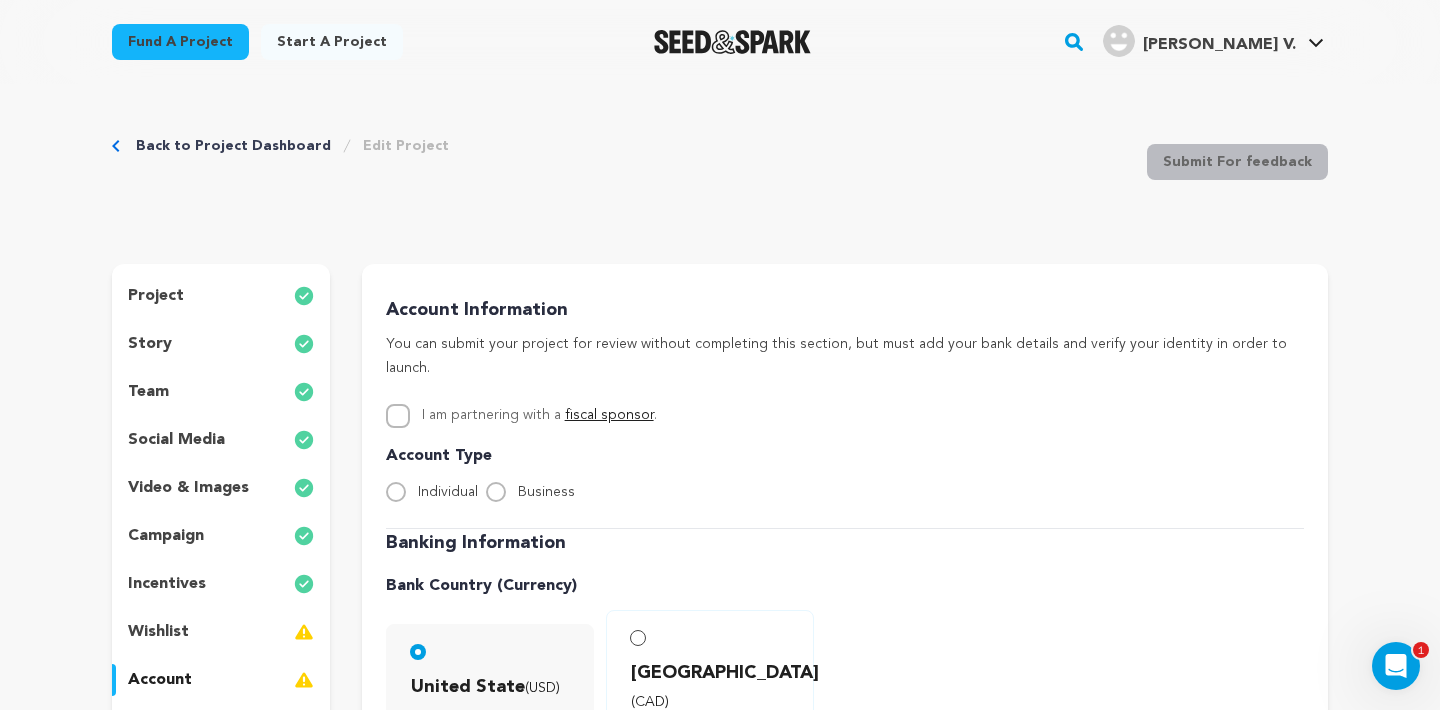 click on "project
story
team
social media
video & images
campaign
incentives
wishlist account" at bounding box center (221, 512) 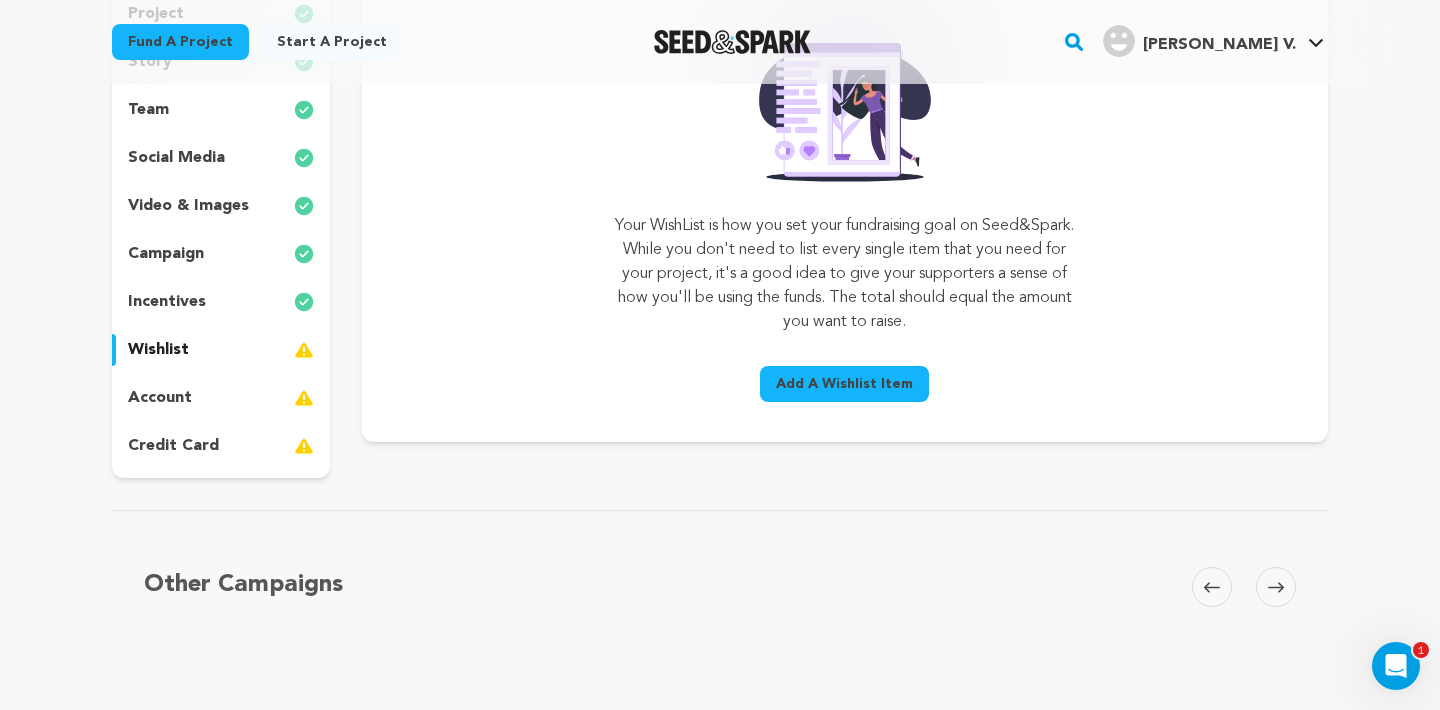scroll, scrollTop: 0, scrollLeft: 0, axis: both 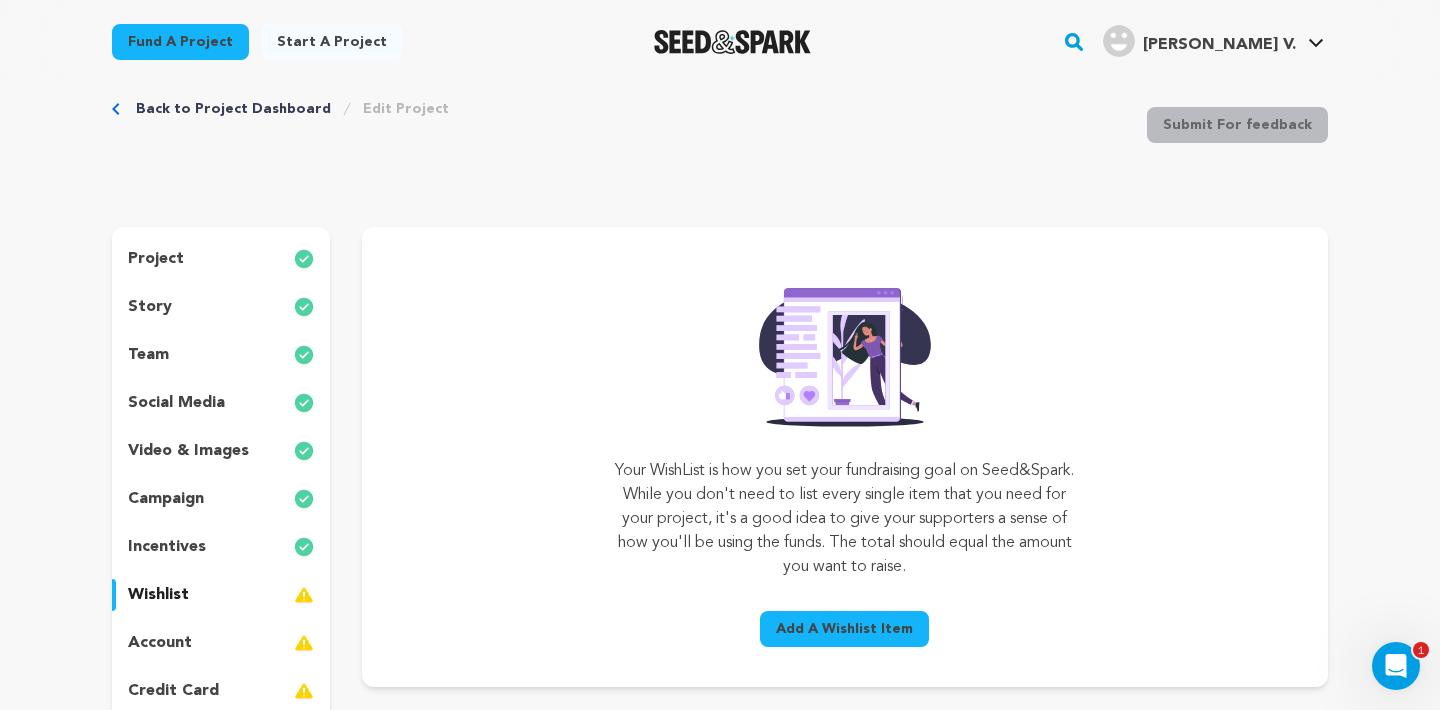 click on "incentives" at bounding box center [221, 547] 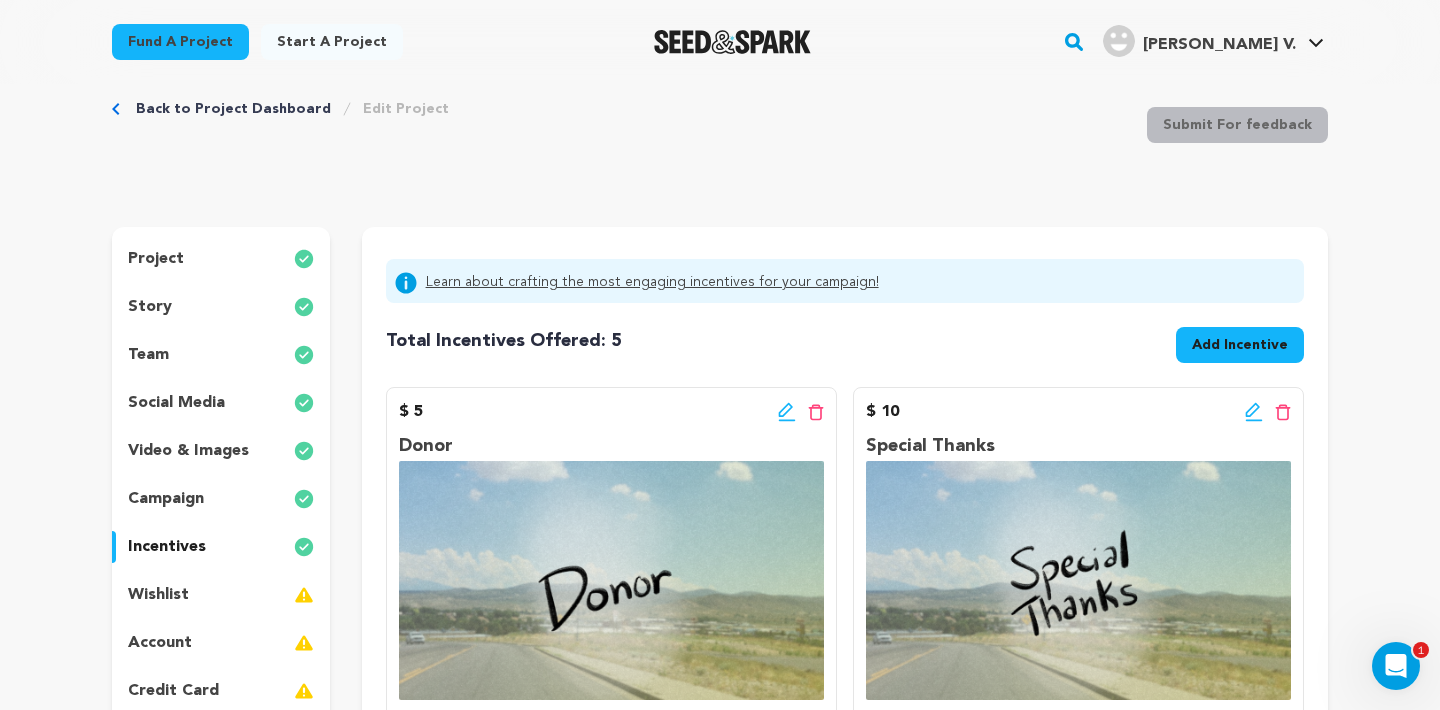 click on "campaign" at bounding box center [221, 499] 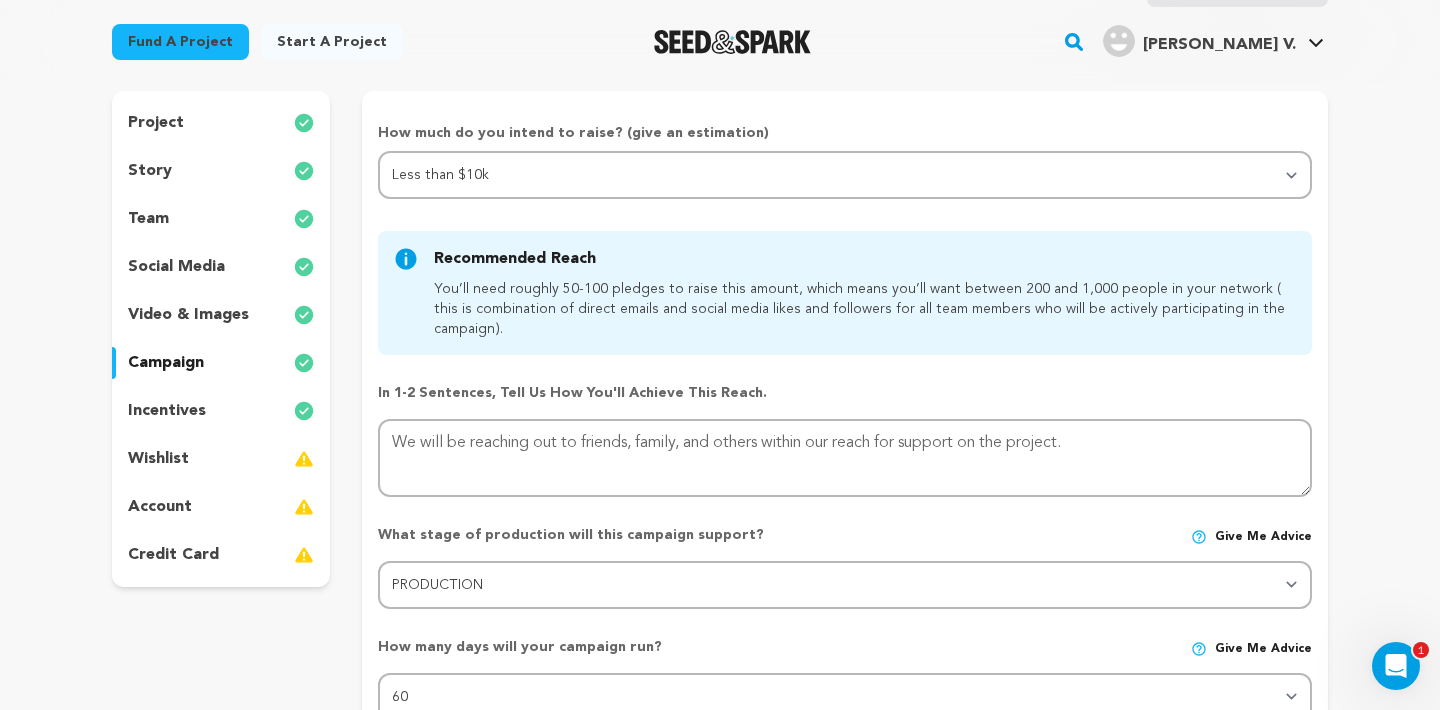 scroll, scrollTop: 165, scrollLeft: 0, axis: vertical 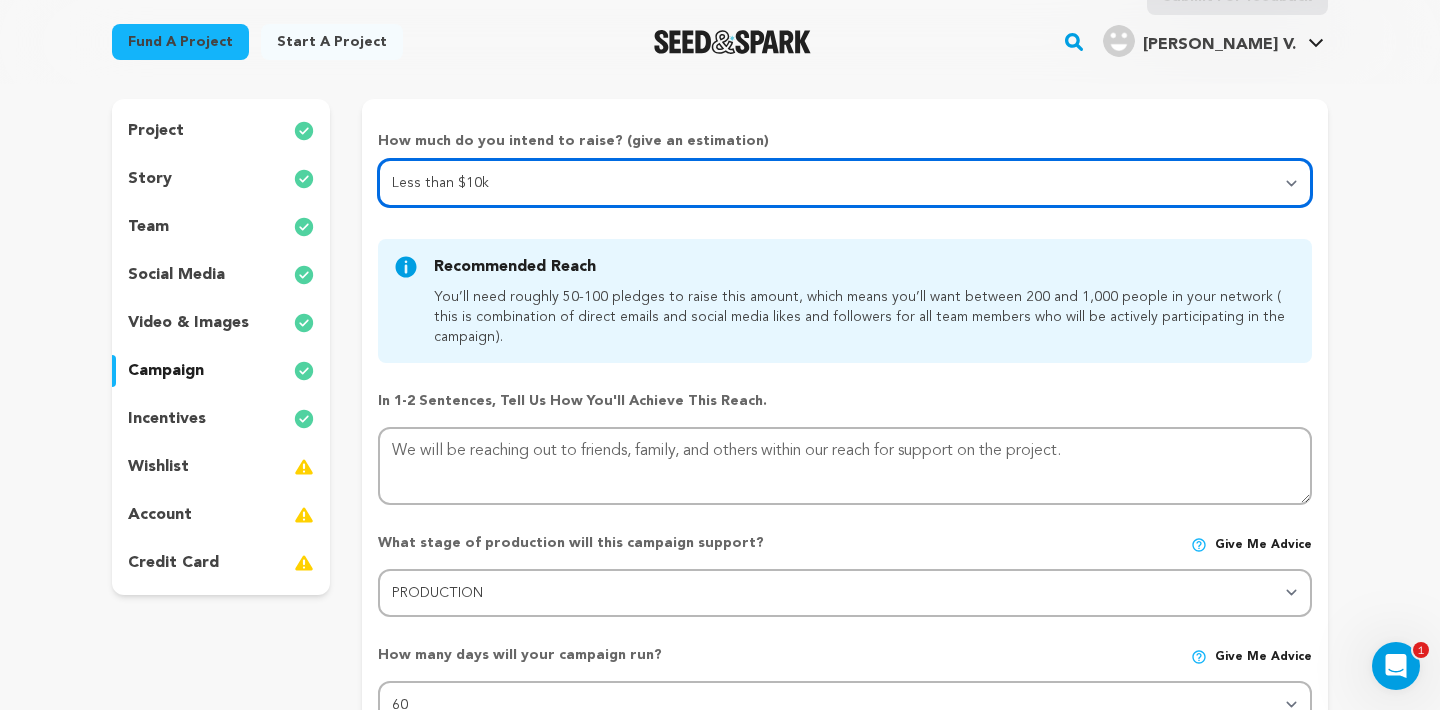 click on "Select your range
Less than $10k 10k - $14k 15k - $24k 25k - $49k 50k or more" at bounding box center [845, 183] 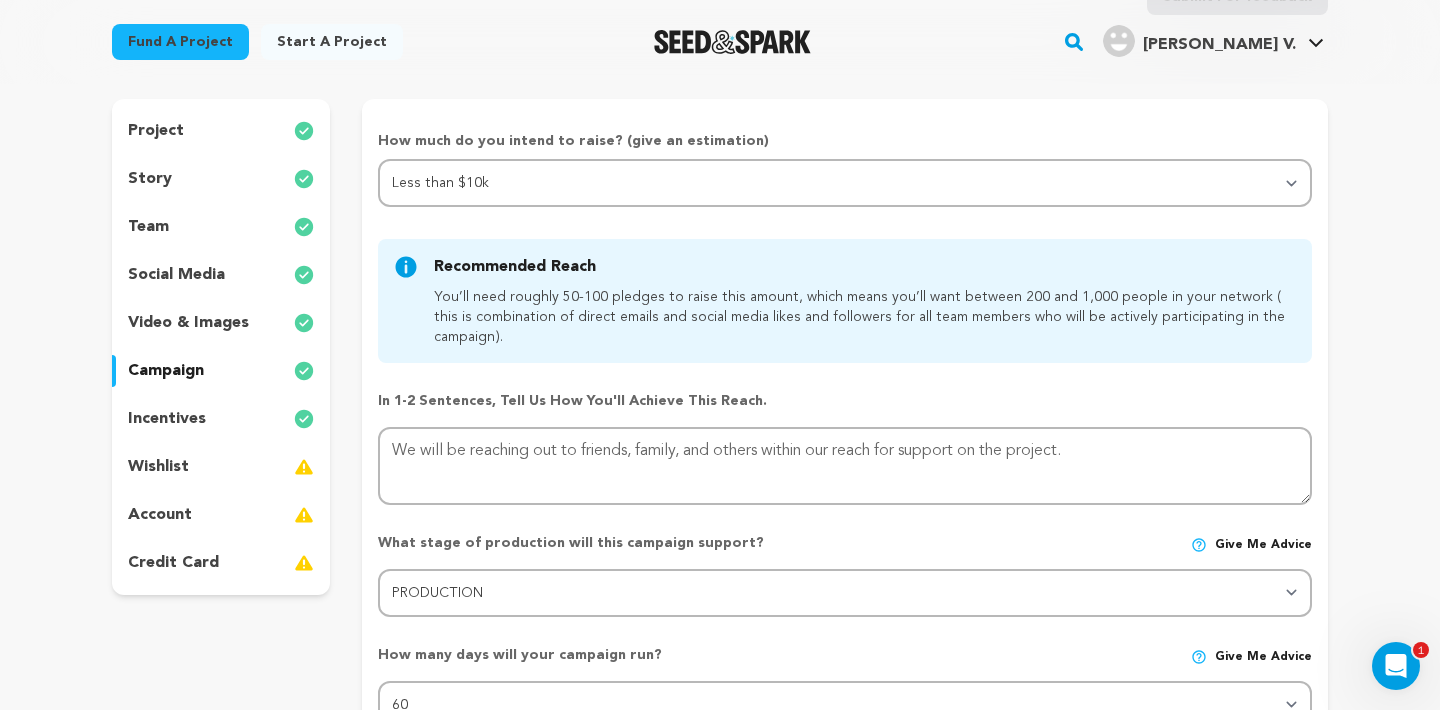 click on "How much do you intend to raise? (give an estimation)" at bounding box center [845, 145] 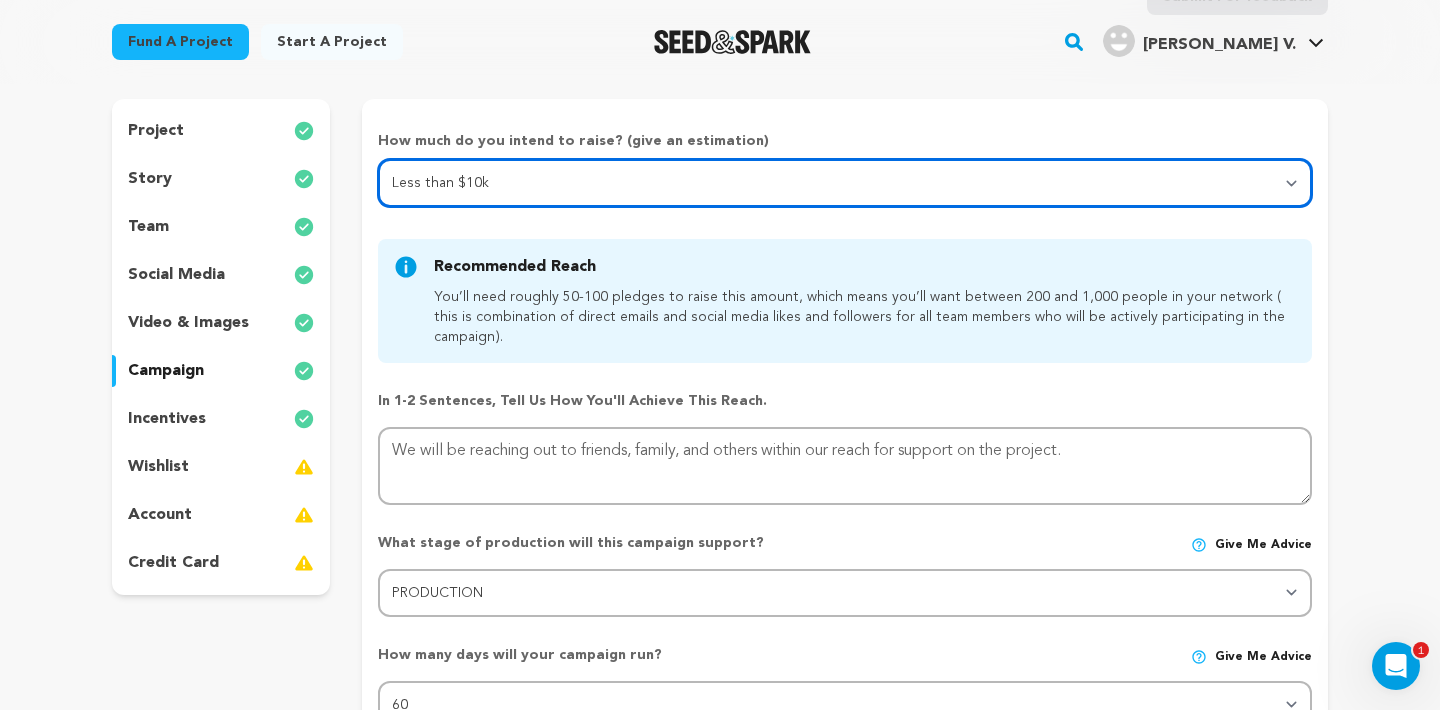 click on "Select your range
Less than $10k 10k - $14k 15k - $24k 25k - $49k 50k or more" at bounding box center (845, 183) 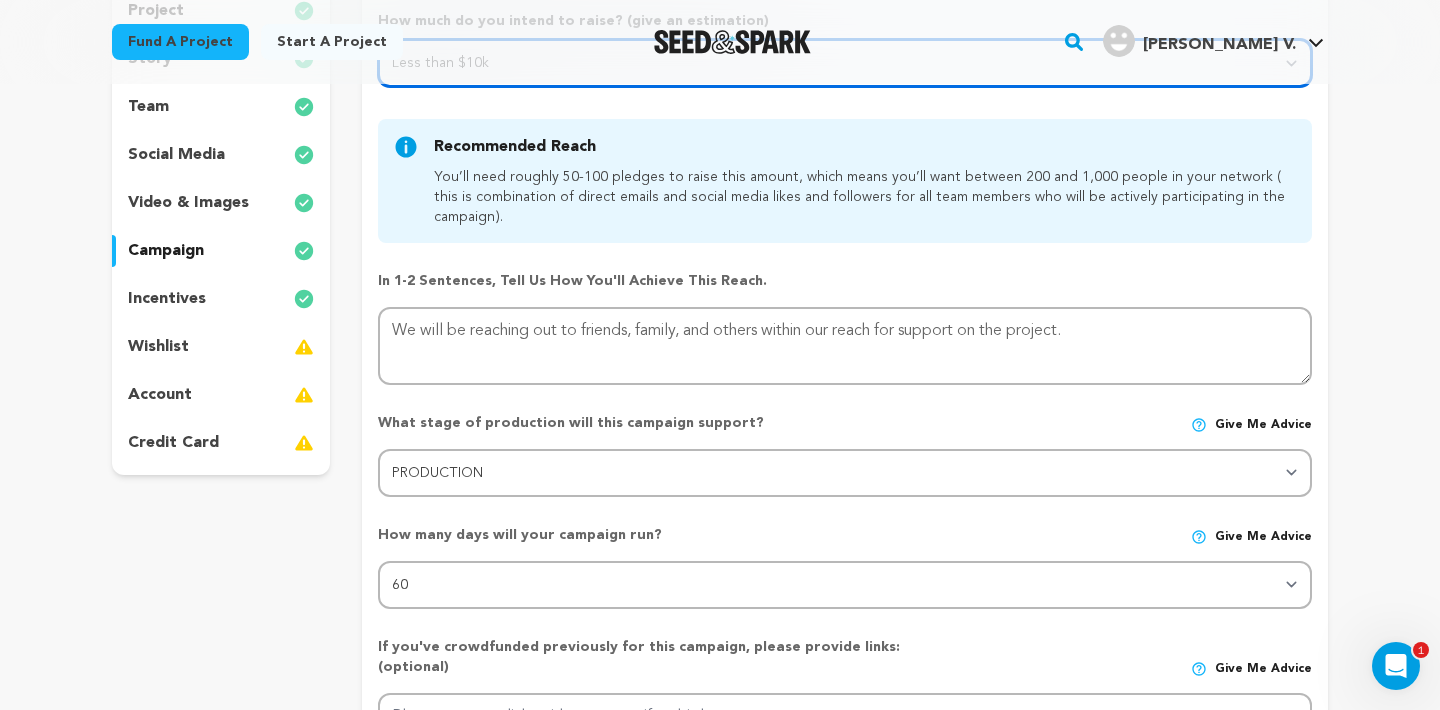 scroll, scrollTop: 283, scrollLeft: 0, axis: vertical 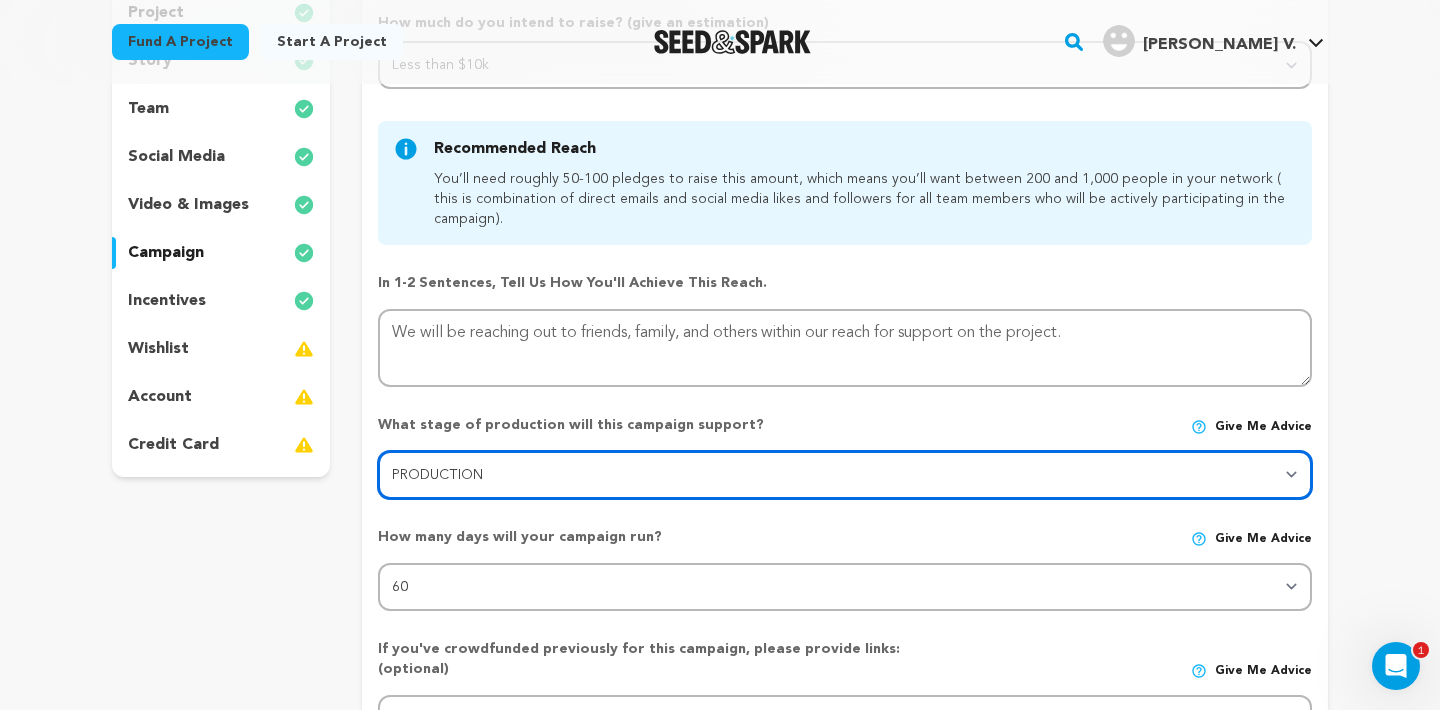 click on "Stage
DEVELOPMENT
PRODUCTION
POST-PRODUCTION
DISTRIBUTION
PRE-PRODUCTION
ENHANCEMENT
PRODUCTION PHASE 2
FESTIVALS
PR/MARKETING
TOUR
IMPACT CAMPAIGN" at bounding box center [845, 475] 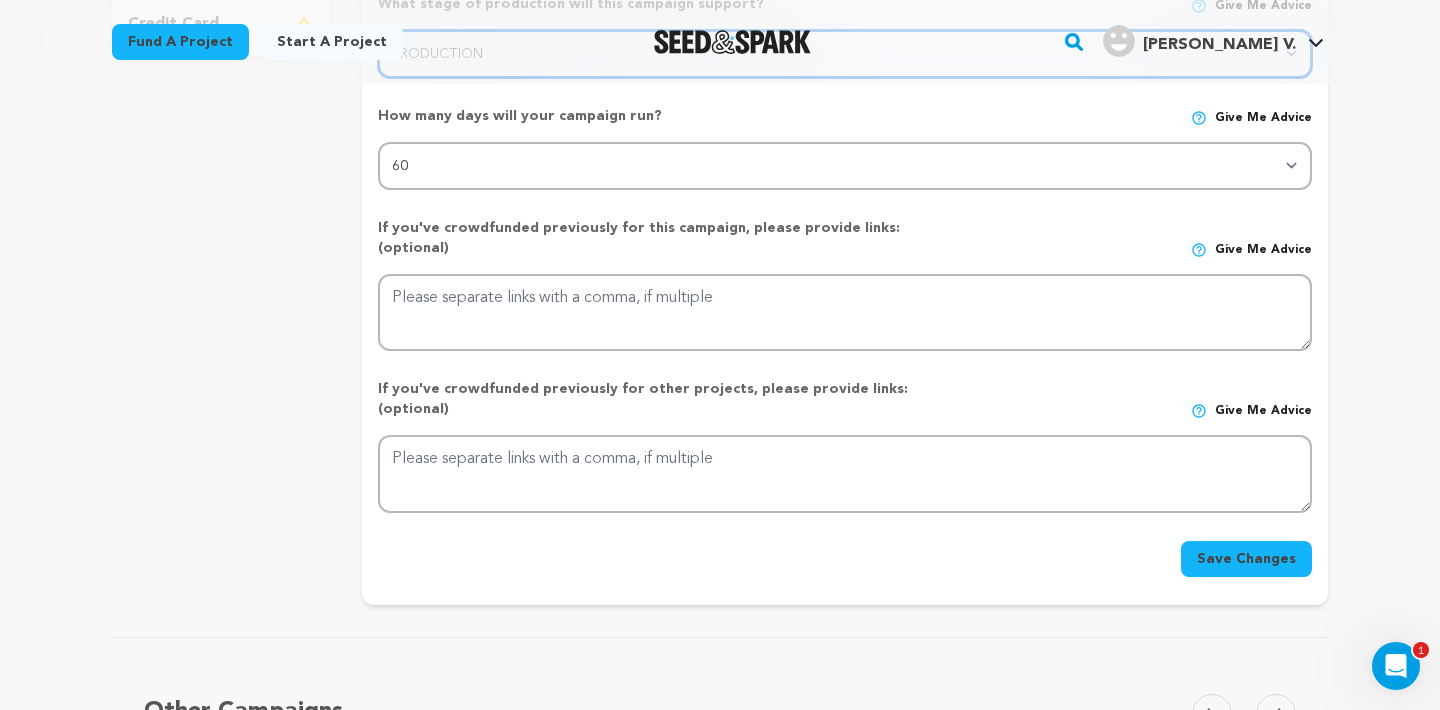 scroll, scrollTop: 716, scrollLeft: 0, axis: vertical 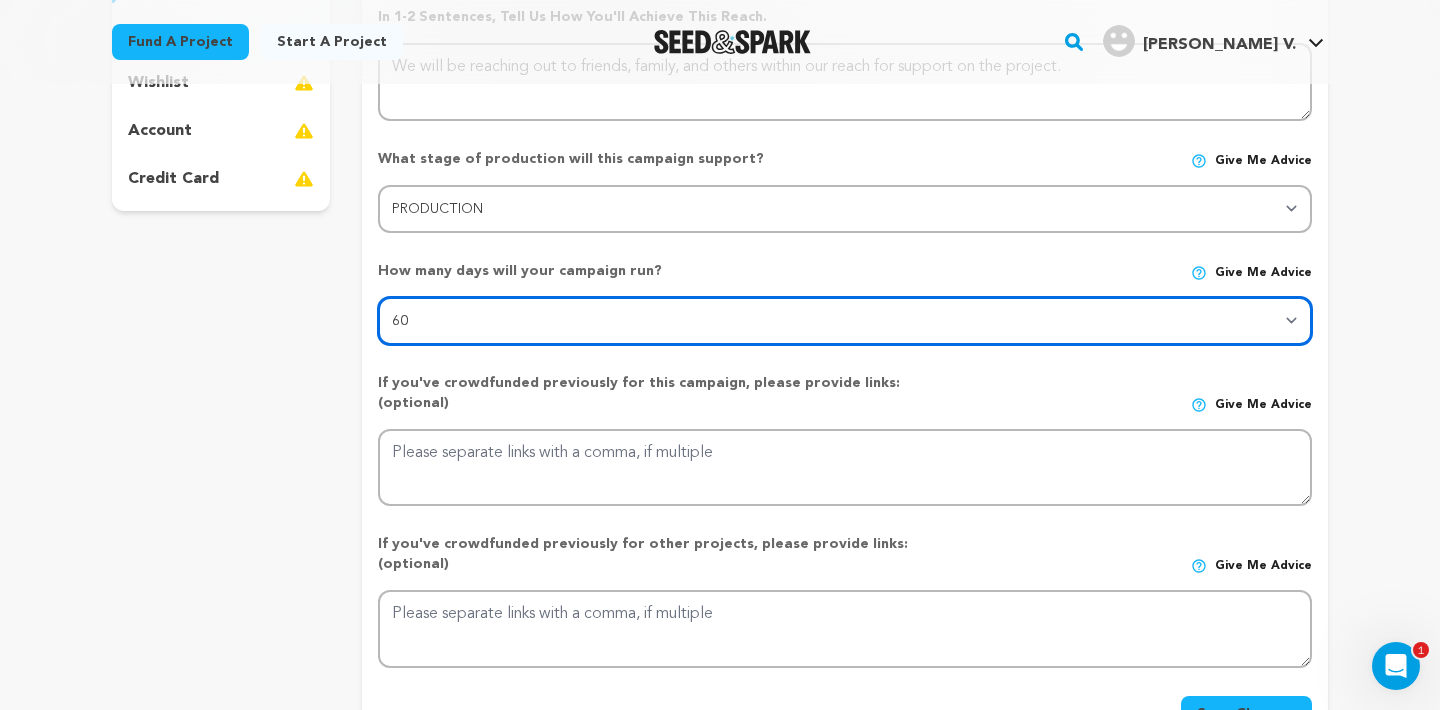 click on "30
45
60" at bounding box center (845, 321) 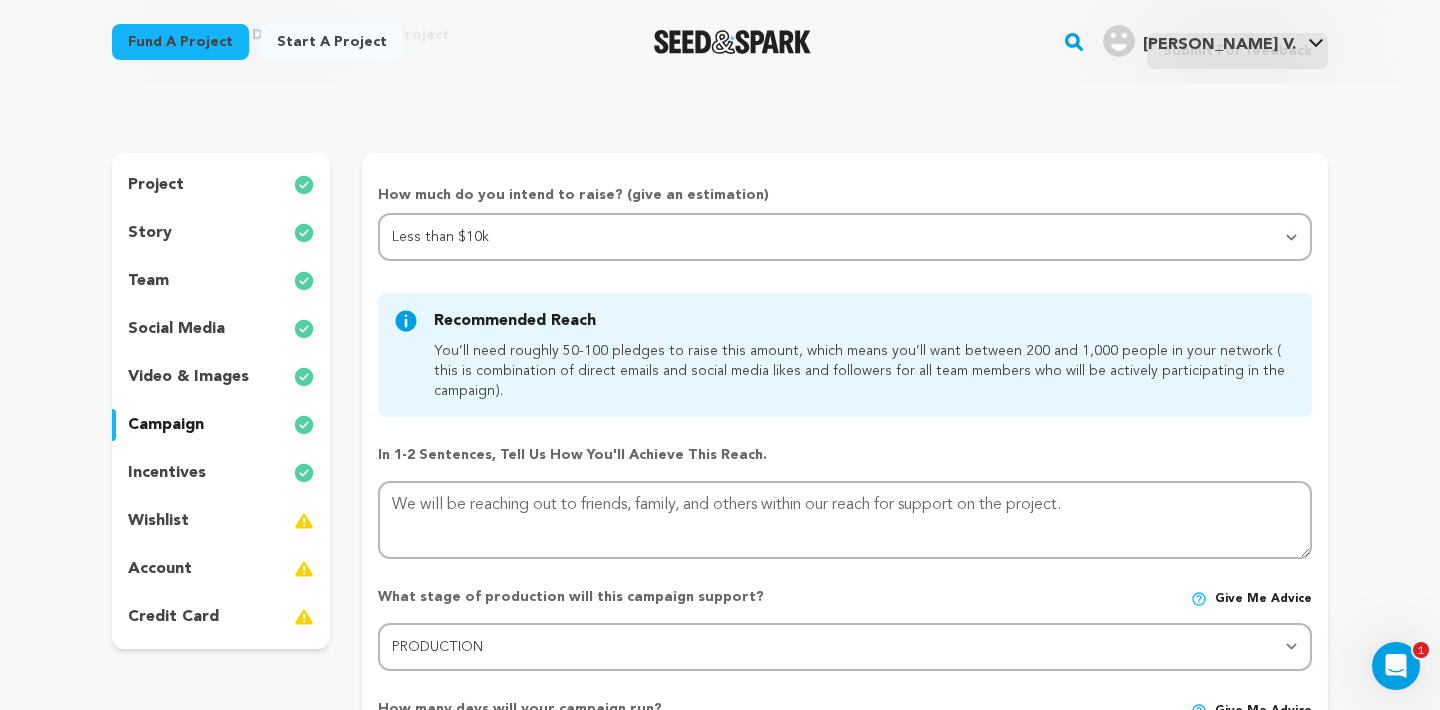 scroll, scrollTop: 127, scrollLeft: 0, axis: vertical 